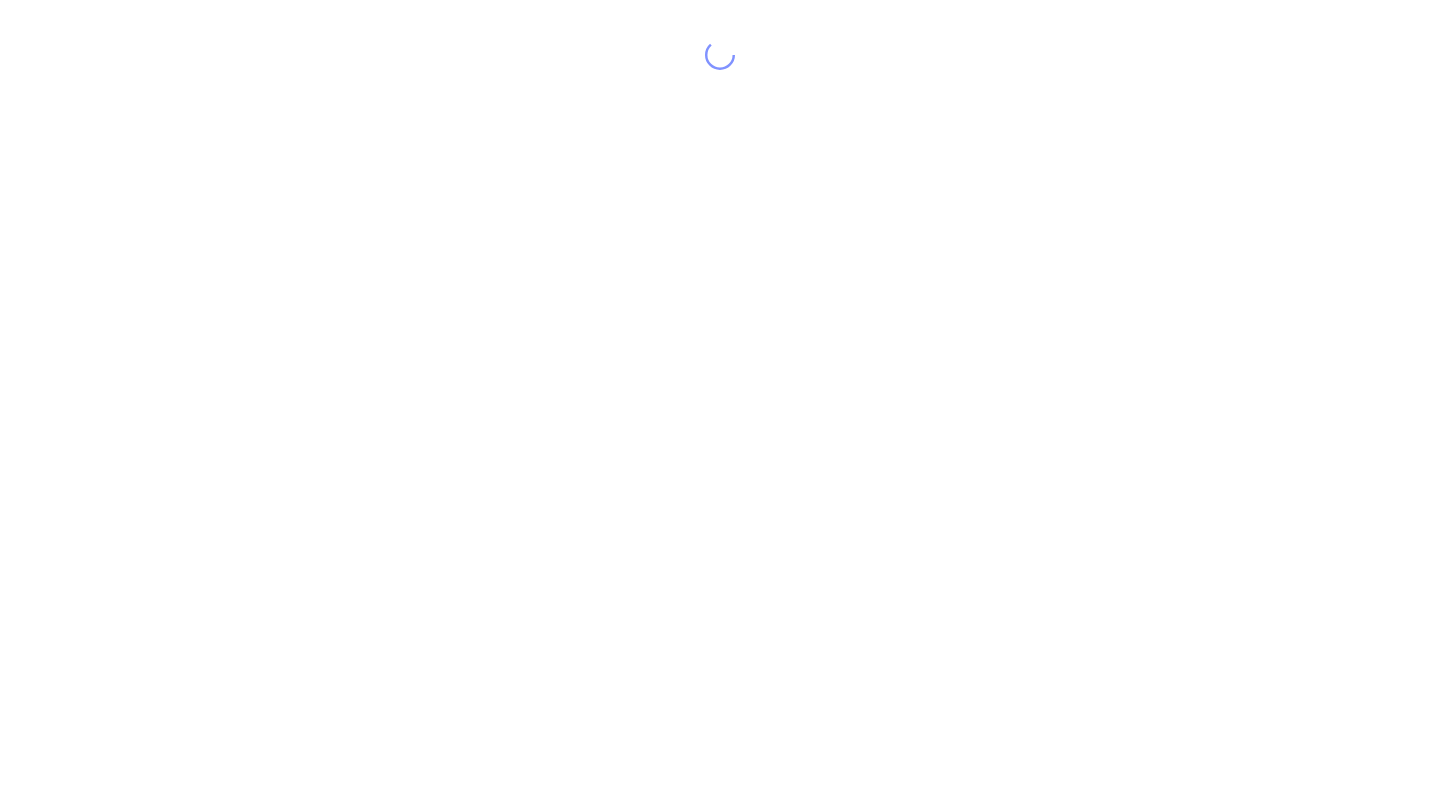 scroll, scrollTop: 0, scrollLeft: 0, axis: both 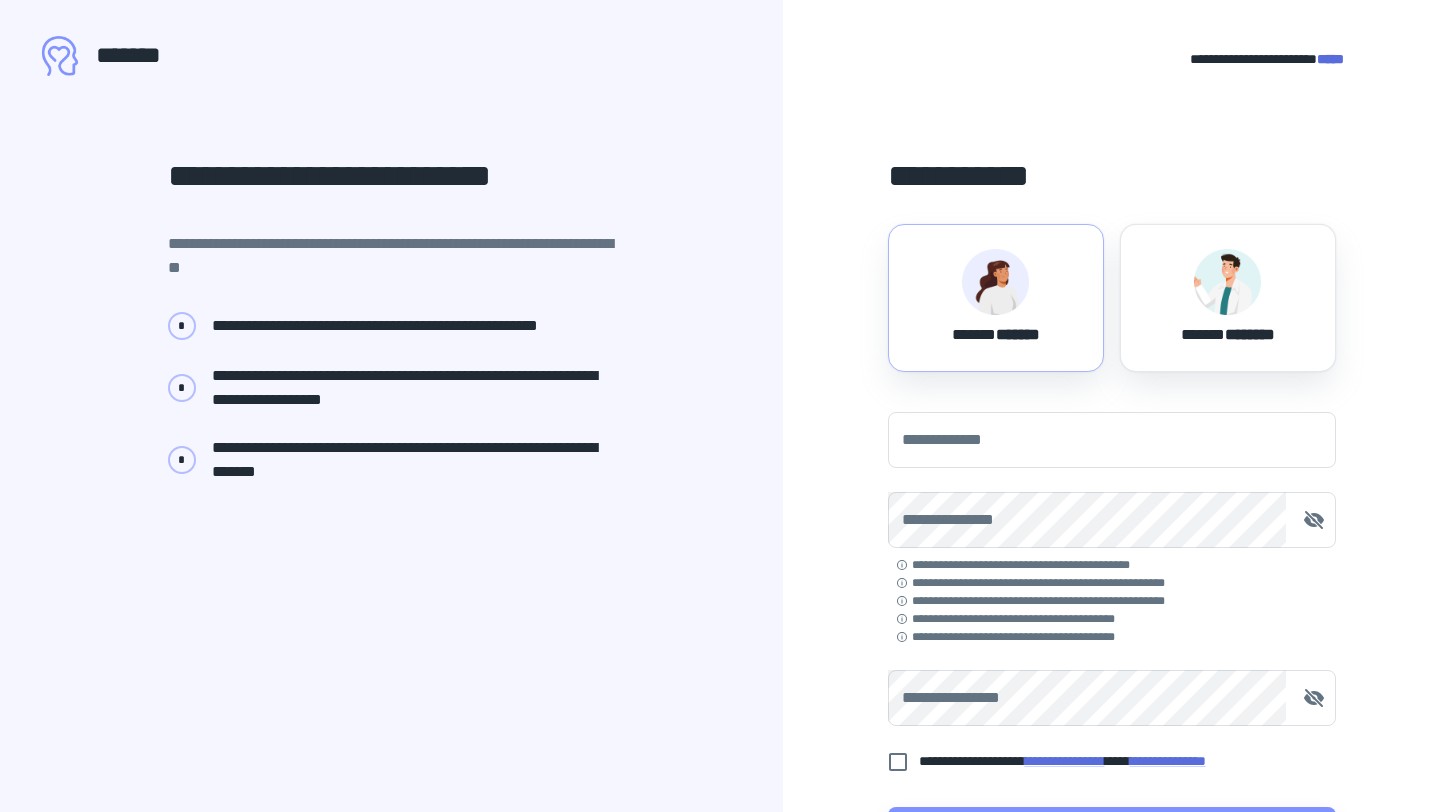 click at bounding box center [995, 282] 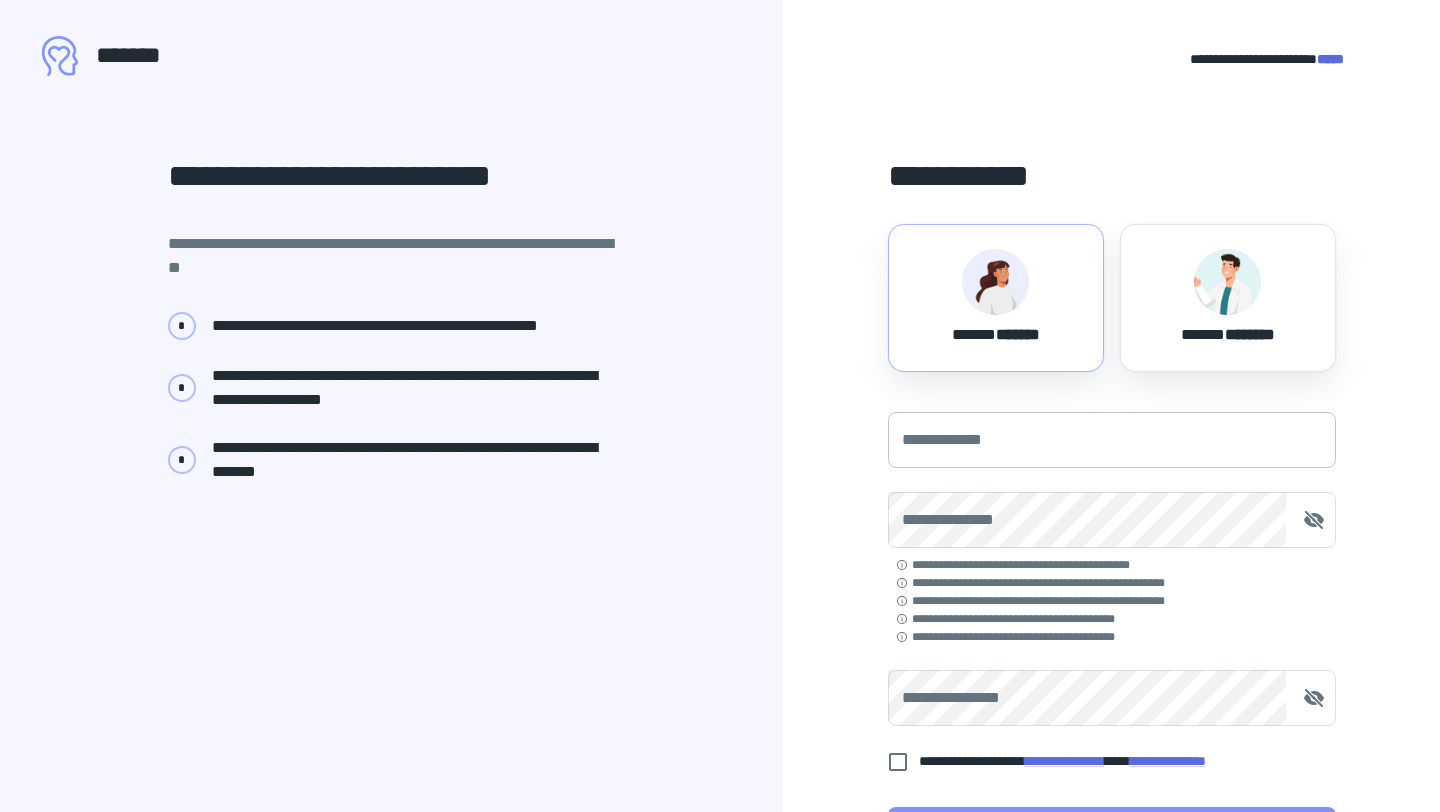 click on "**********" at bounding box center (1112, 440) 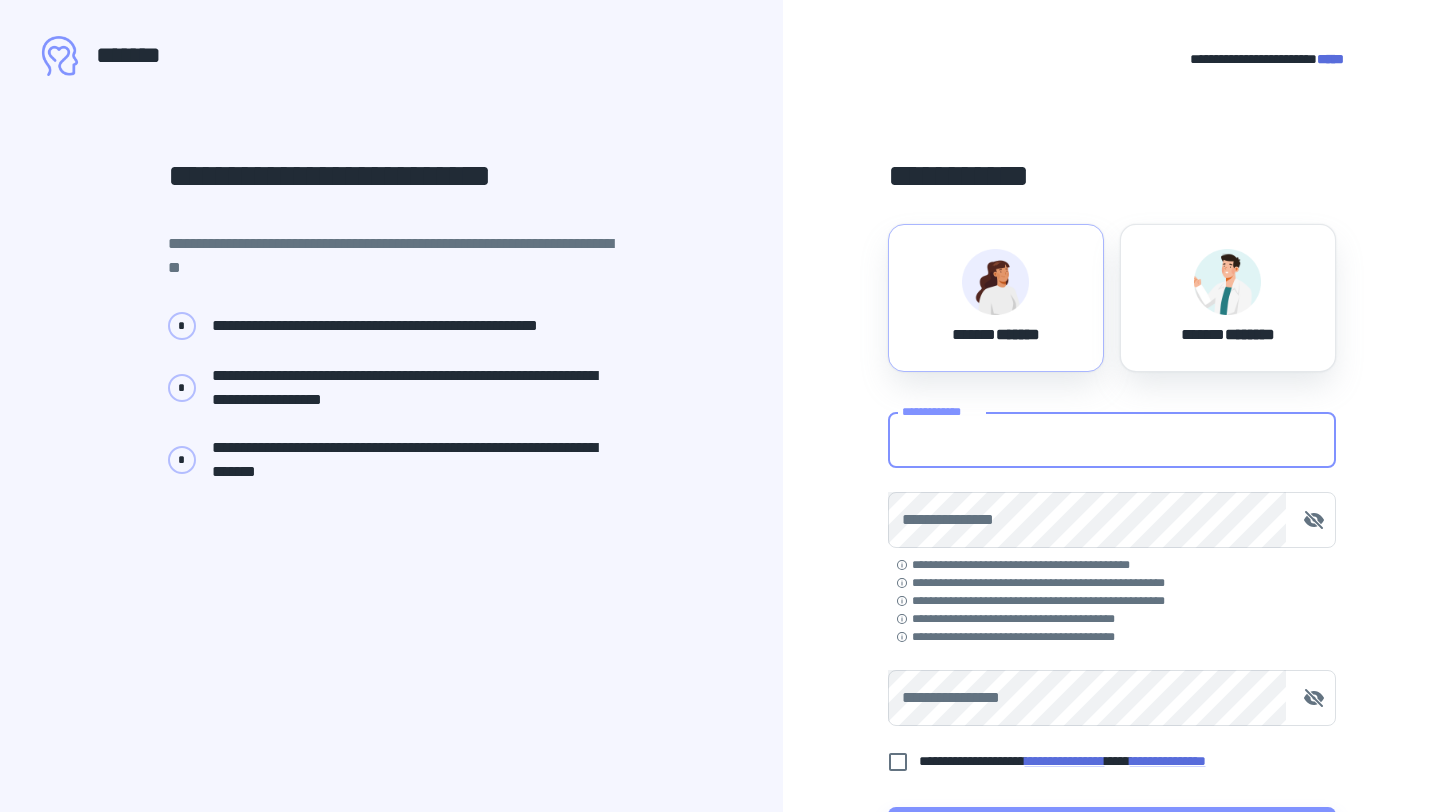 type on "**********" 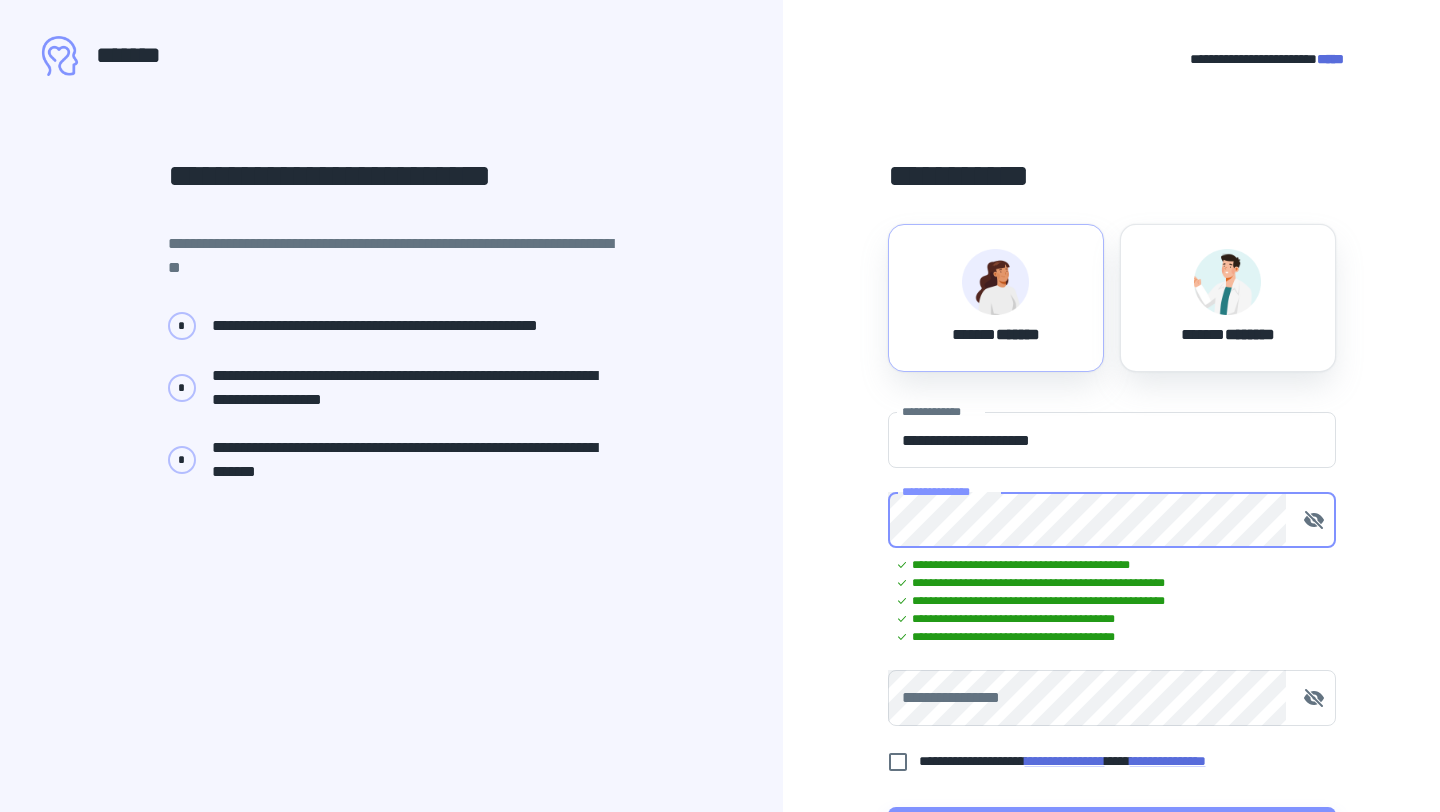 scroll, scrollTop: 171, scrollLeft: 0, axis: vertical 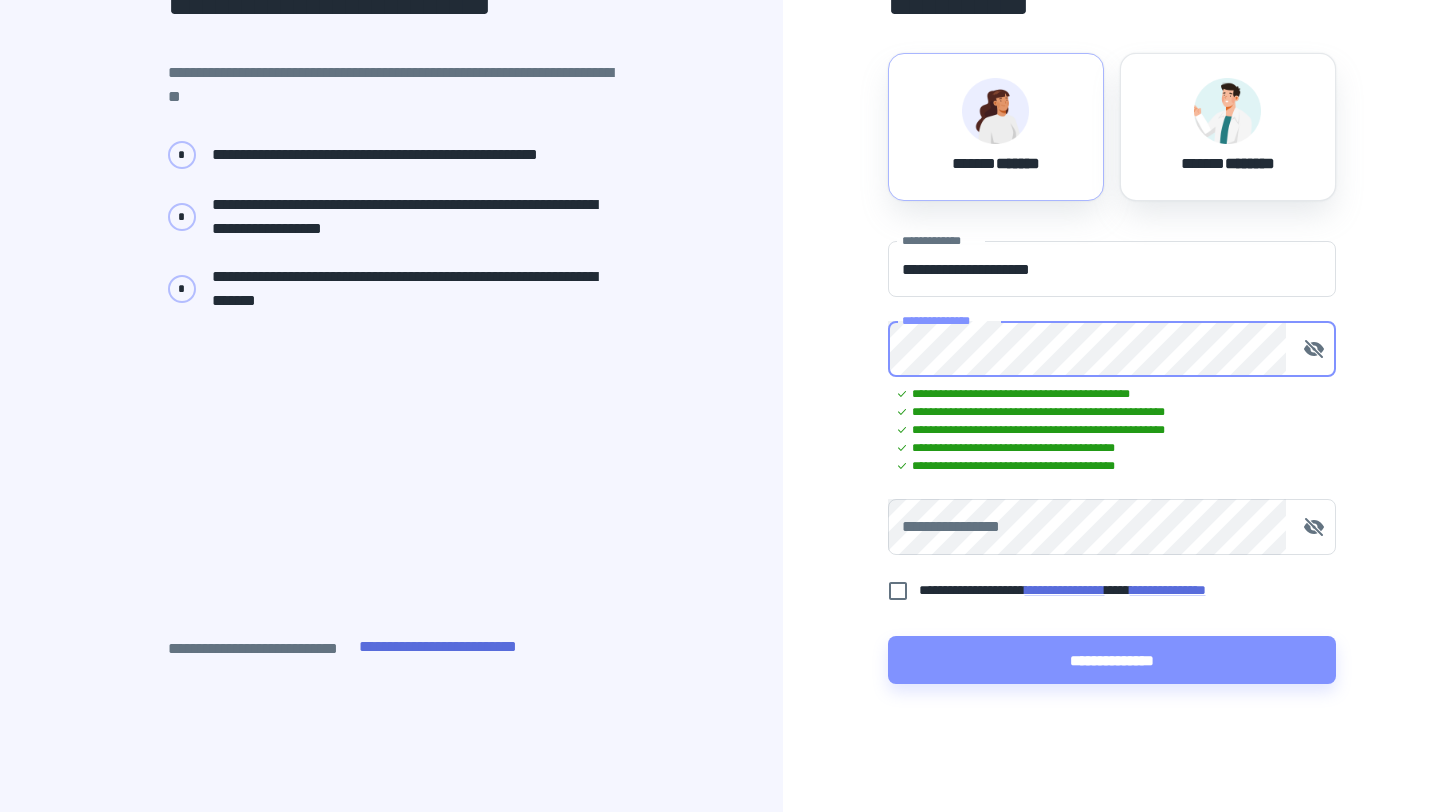 click on "**********" at bounding box center (1112, 527) 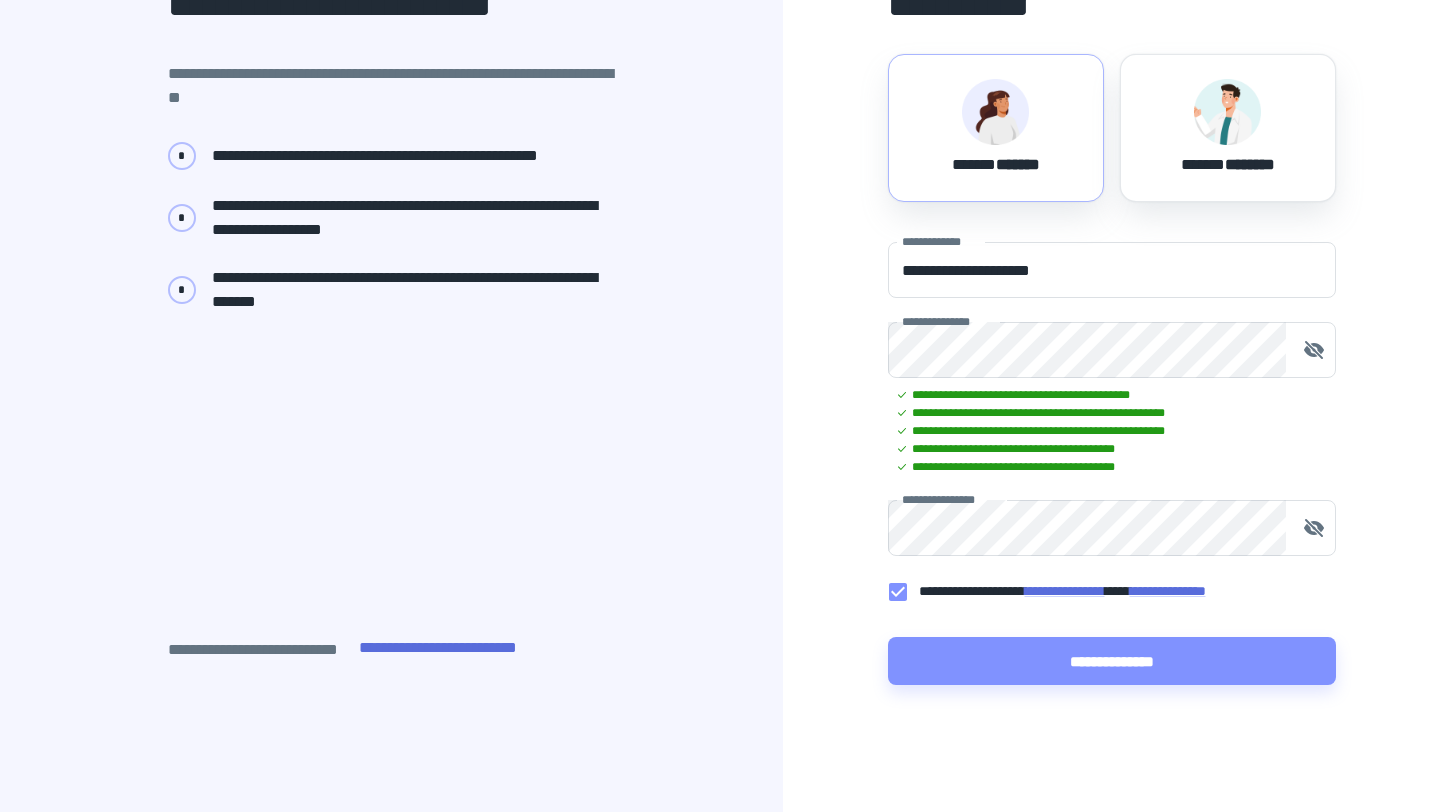 scroll, scrollTop: 171, scrollLeft: 0, axis: vertical 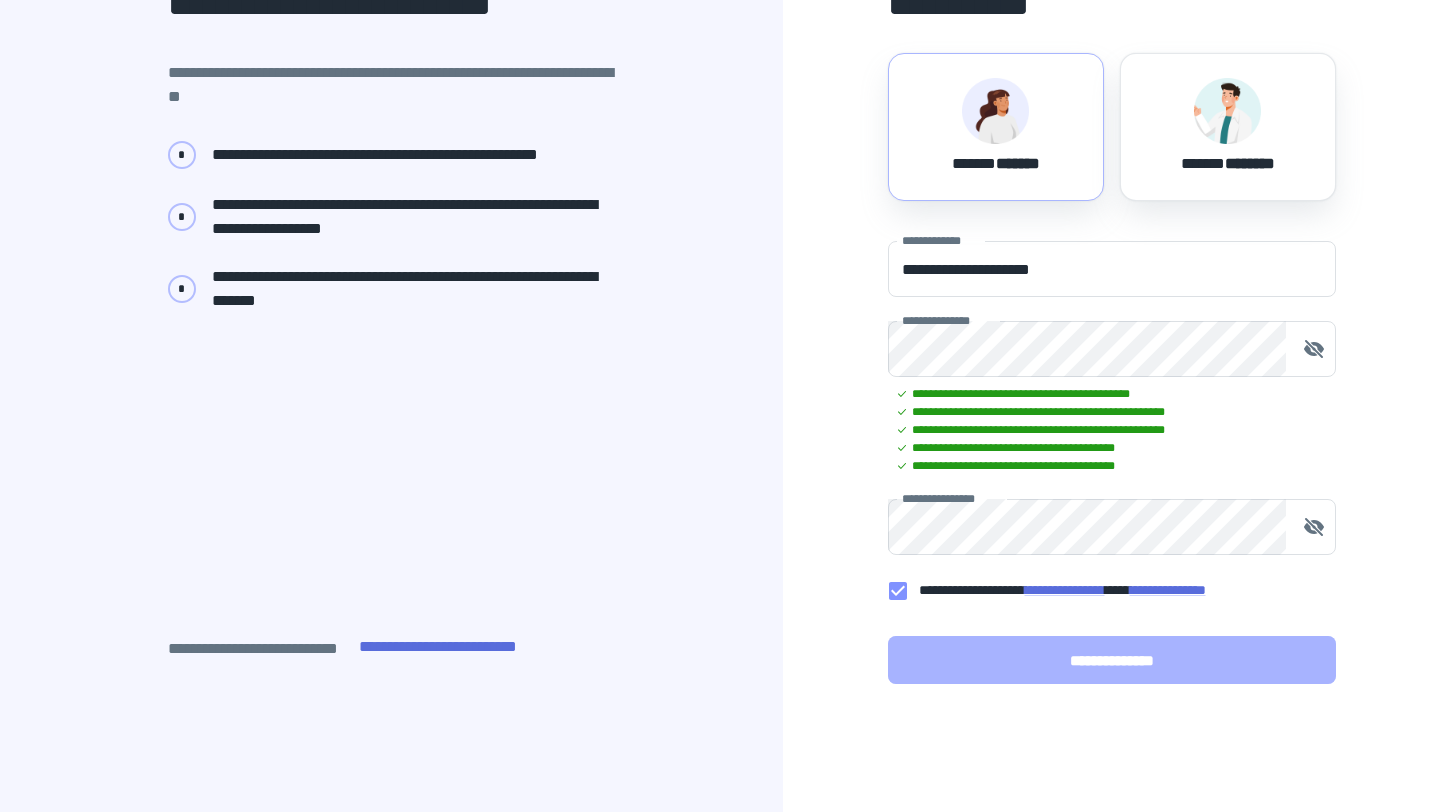 click on "**********" at bounding box center (1112, 660) 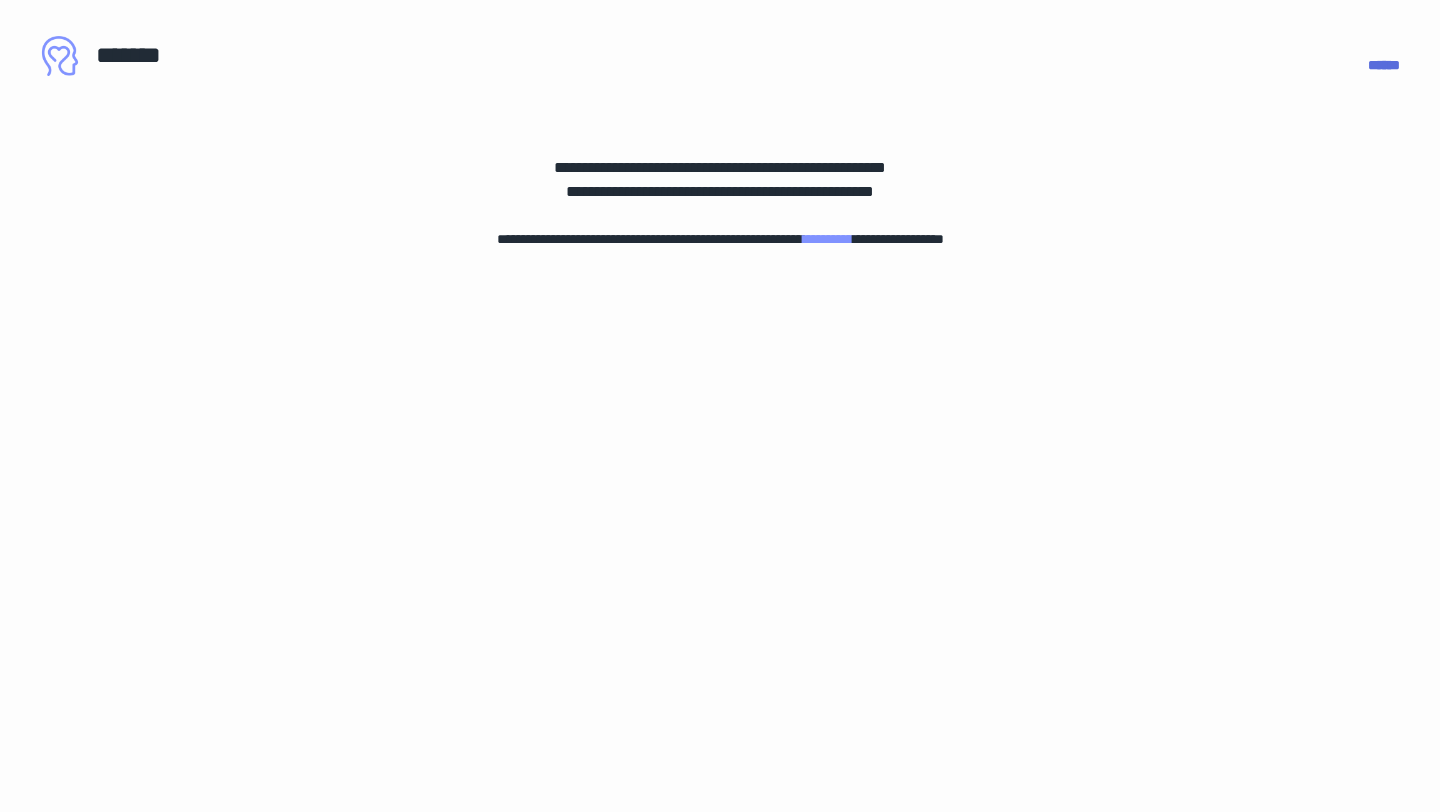 scroll, scrollTop: 0, scrollLeft: 0, axis: both 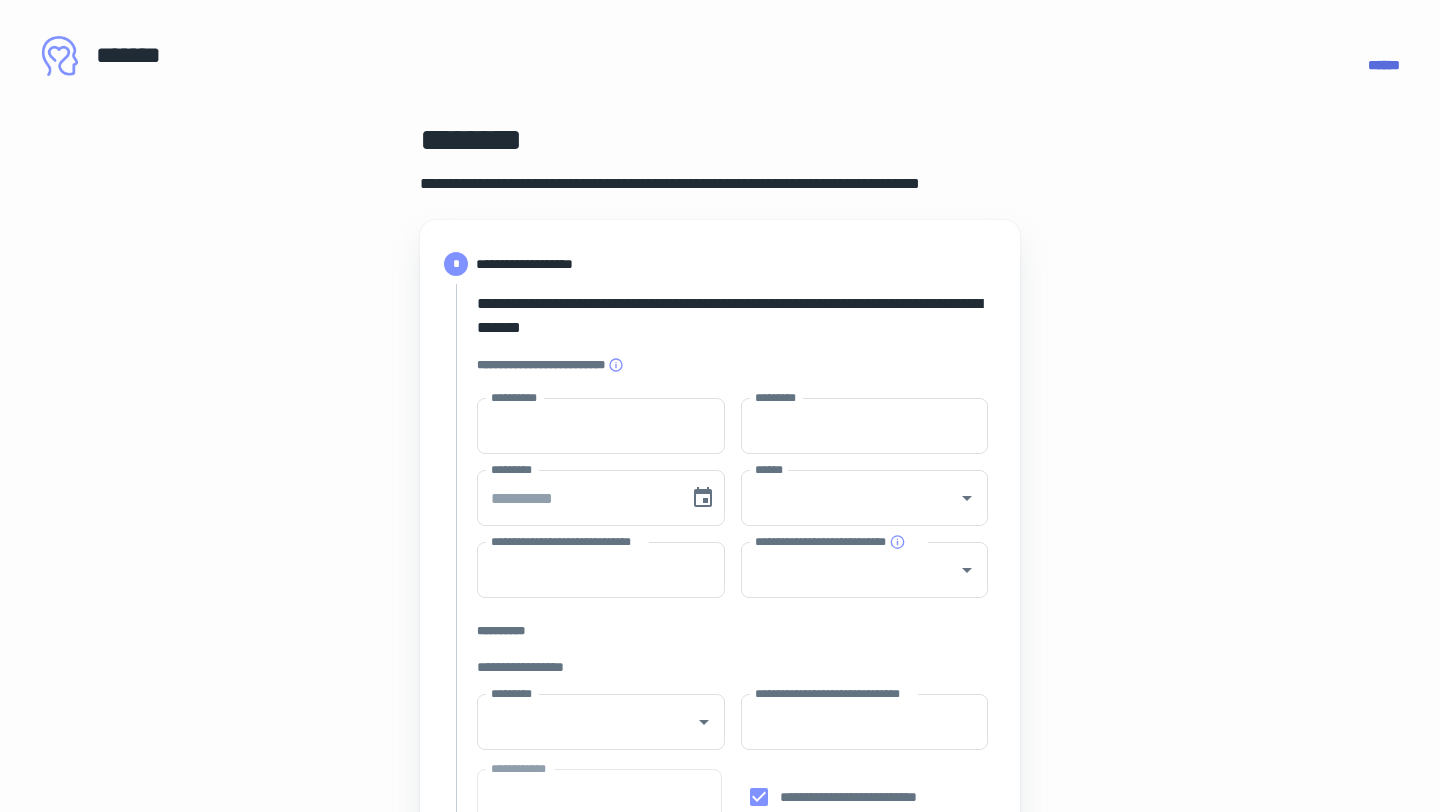 type on "****" 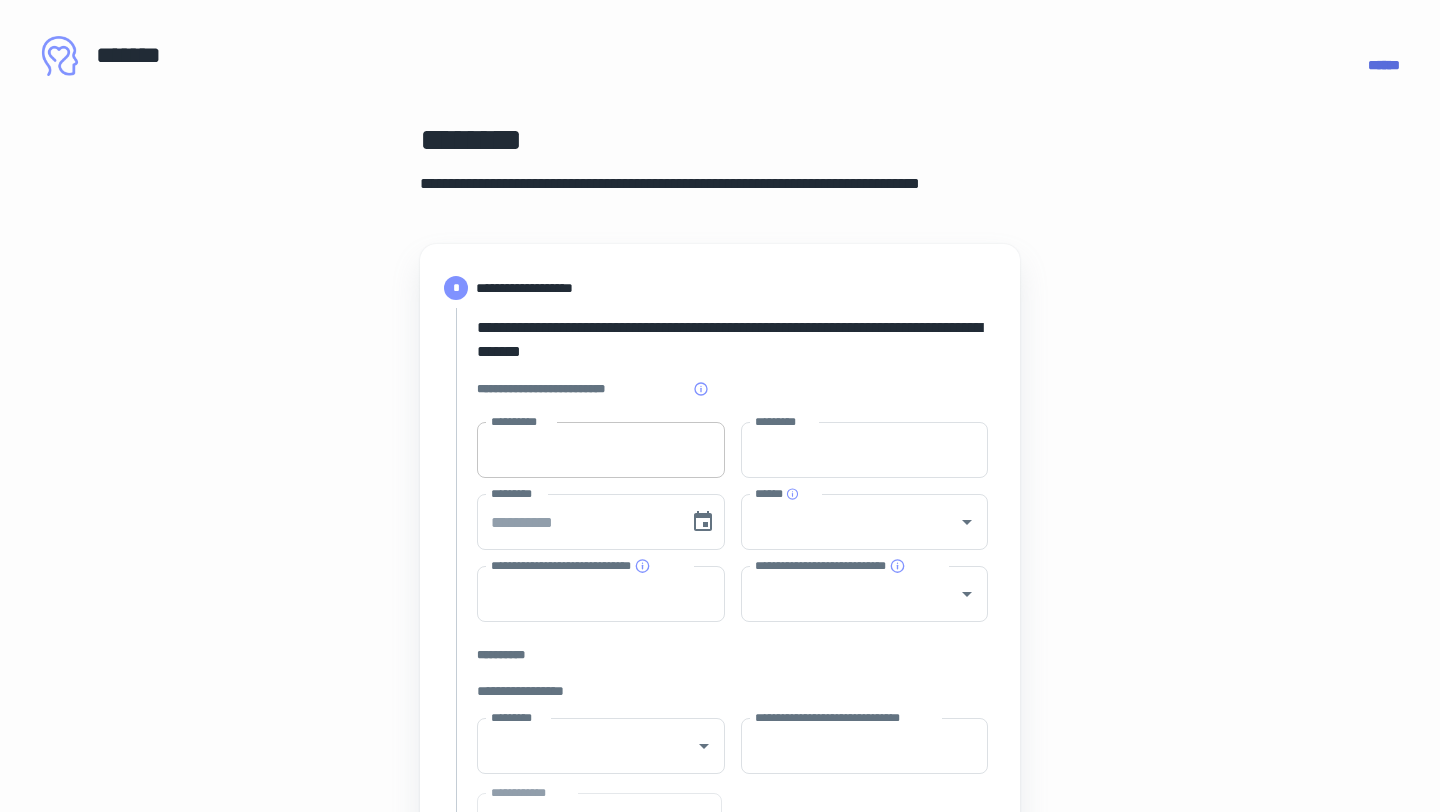 click on "**********" at bounding box center [601, 450] 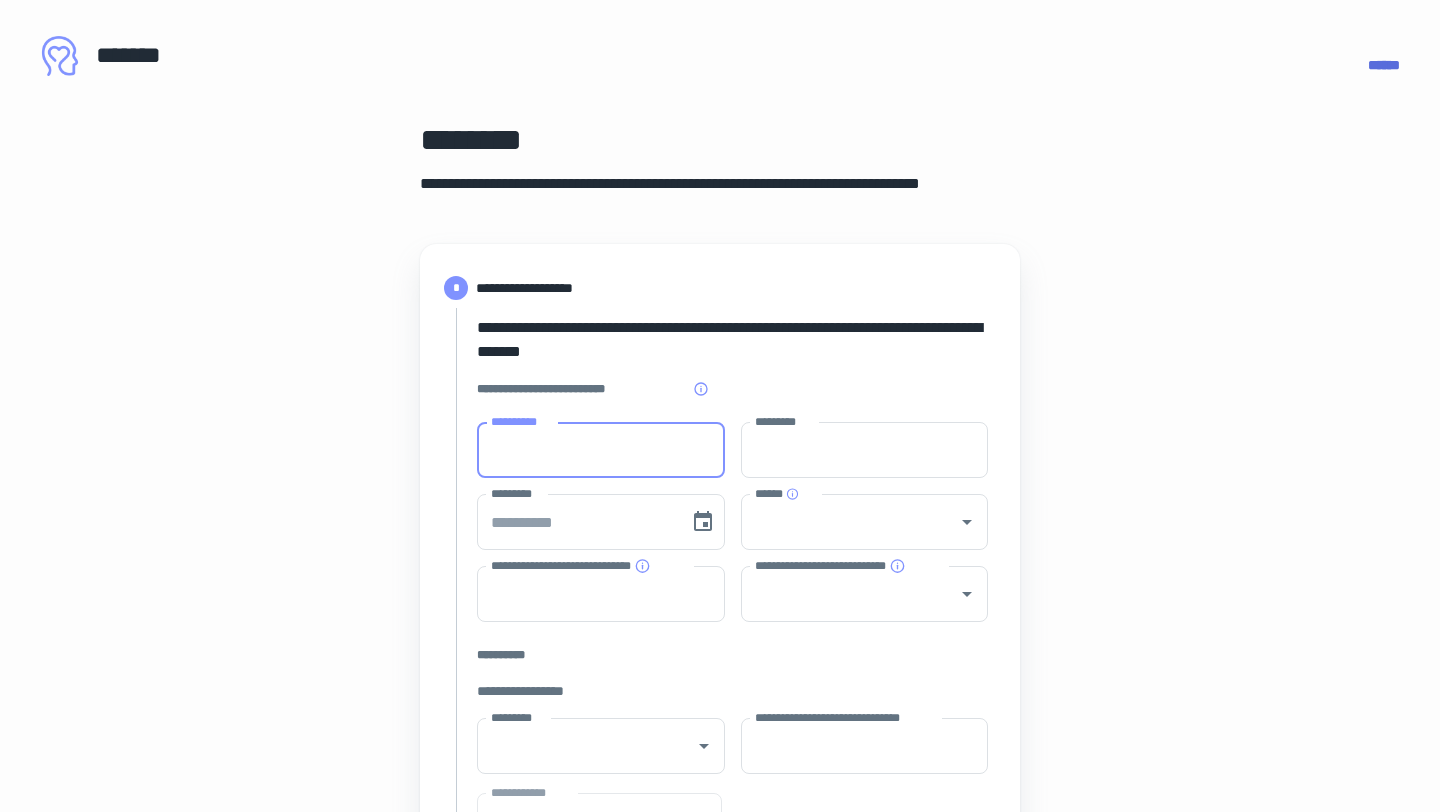 type on "******" 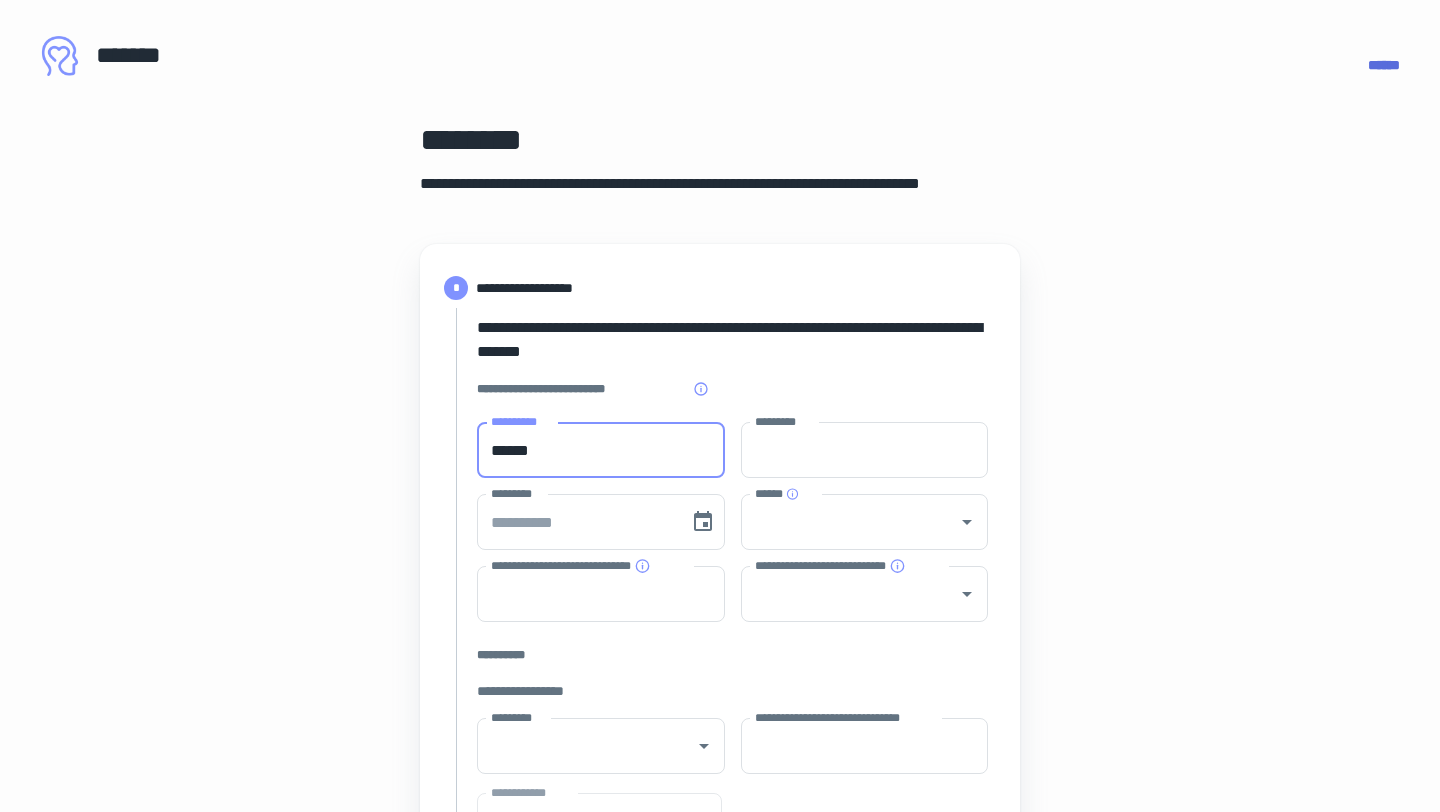 type on "****" 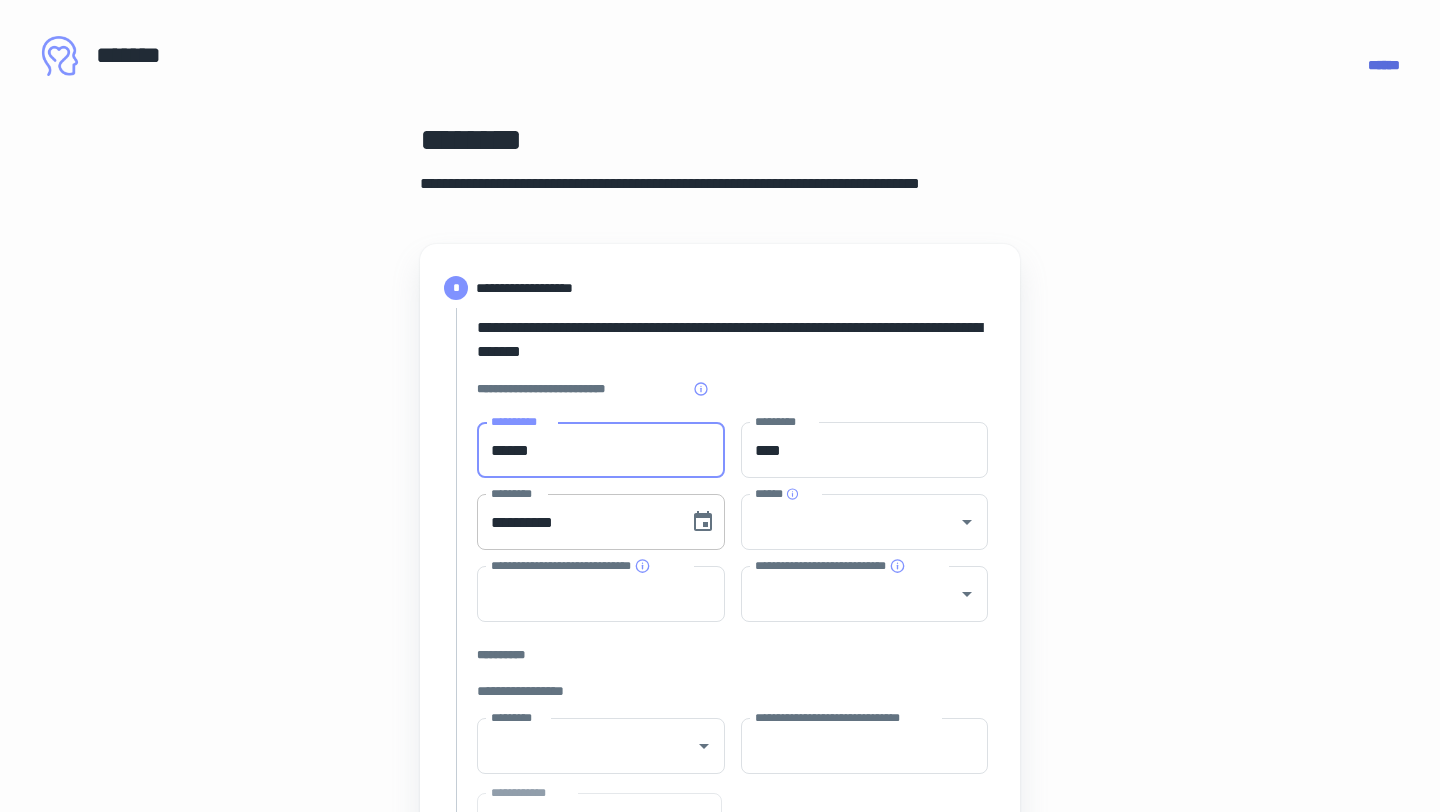click on "**********" at bounding box center [576, 522] 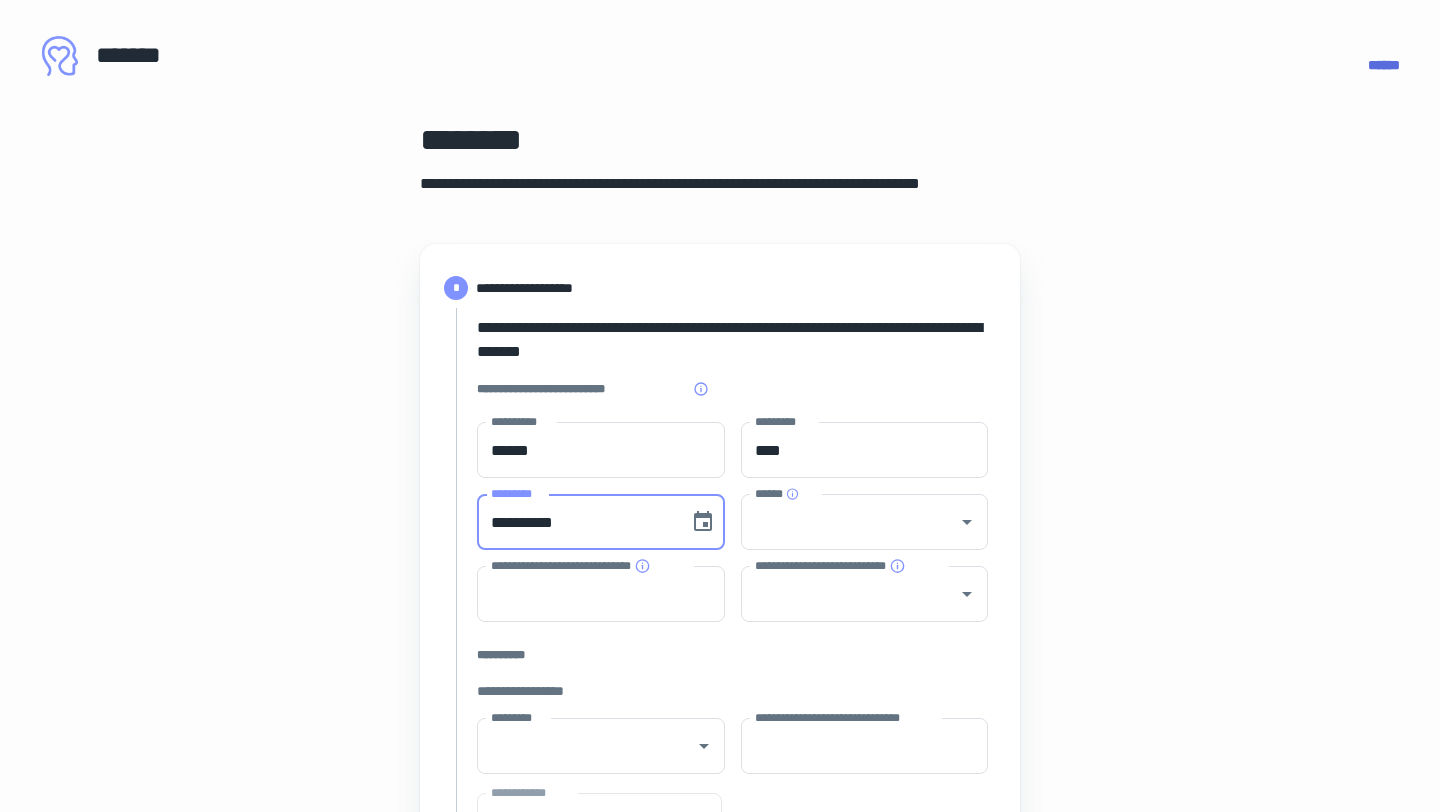 type on "**********" 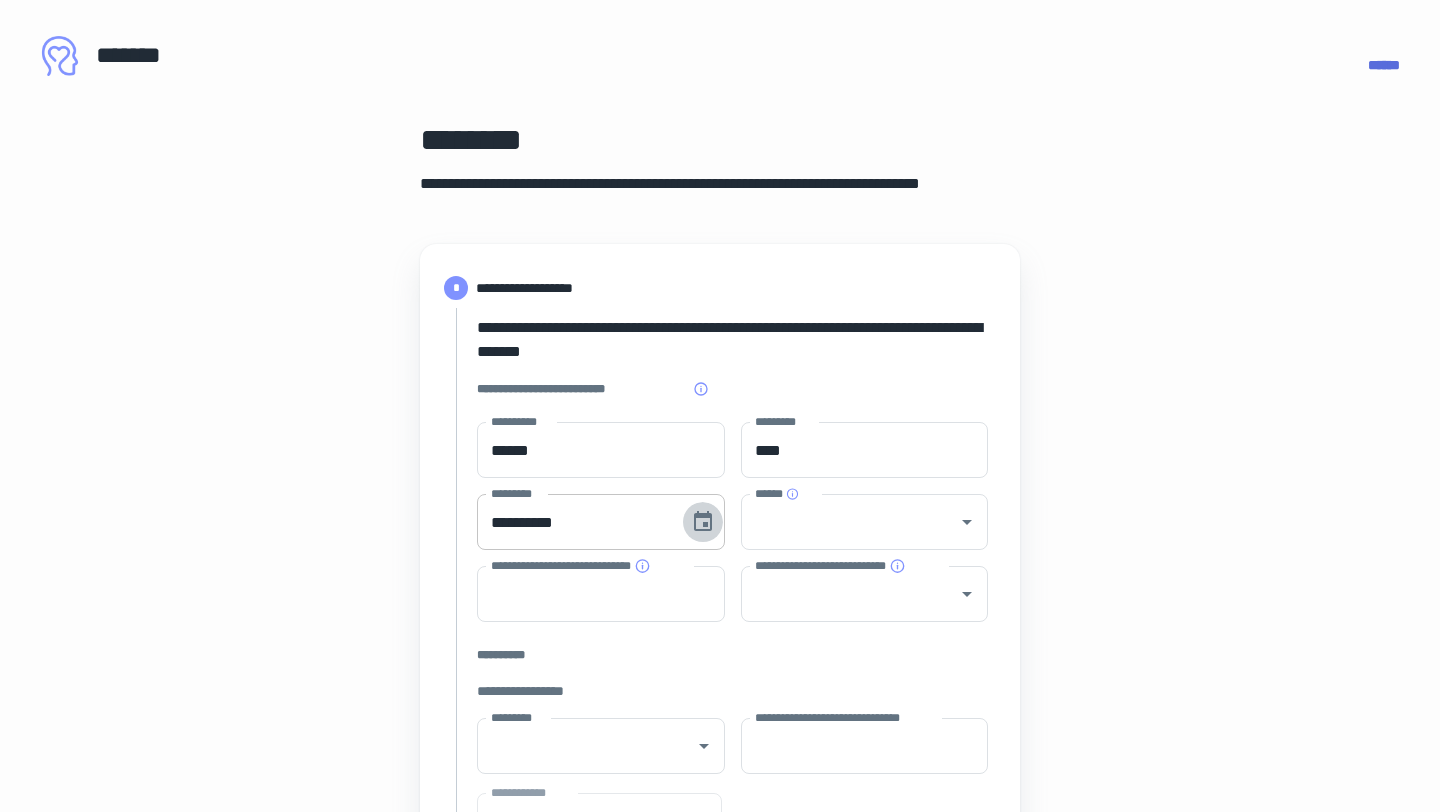 type 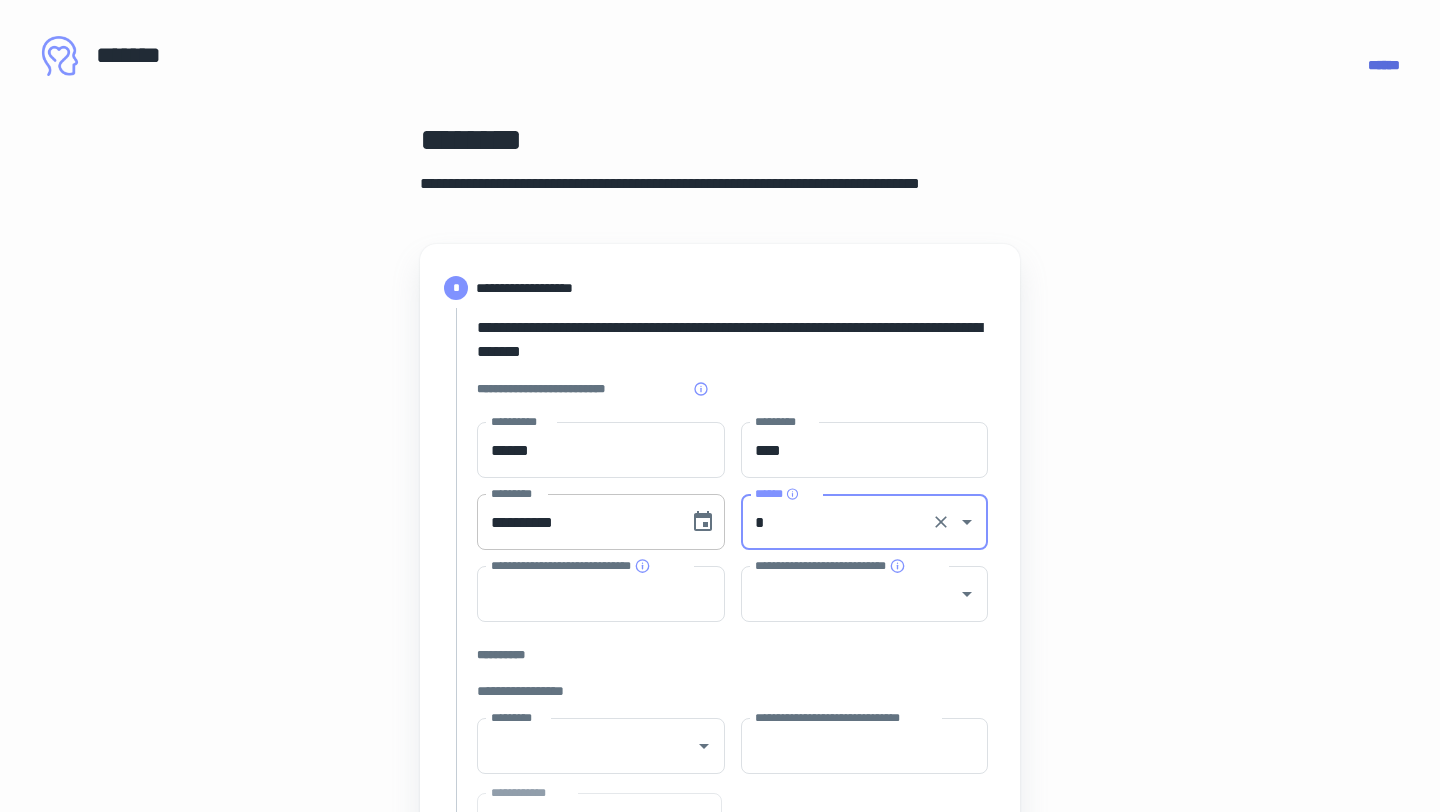 type on "*" 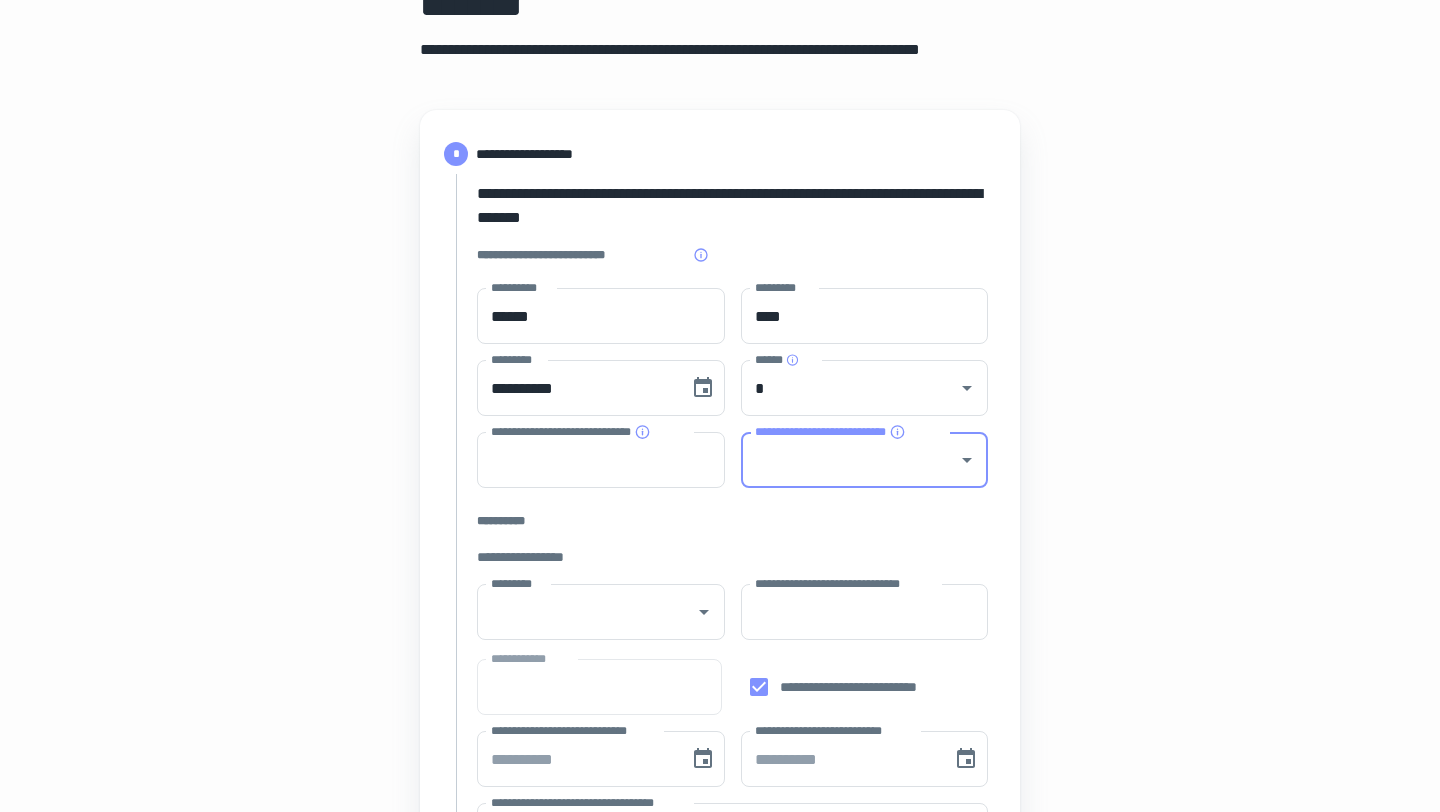scroll, scrollTop: 149, scrollLeft: 0, axis: vertical 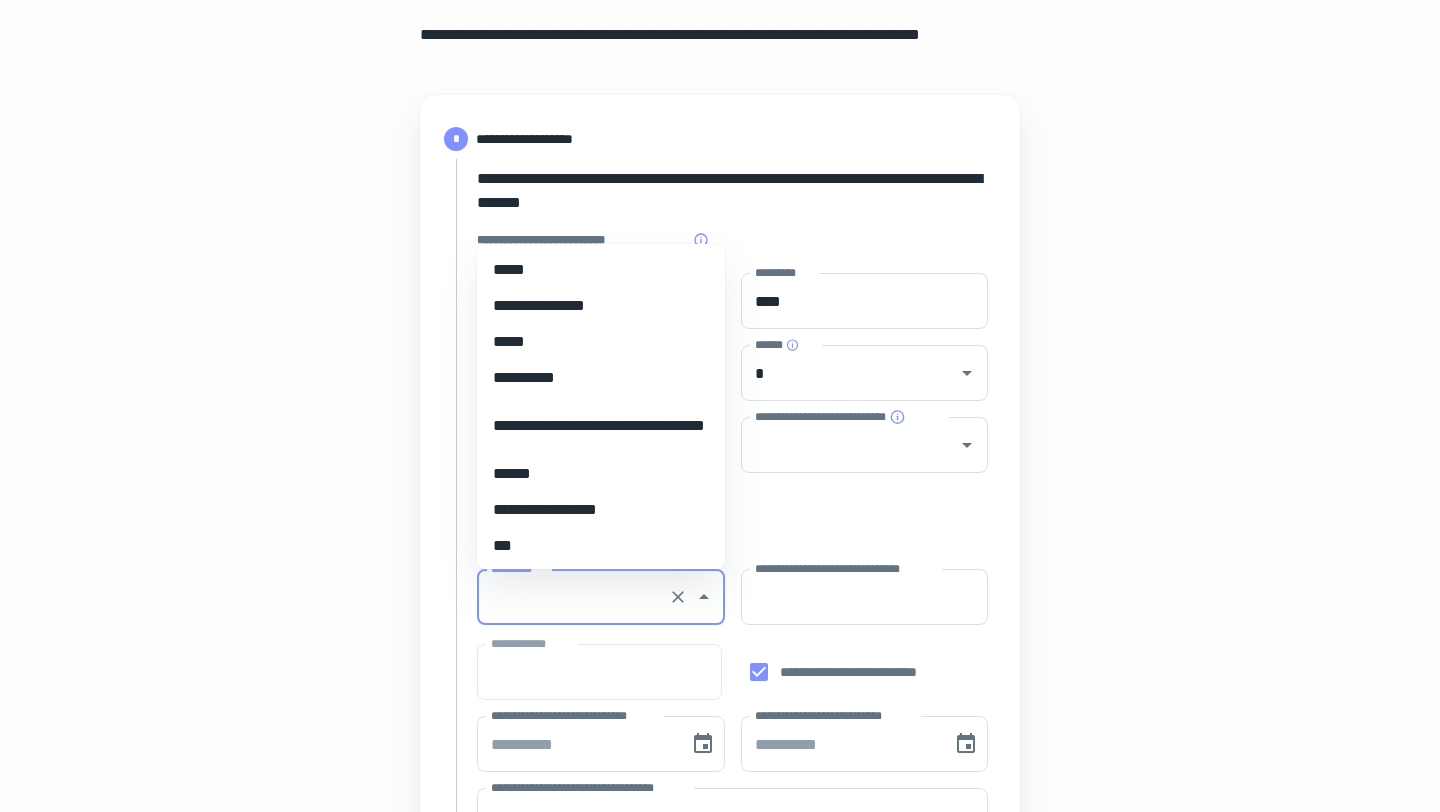 click on "*********" at bounding box center (573, 597) 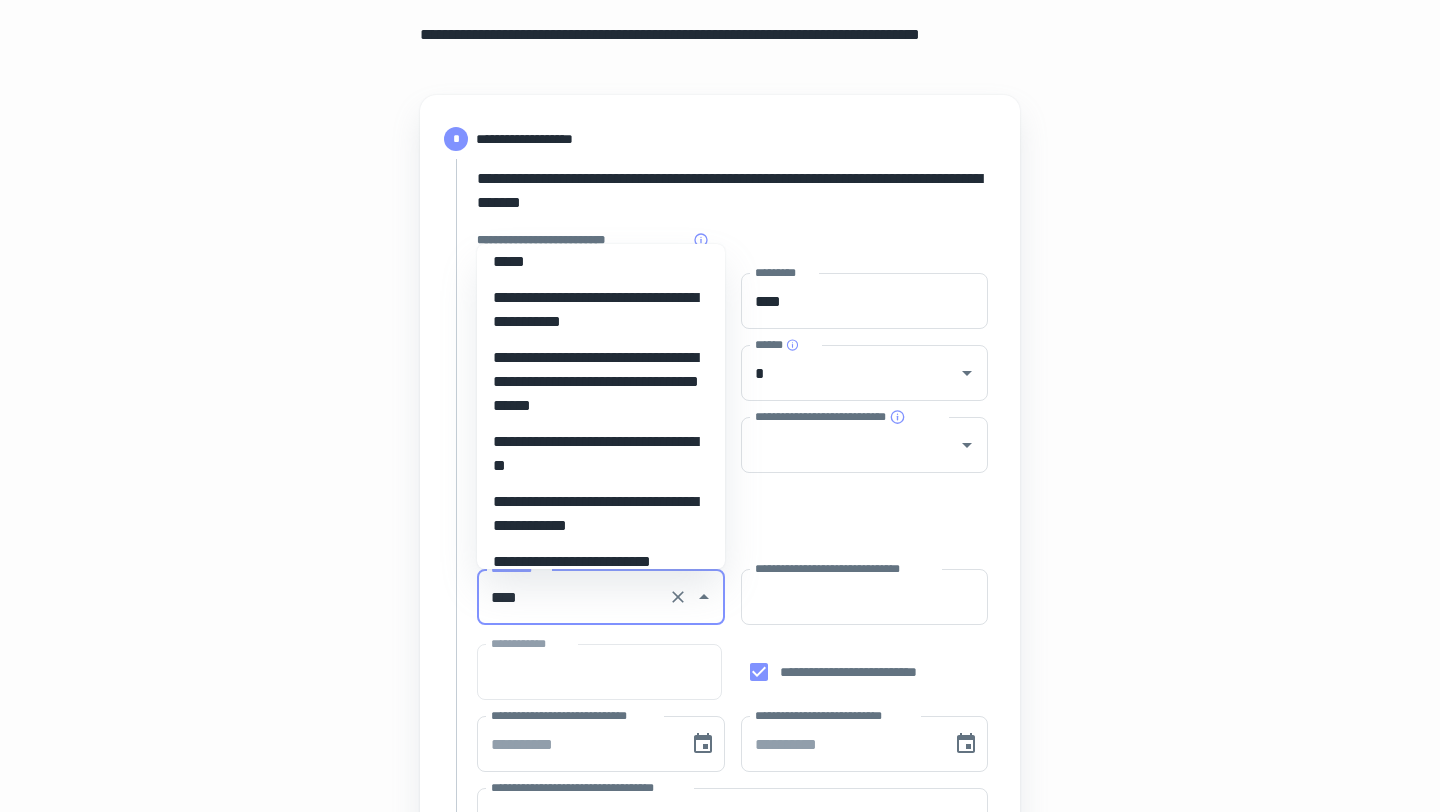 scroll, scrollTop: 0, scrollLeft: 0, axis: both 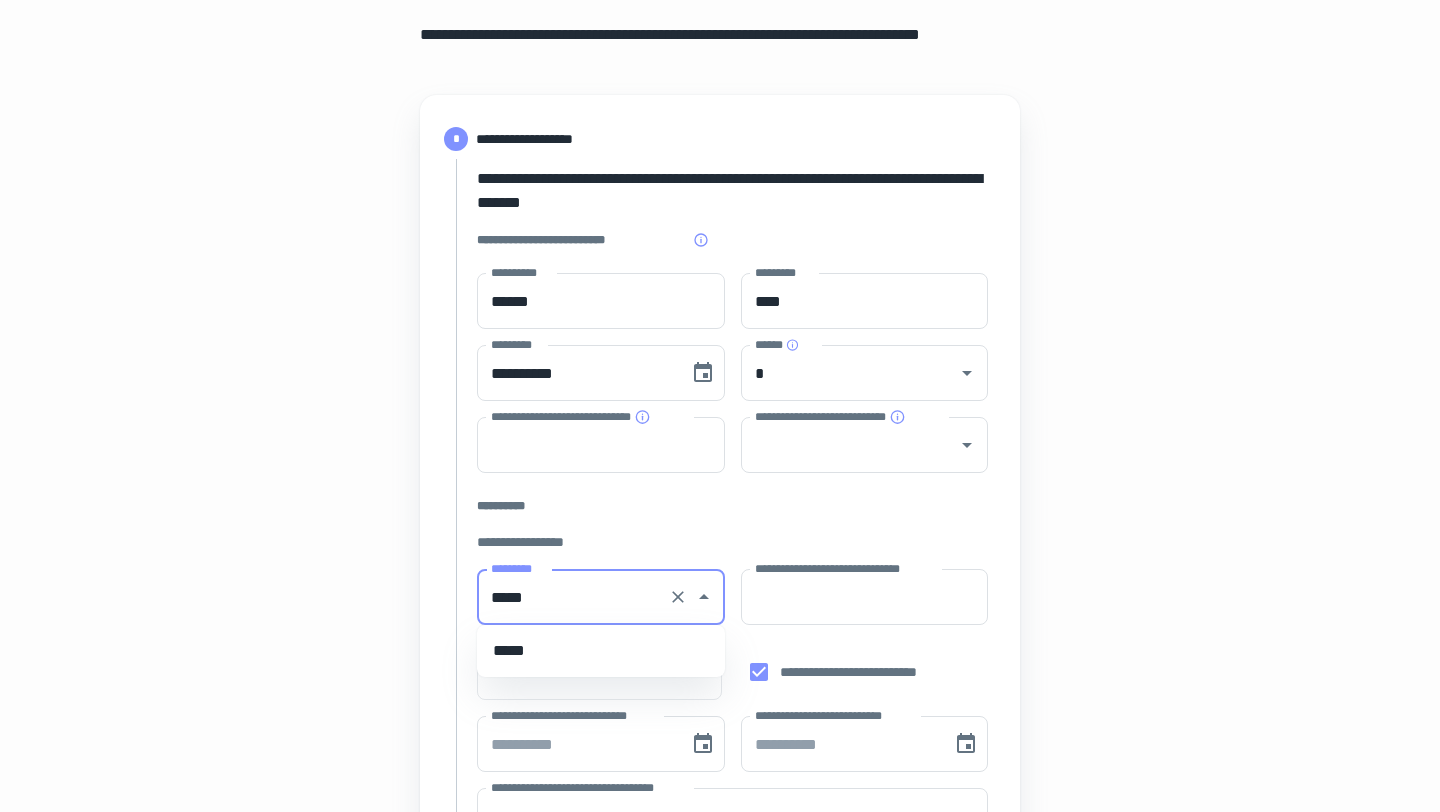 click on "*****" at bounding box center (601, 651) 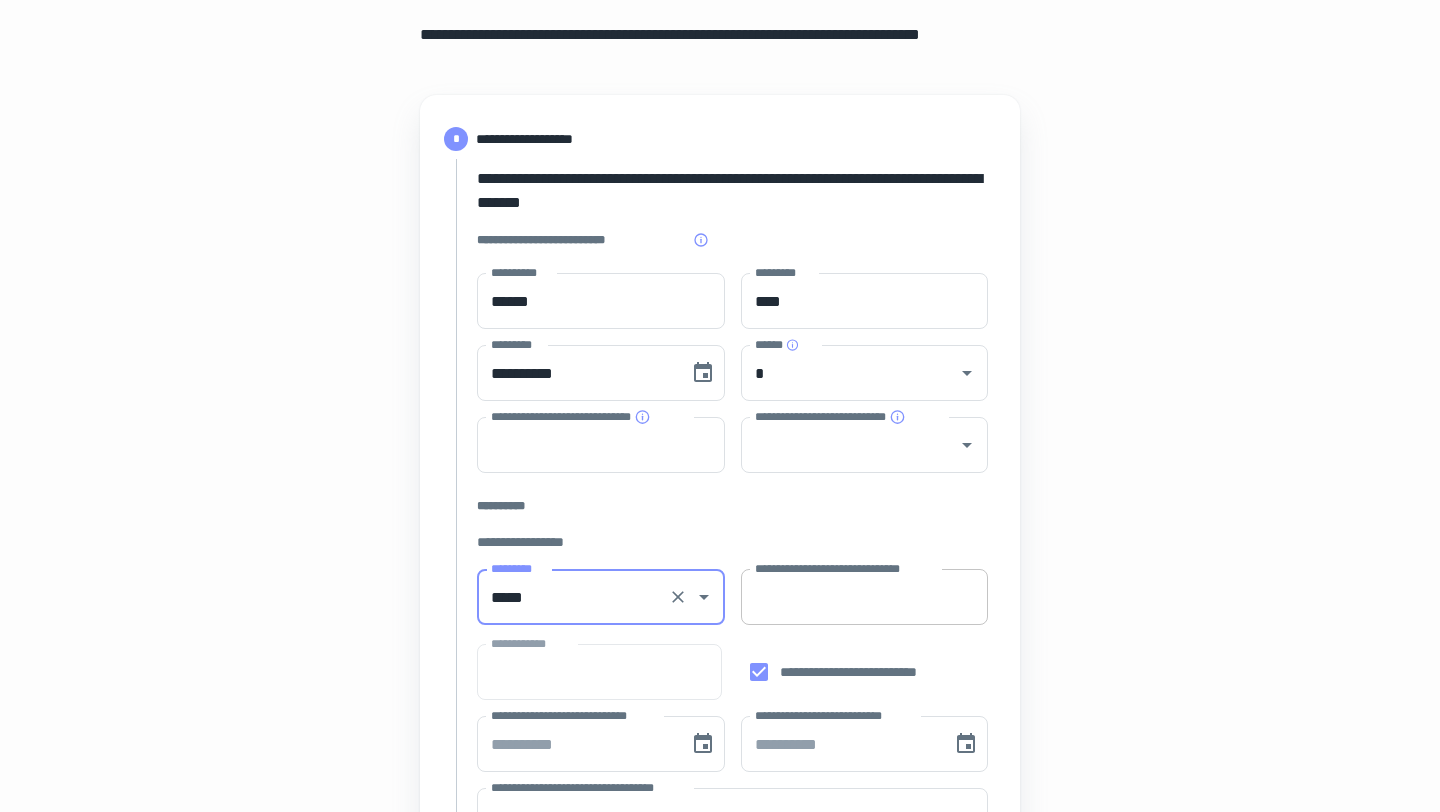type on "*****" 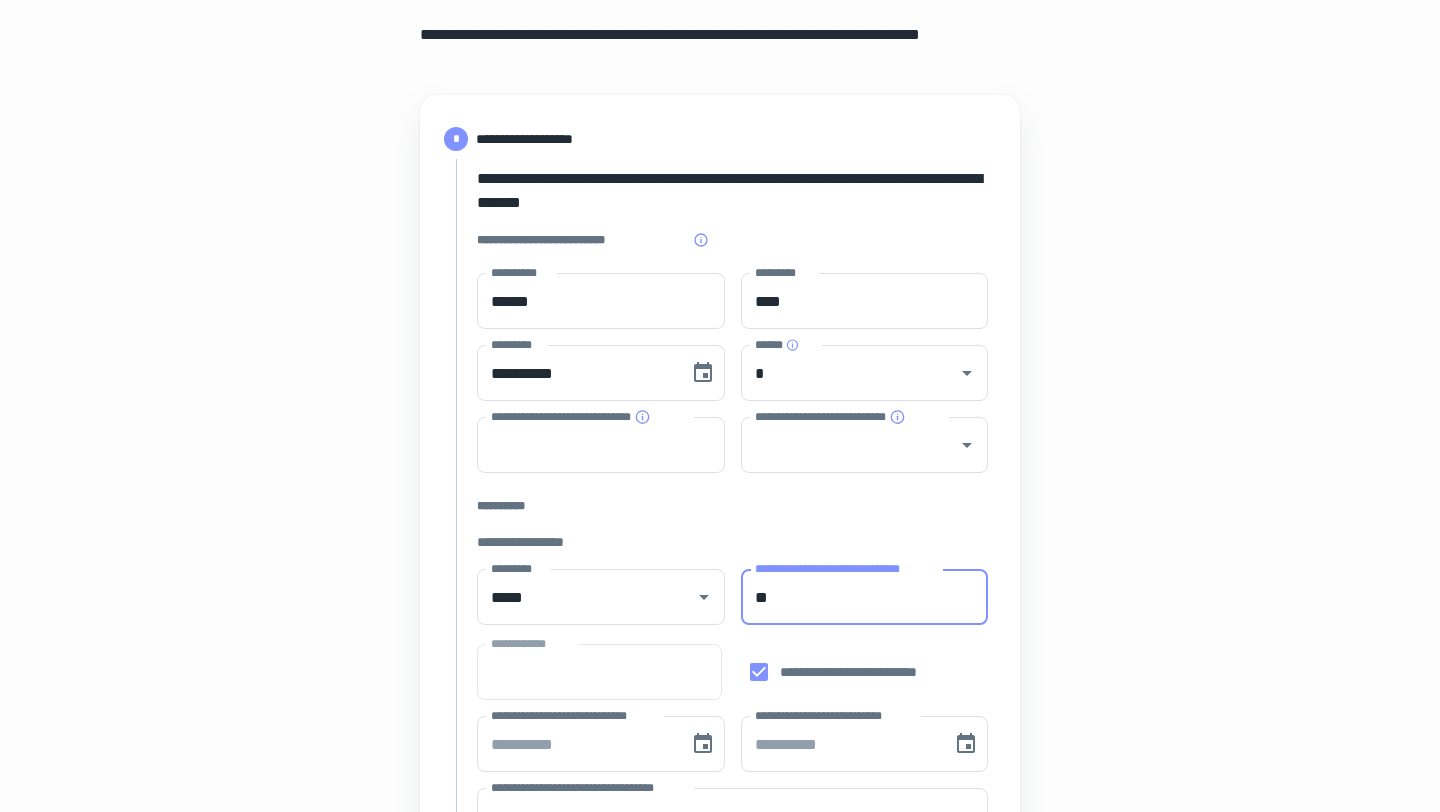 type on "*" 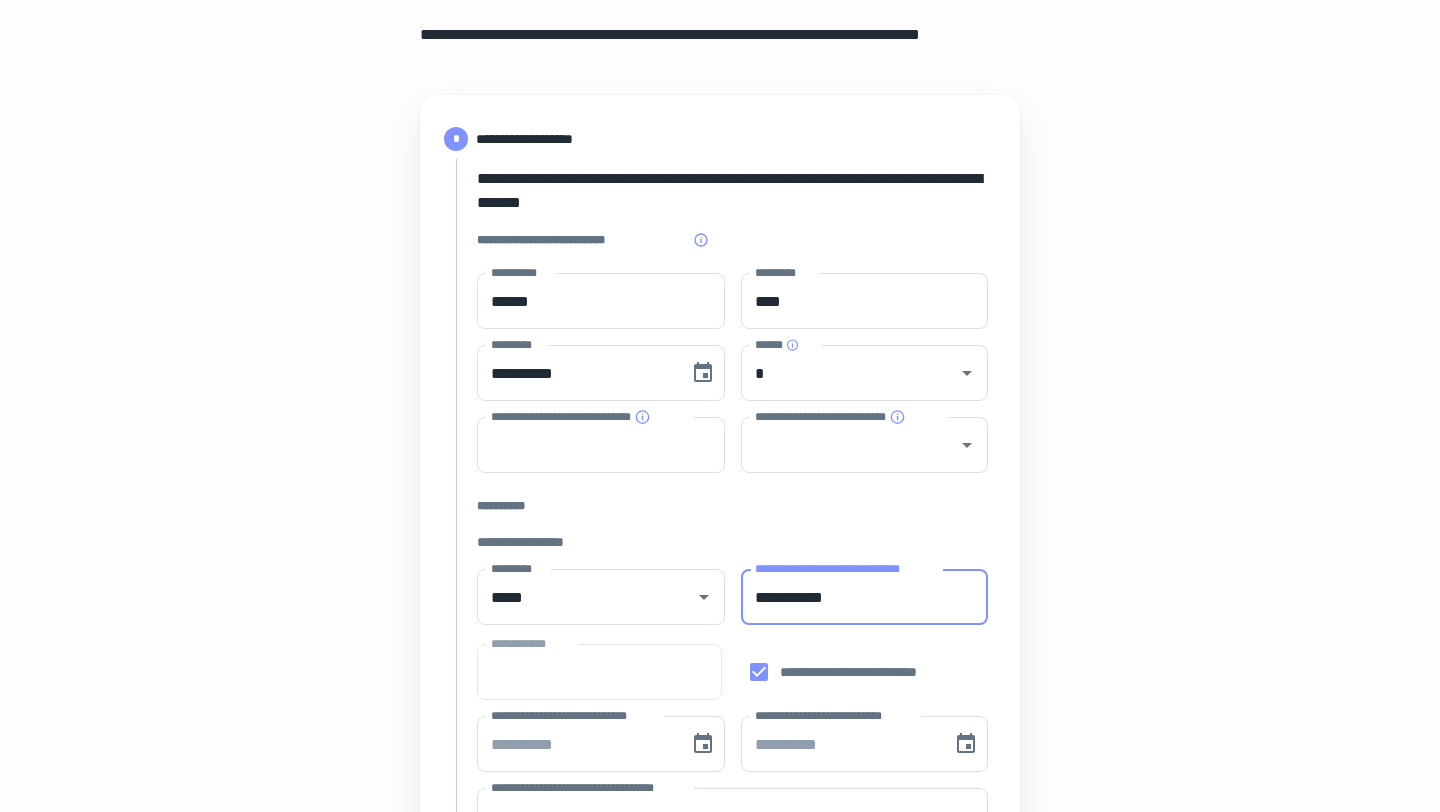 type on "**********" 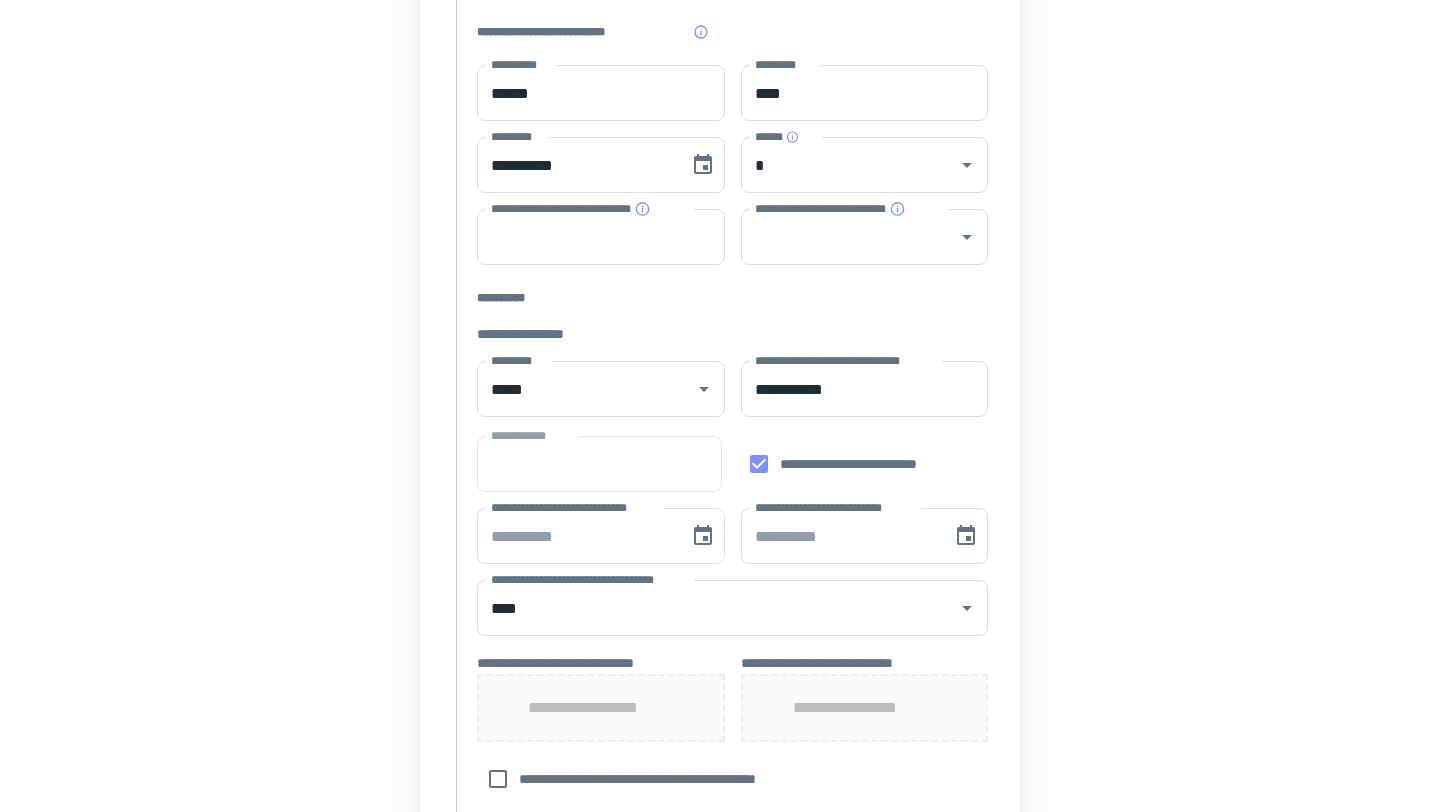 scroll, scrollTop: 391, scrollLeft: 0, axis: vertical 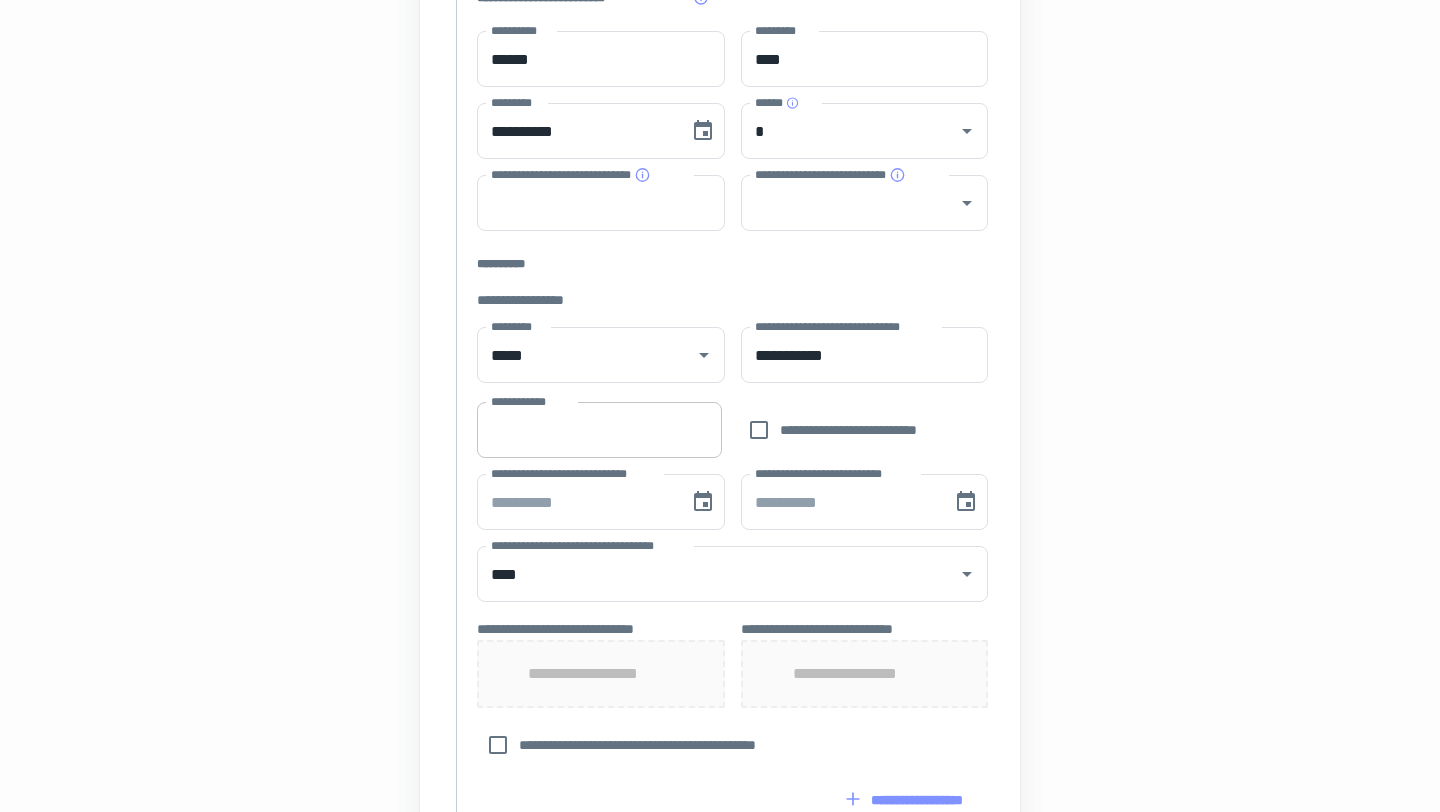 click on "**********" at bounding box center [599, 430] 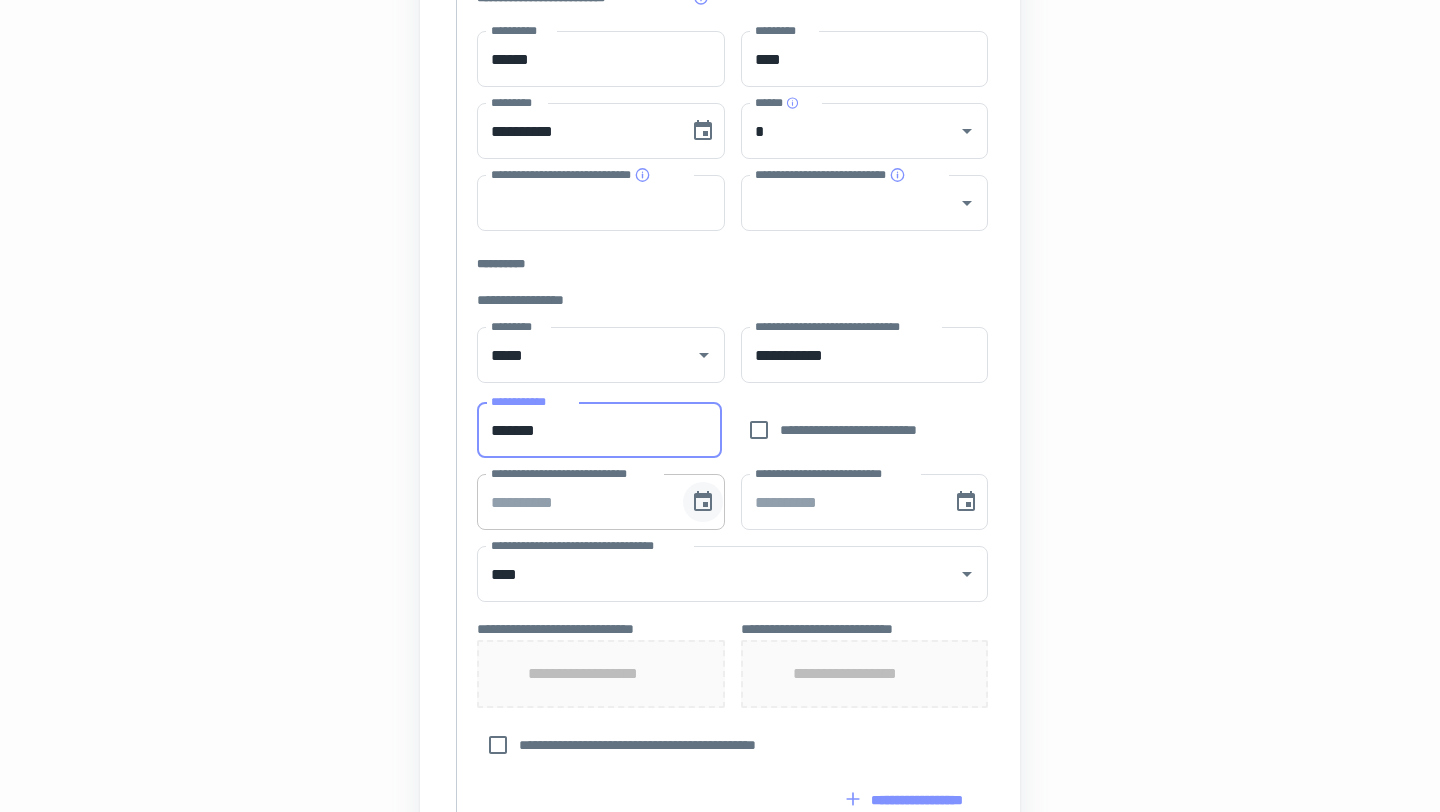 type on "*******" 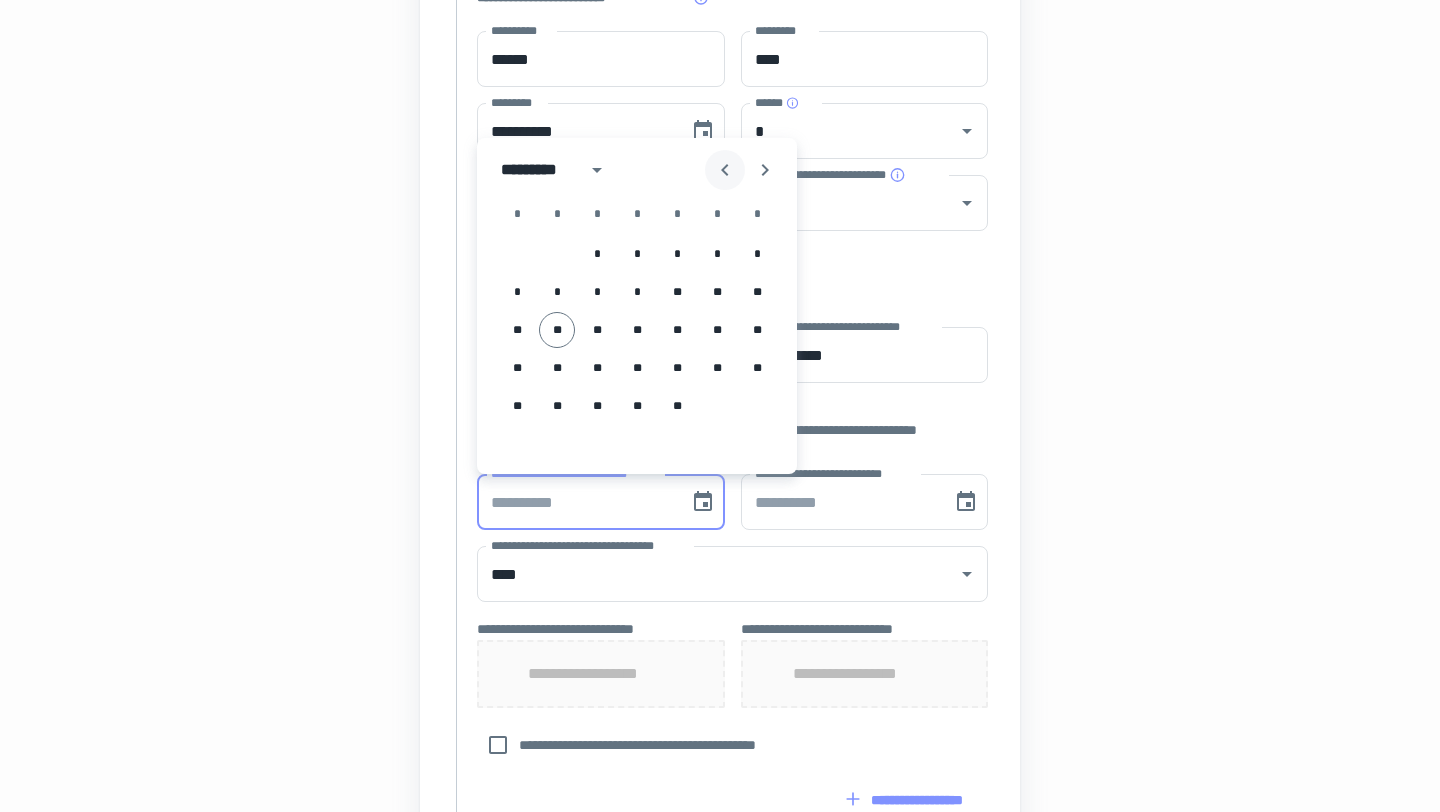 click 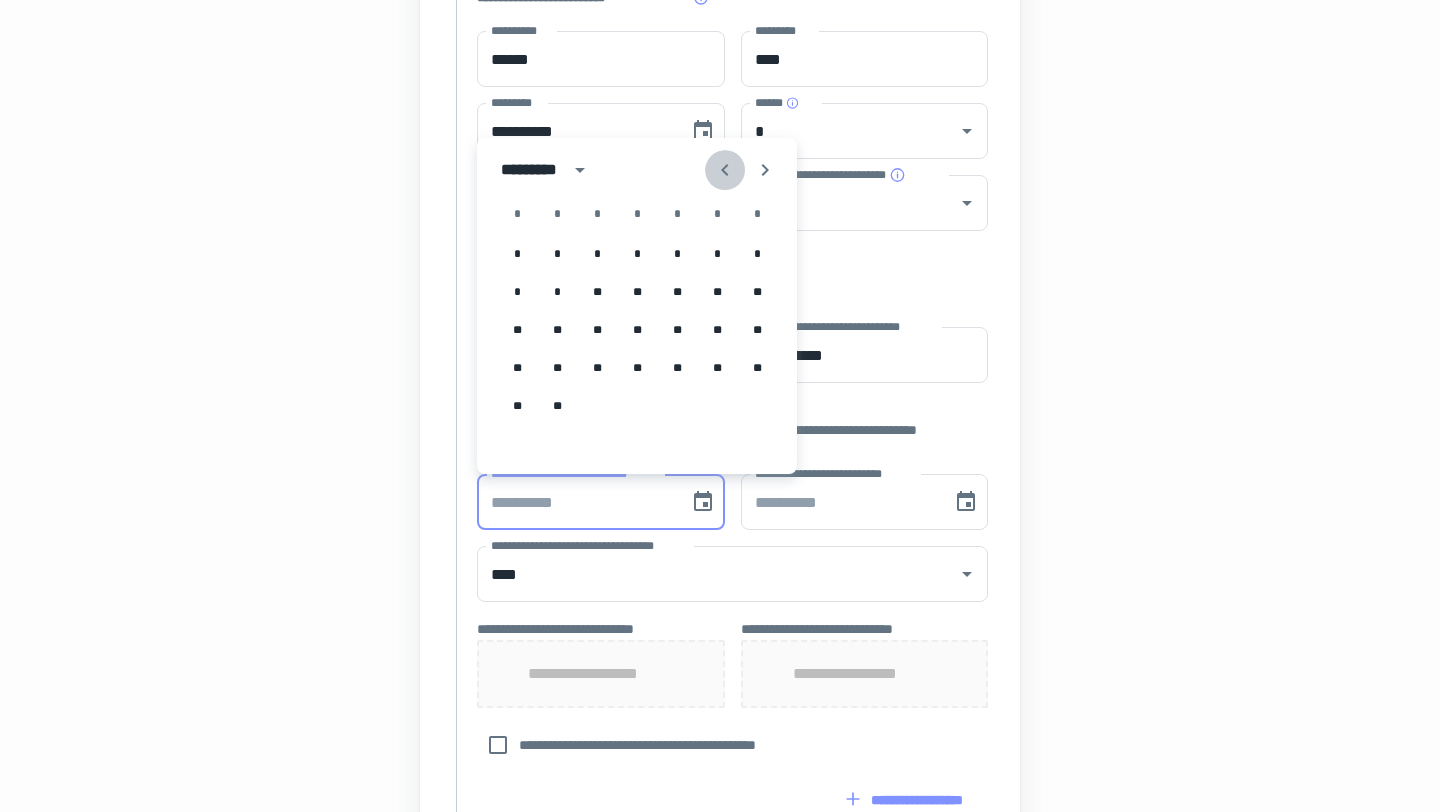 click 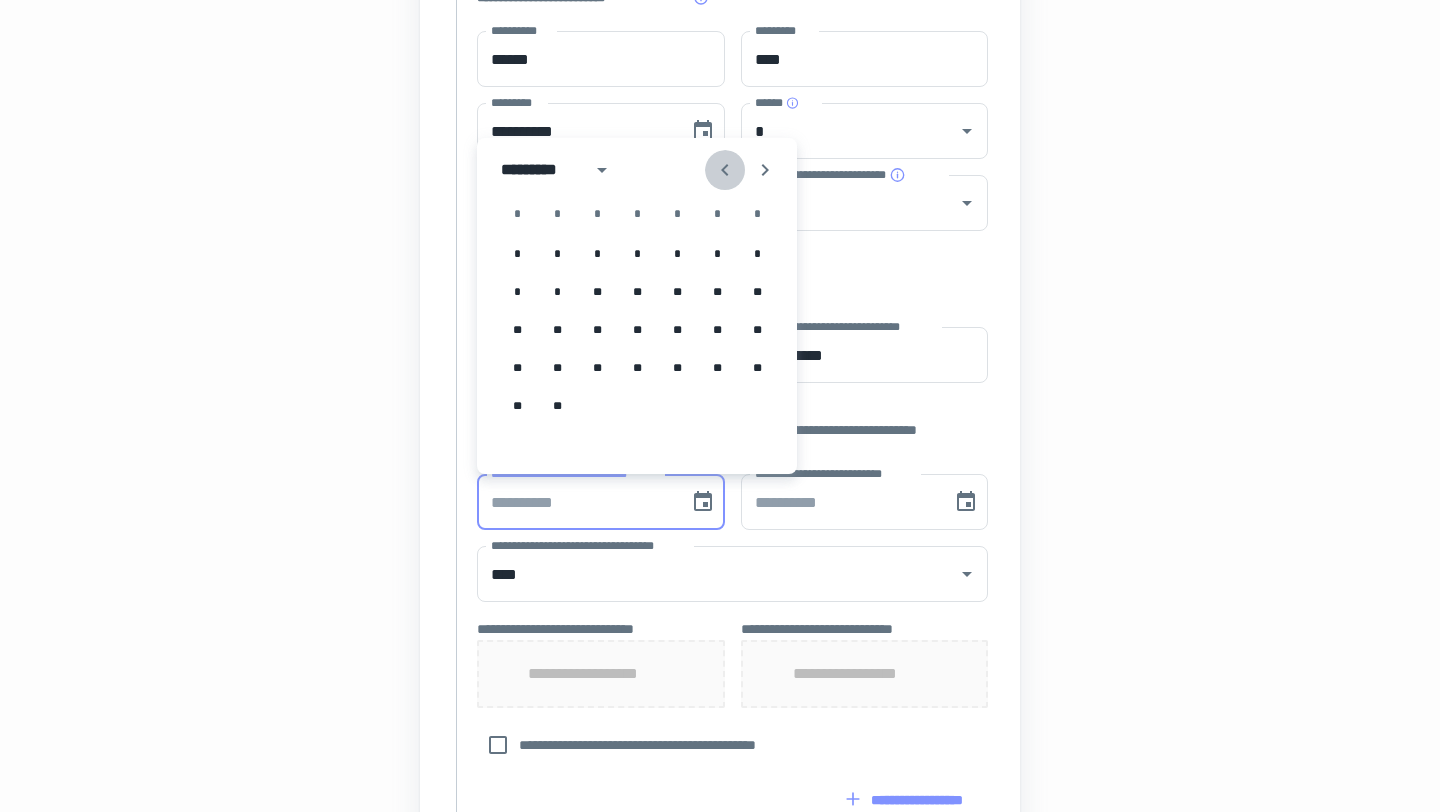 click 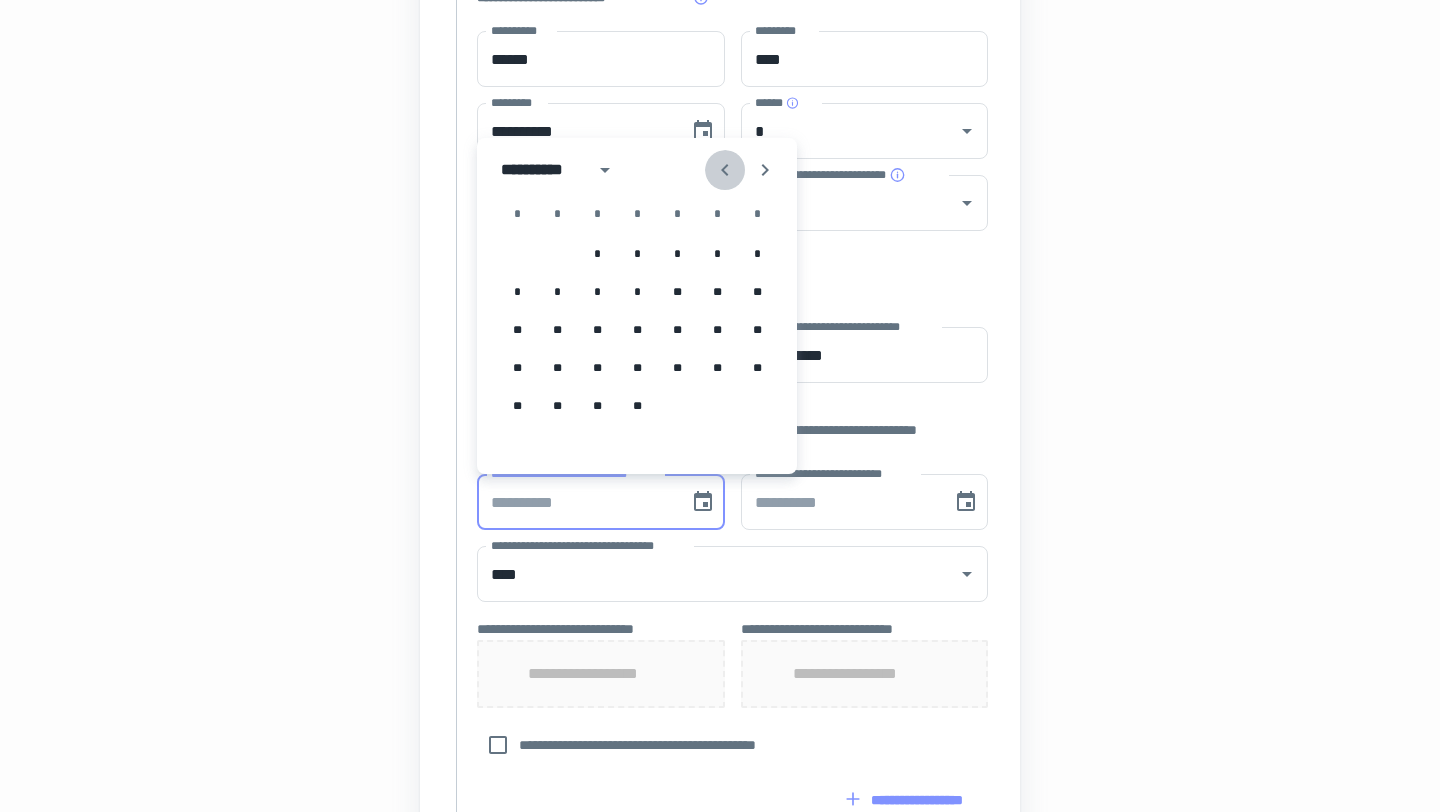 click 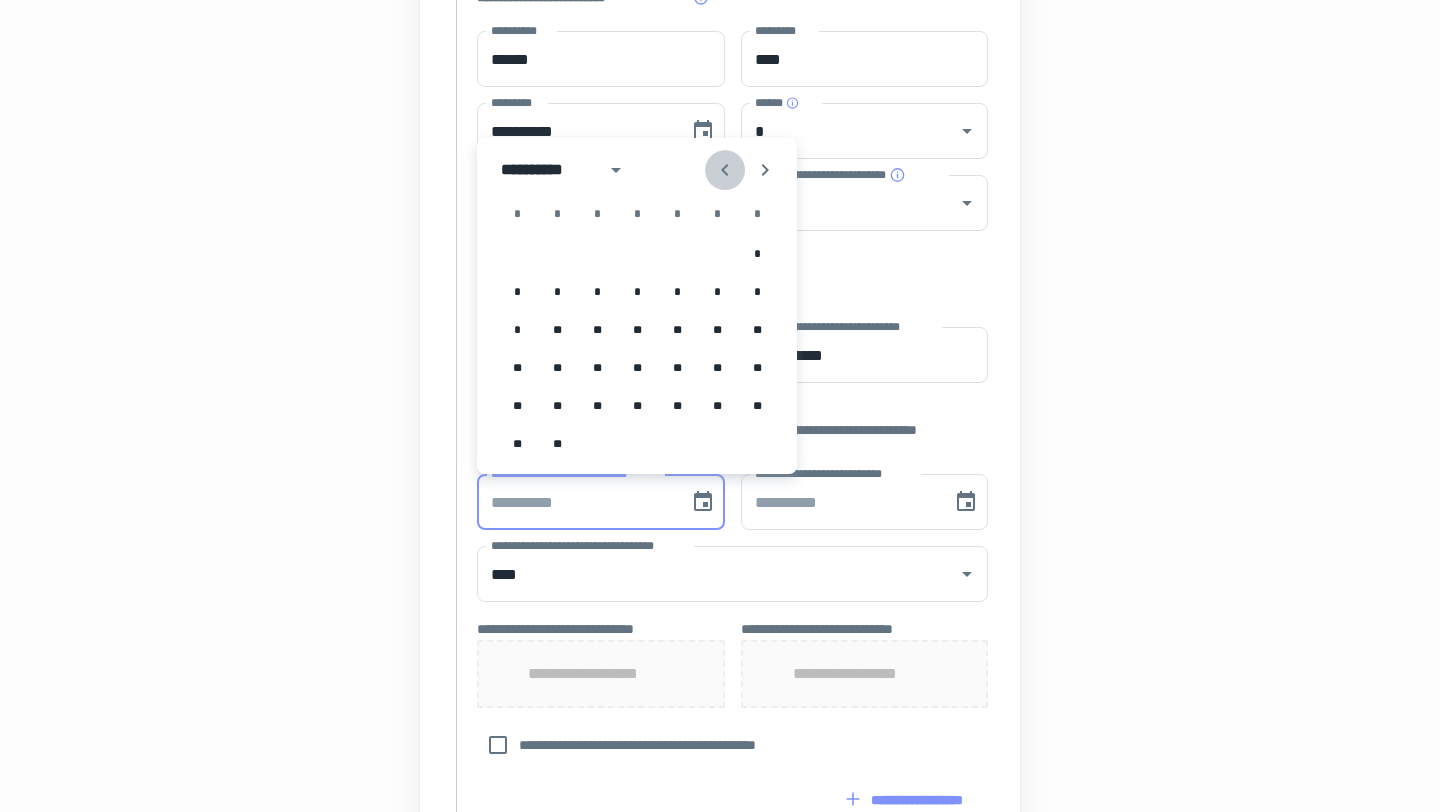 click 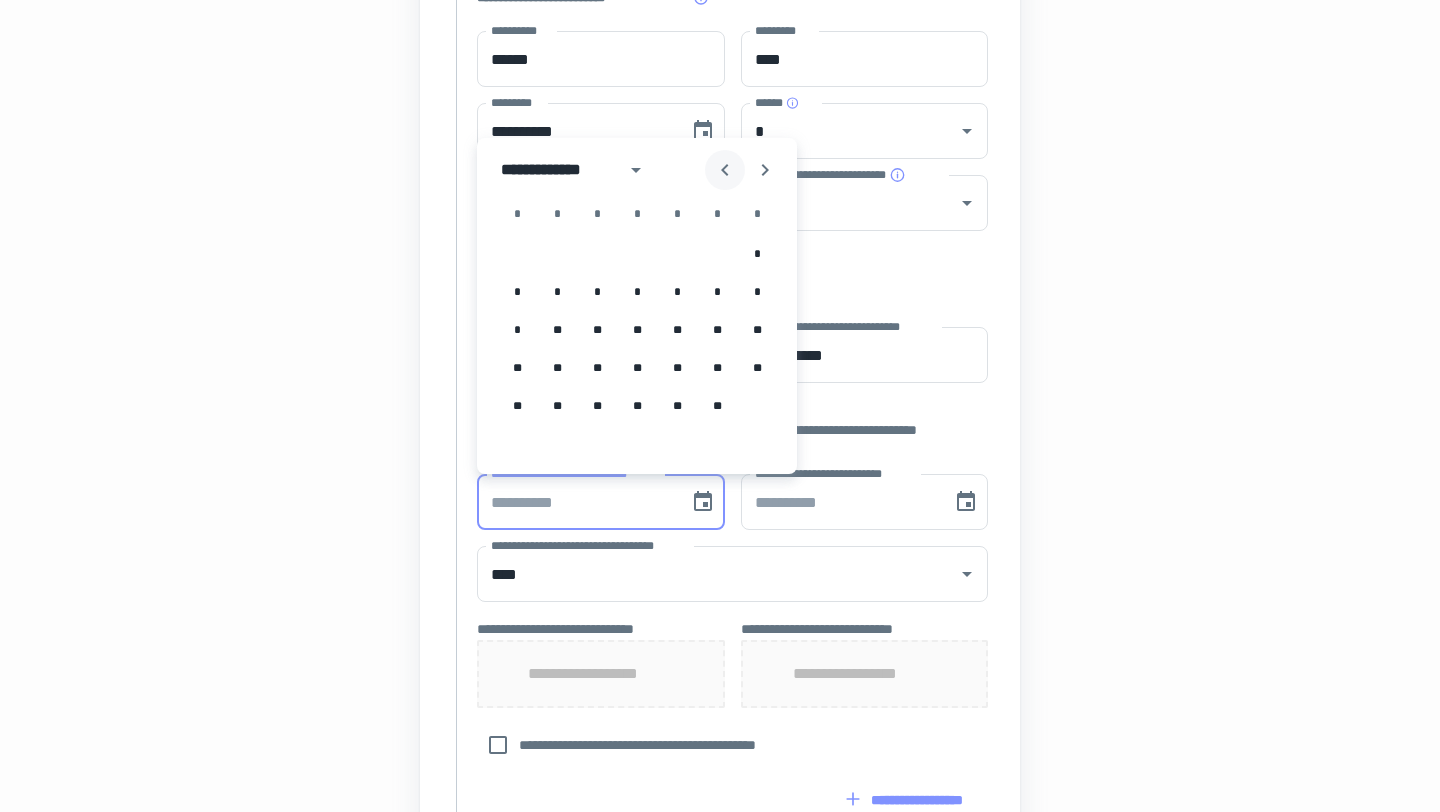 click 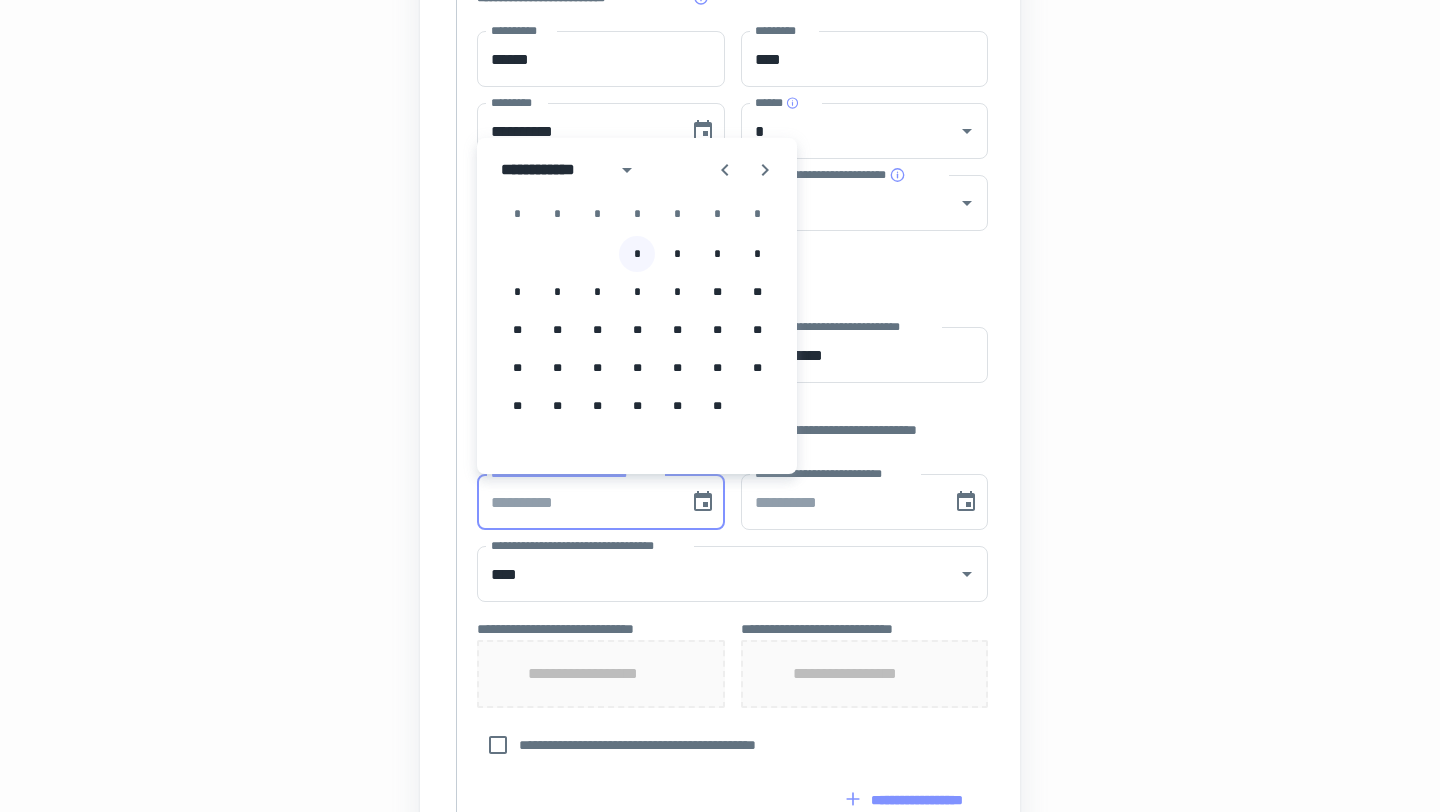 click on "*" at bounding box center (637, 254) 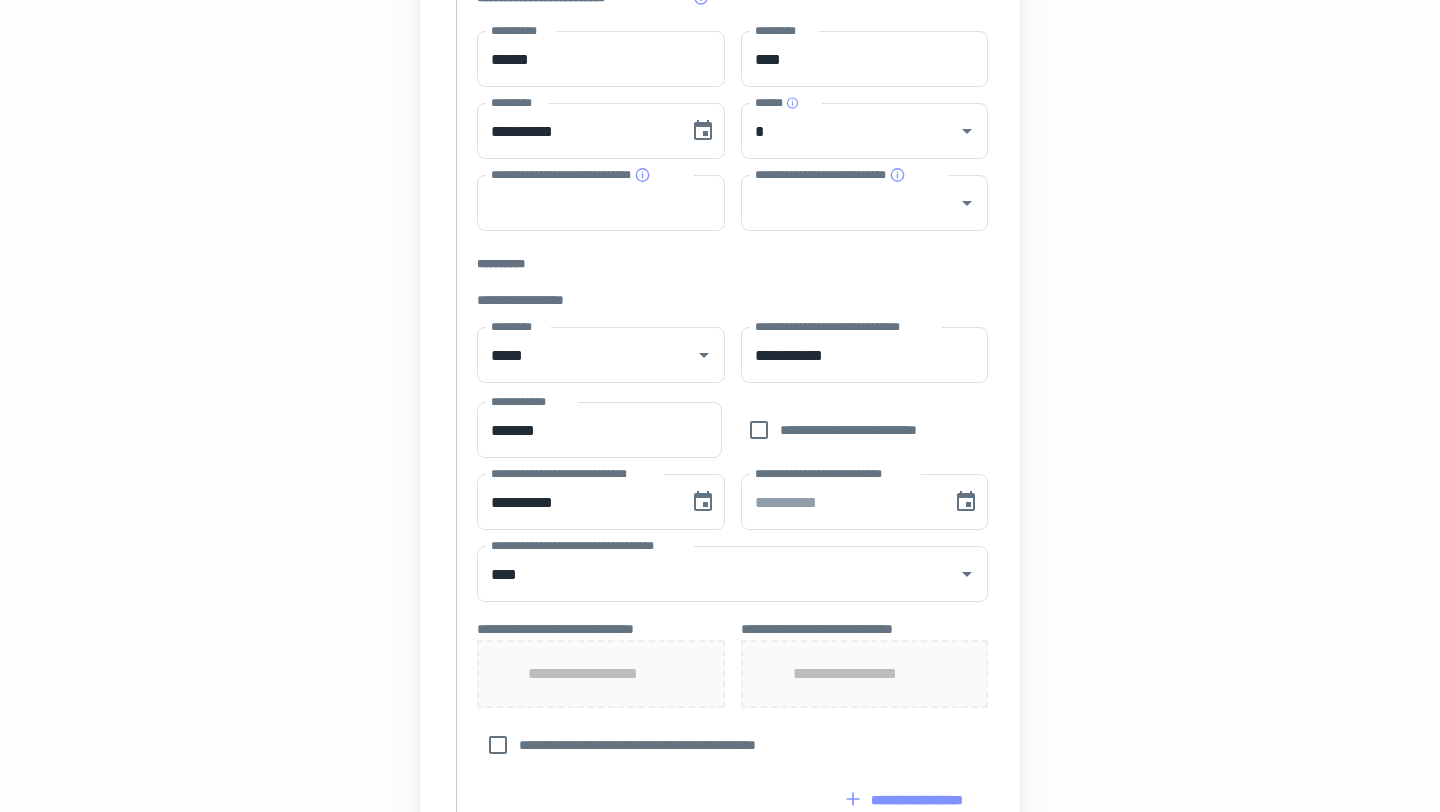 type on "**********" 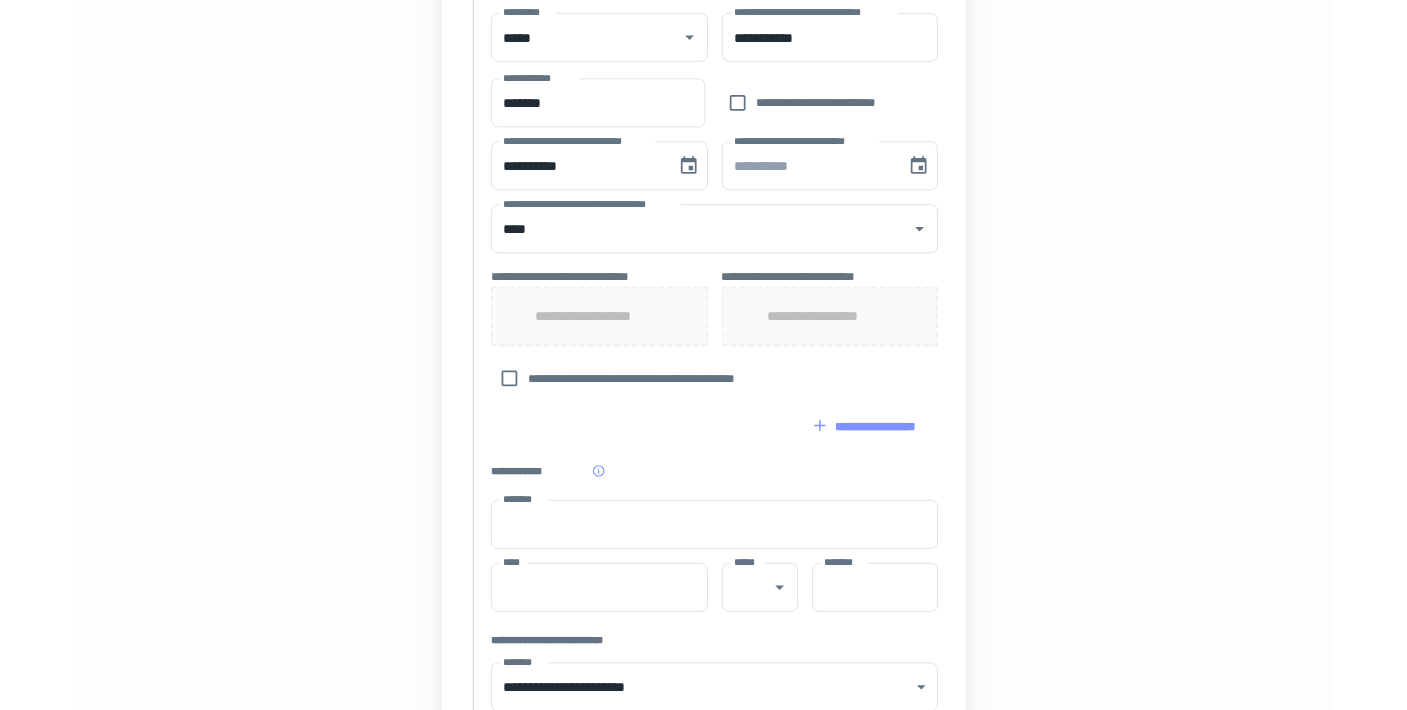 scroll, scrollTop: 712, scrollLeft: 0, axis: vertical 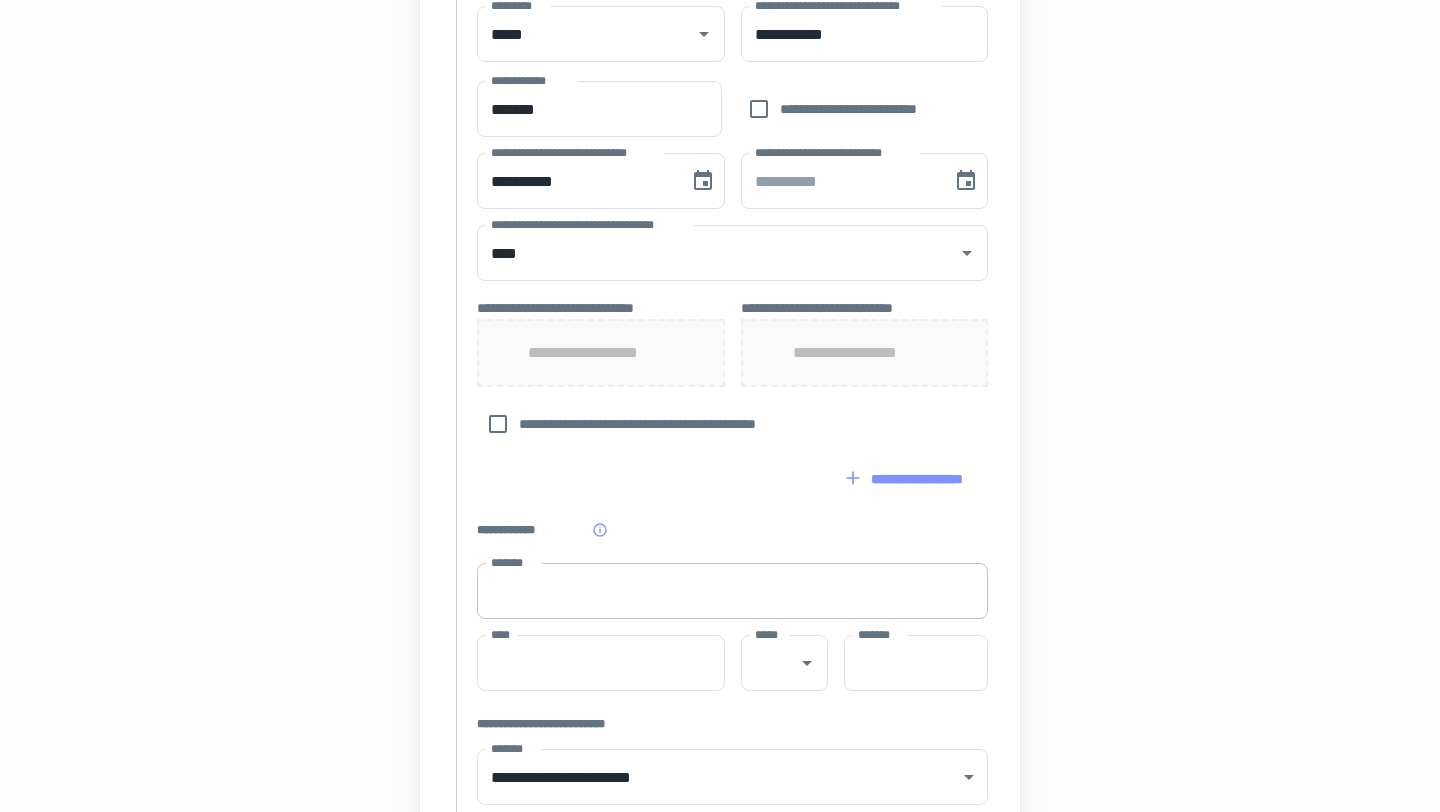 click on "*******" at bounding box center [732, 591] 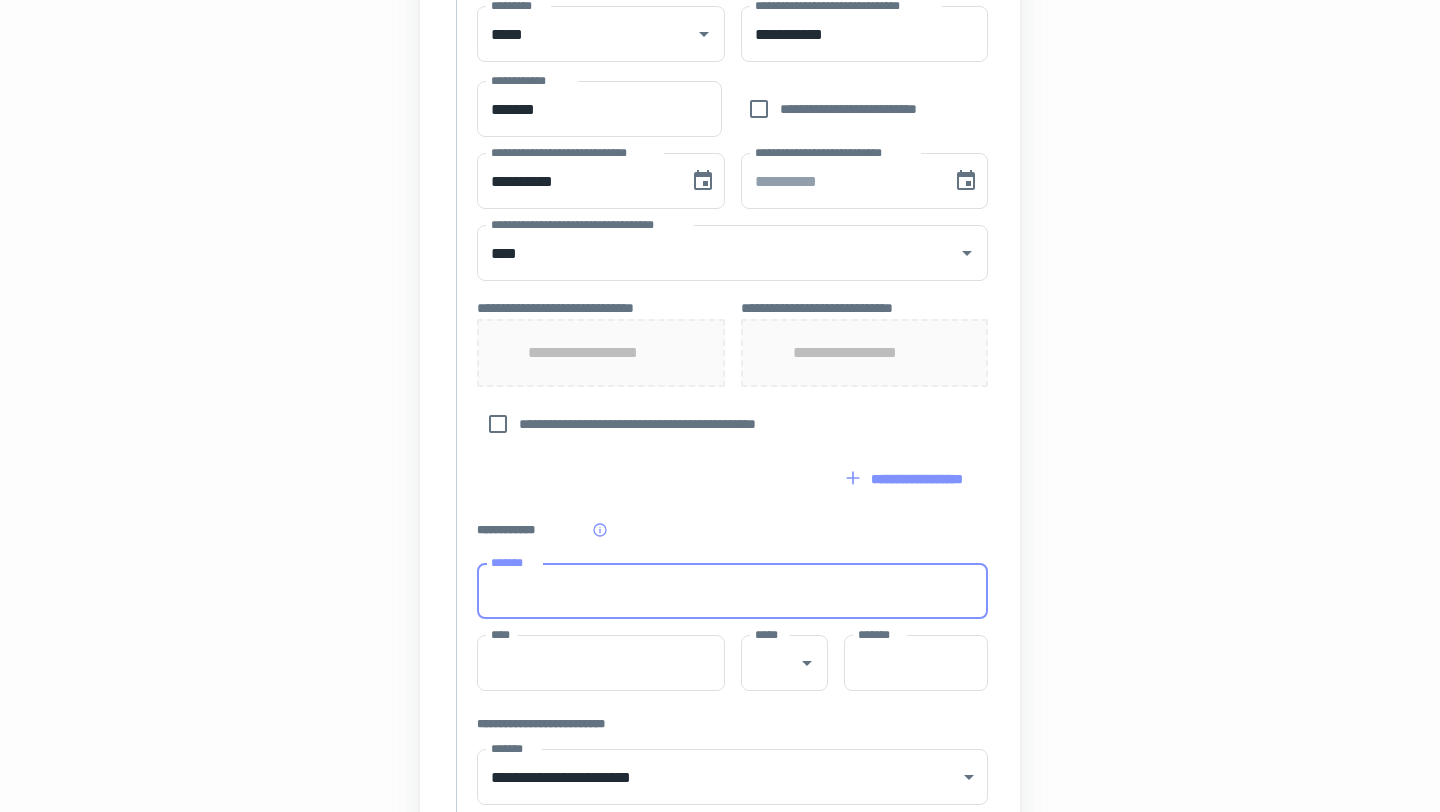 type on "**********" 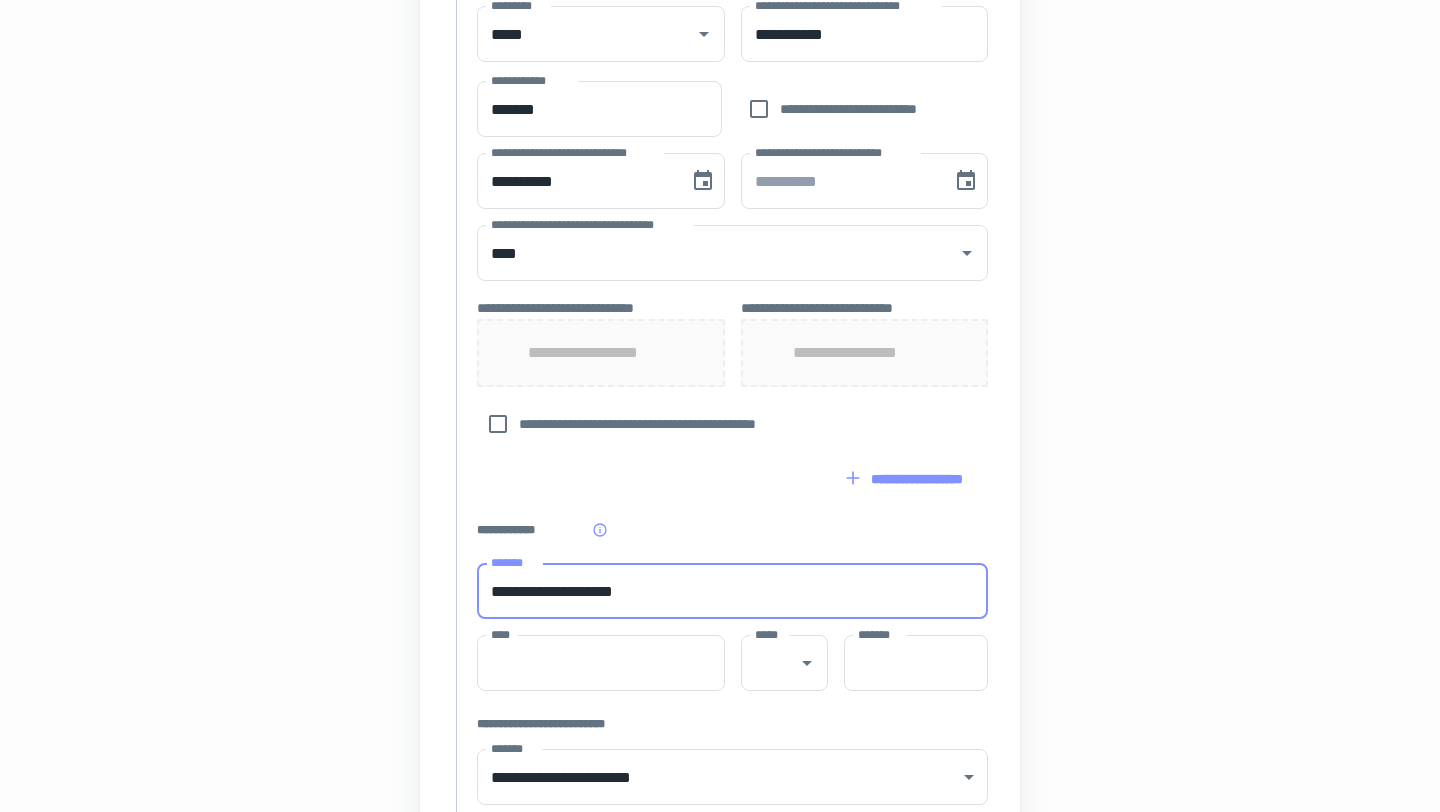 type on "******" 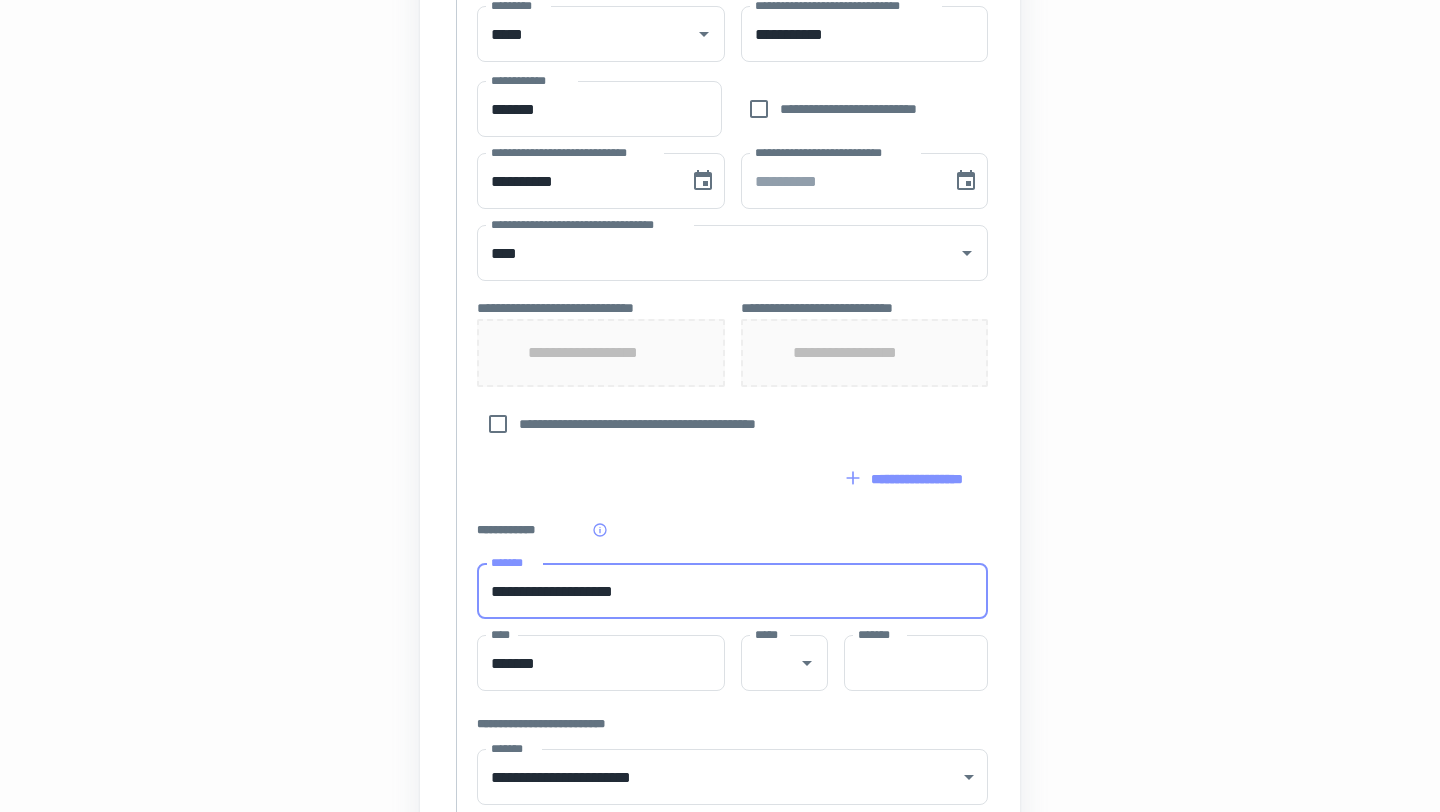 type on "**" 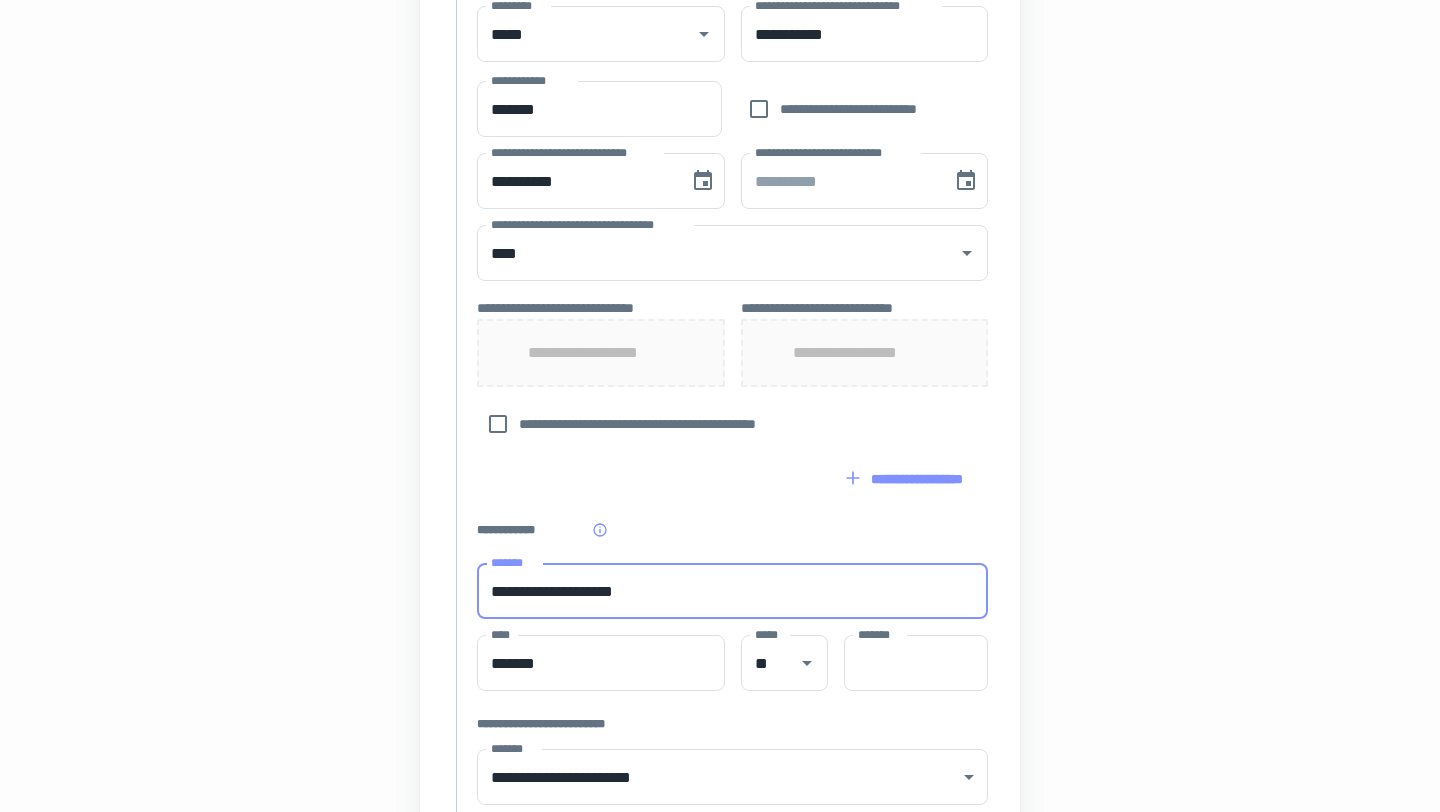 type on "*****" 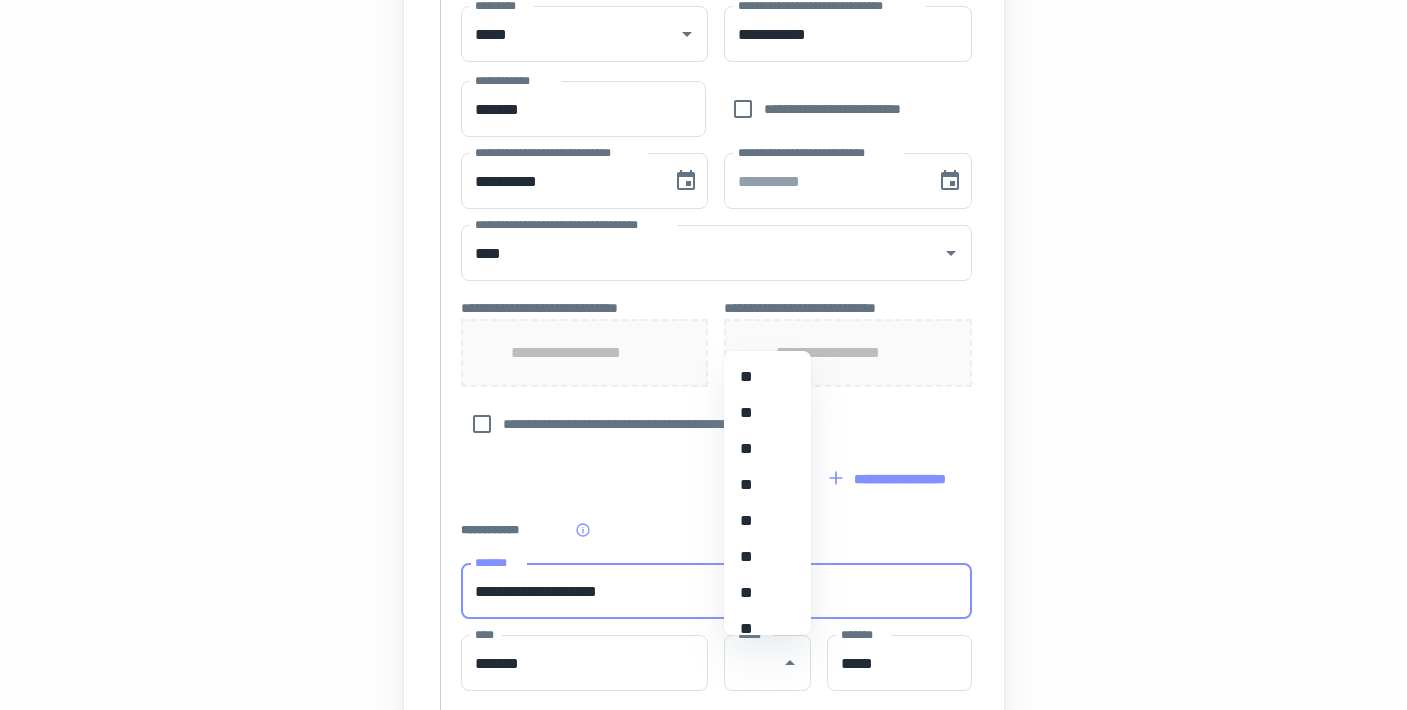 click on "**********" at bounding box center (584, 353) 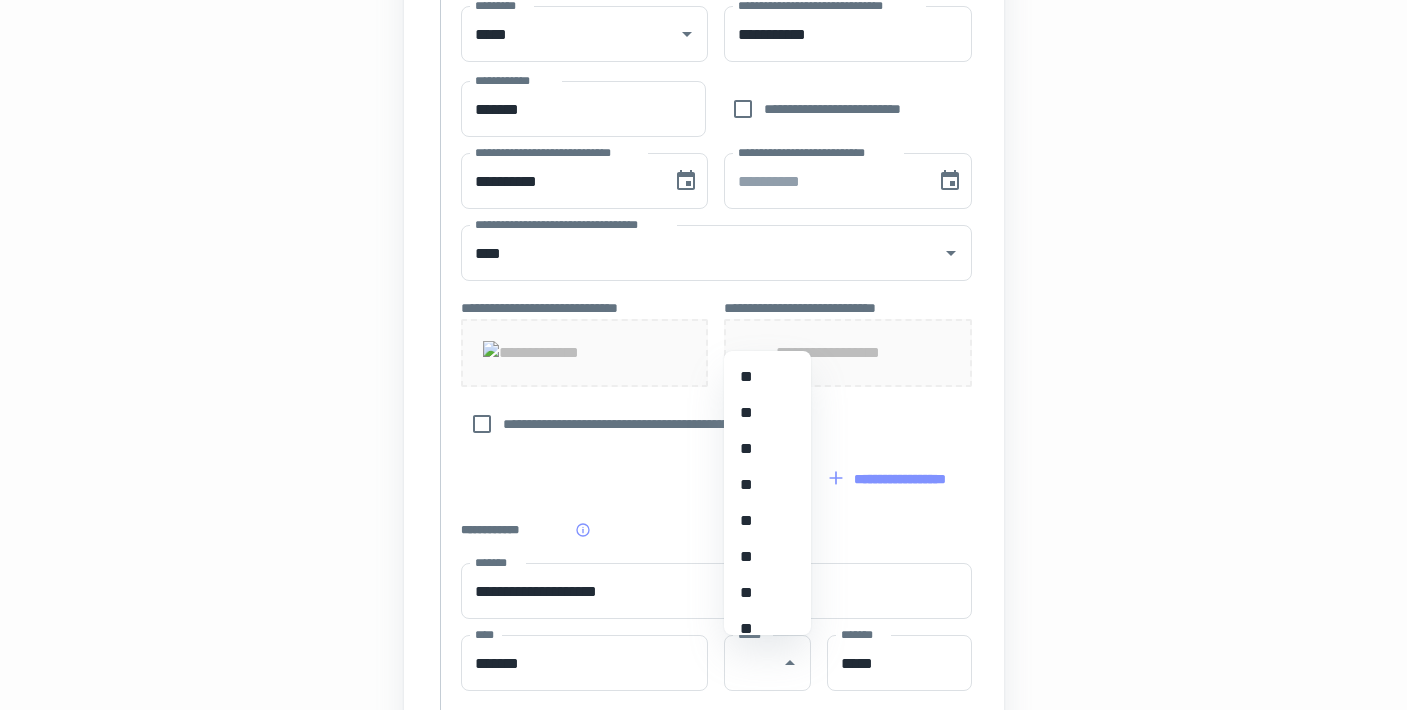 click on "**********" at bounding box center [848, 353] 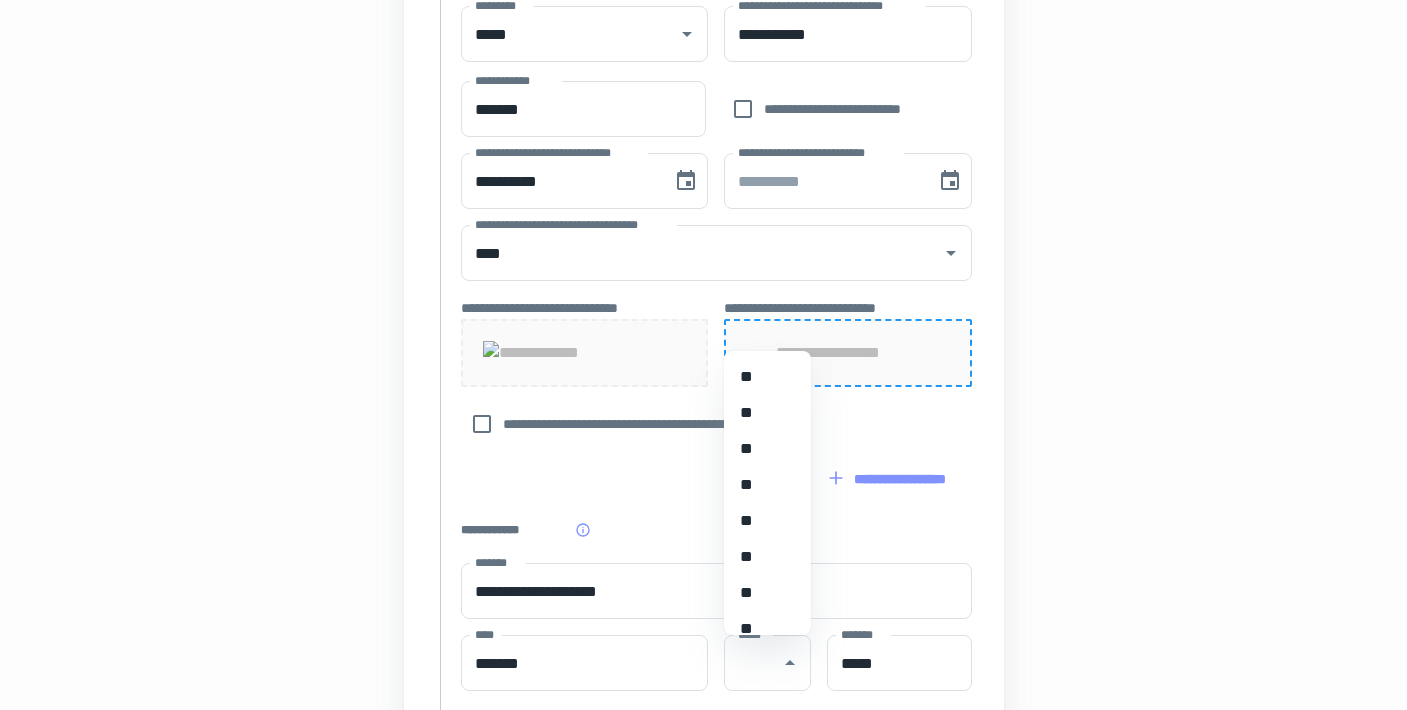 click on "**********" at bounding box center [847, 353] 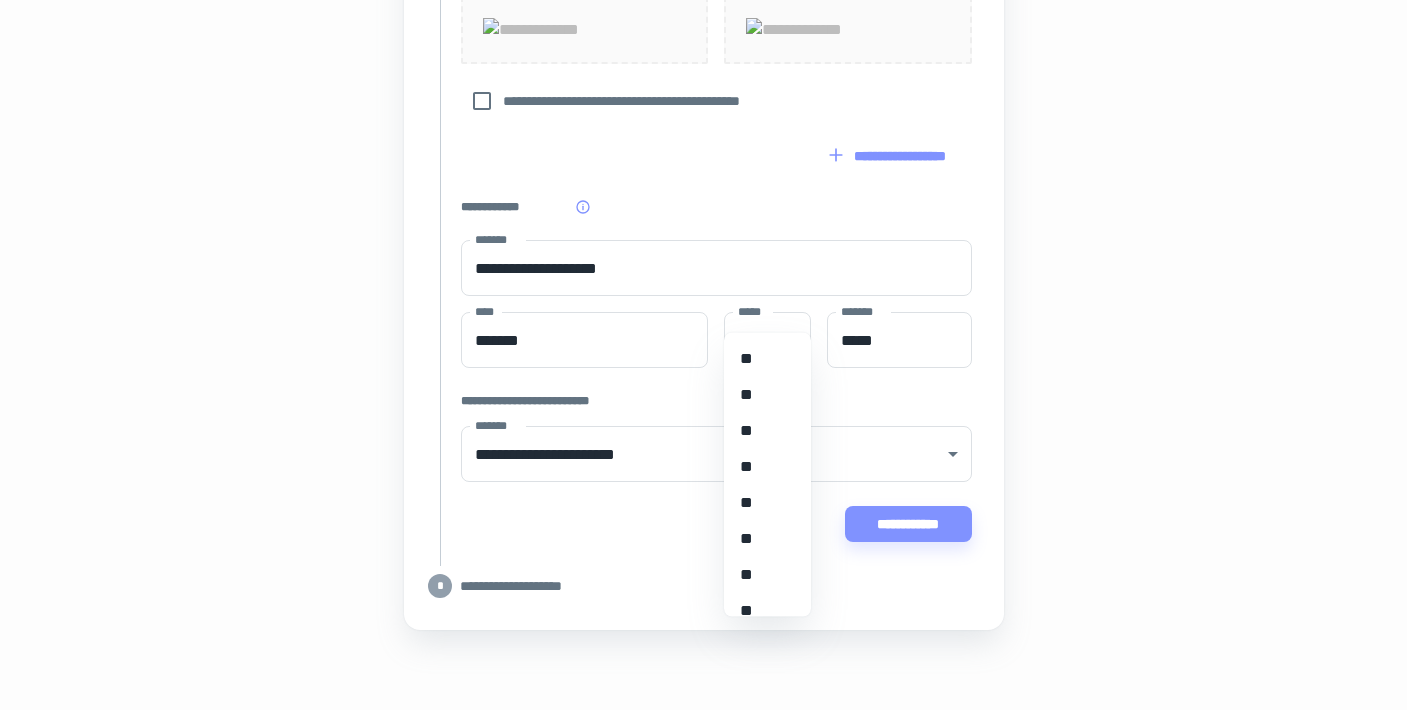 scroll, scrollTop: 1133, scrollLeft: 0, axis: vertical 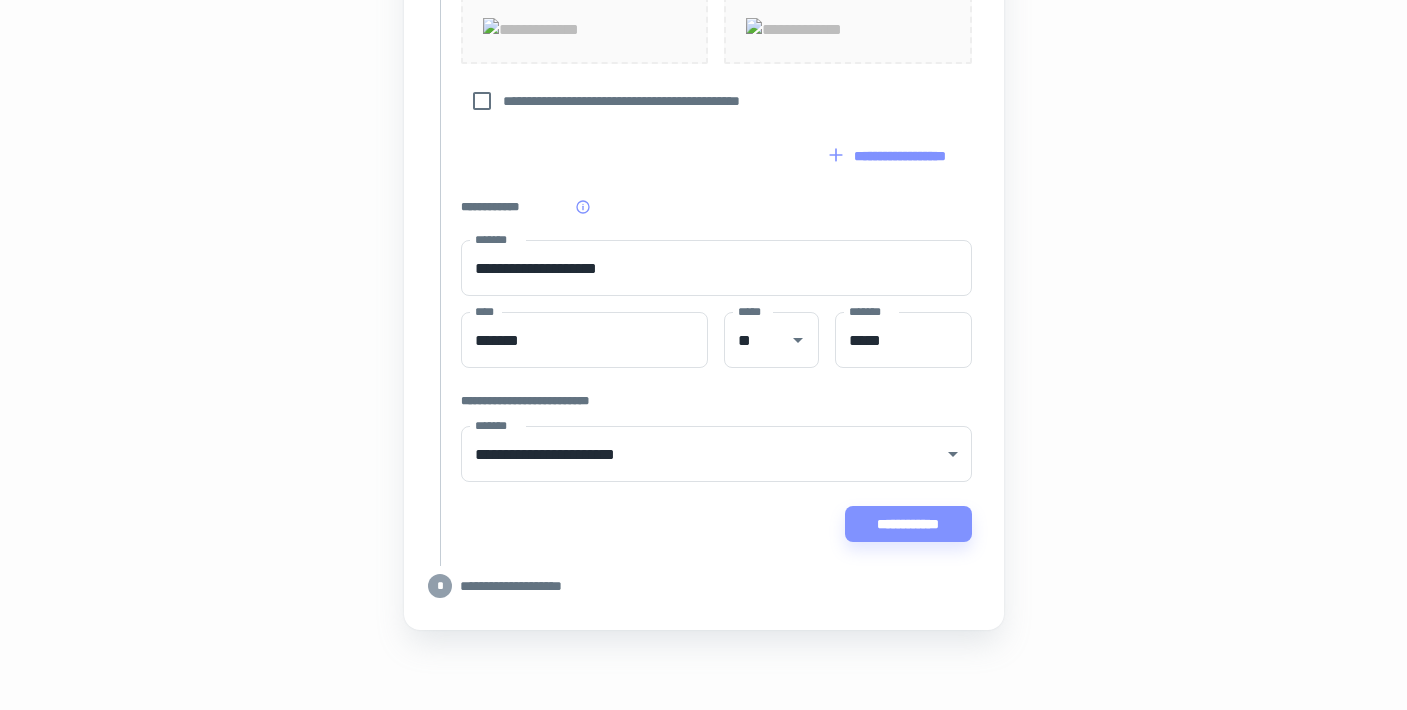 click on "[FIRST] [LAST] [INITIAL] [STREET_NAME] [STREET_TYPE] [CITY] [STATE] [ZIP_CODE] [COUNTRY] [APARTMENT_NUMBER] [FLOOR_NUMBER] [BUILDING_NUMBER] [UNIT_NUMBER] [POSTAL_CODE] [POST_OFFICE_BOX] [PO_BOX_NUMBER] [ADDRESS_LINE_1] [ADDRESS_LINE_2] [ADDRESS_LINE_3] [ADDRESS_LINE_4] [ADDRESS_LINE_5] [ADDRESS_LINE_6] [ADDRESS_LINE_7] [ADDRESS_LINE_8] [ADDRESS_LINE_9] [ADDRESS_LINE_10] [ADDRESS_LINE_11] [ADDRESS_LINE_12] [ADDRESS_LINE_13] [ADDRESS_LINE_14] [ADDRESS_LINE_15] [ADDRESS_LINE_16] [ADDRESS_LINE_17] [ADDRESS_LINE_18] [ADDRESS_LINE_19] [ADDRESS_LINE_20] [ADDRESS_LINE_21] [ADDRESS_LINE_22] [ADDRESS_LINE_23] [ADDRESS_LINE_24] [ADDRESS_LINE_25] [ADDRESS_LINE_26] [ADDRESS_LINE_27] [ADDRESS_LINE_28] [ADDRESS_LINE_29] [ADDRESS_LINE_30]" at bounding box center [704, -145] 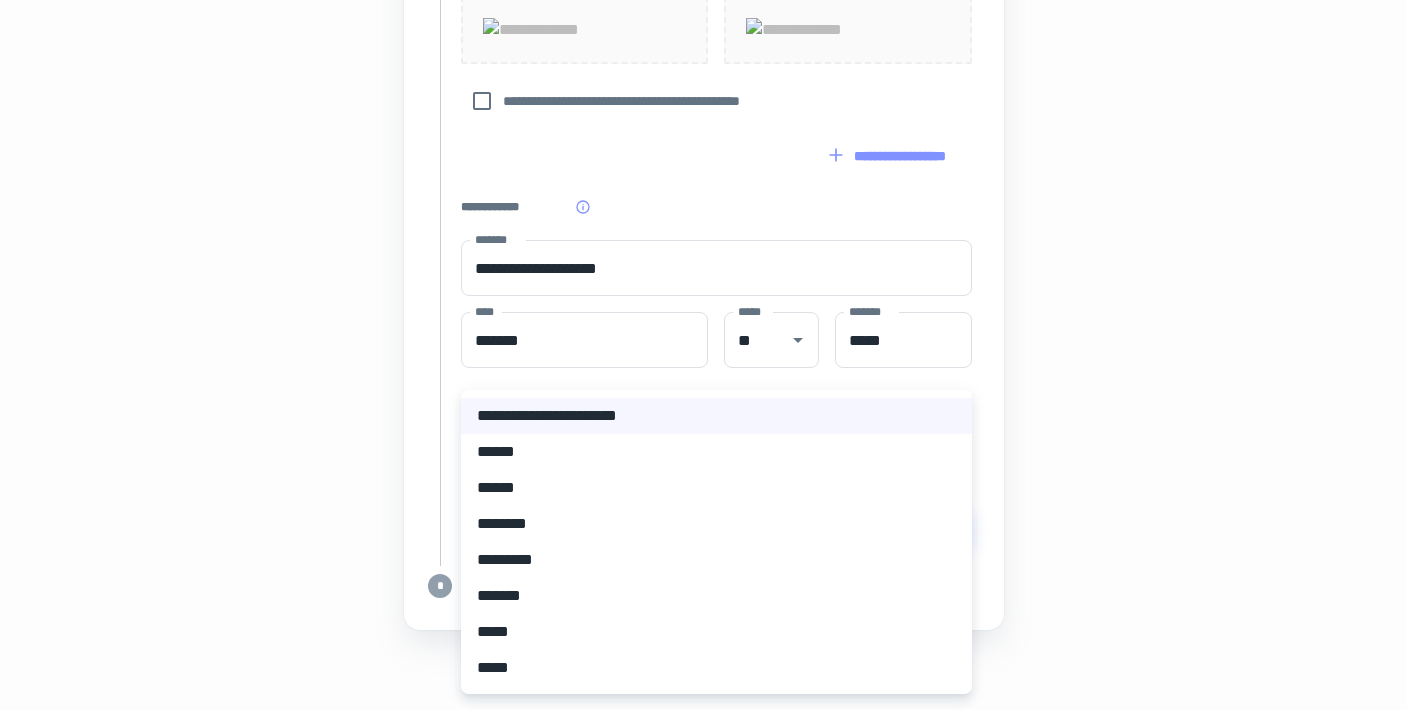 click on "[FIRST] [LAST] [INITIAL] [STREET_NAME] [STREET_TYPE] [CITY] [STATE] [ZIP_CODE] [COUNTRY] [APARTMENT_NUMBER] [FLOOR_NUMBER] [BUILDING_NUMBER] [UNIT_NUMBER] [POSTAL_CODE] [POST_OFFICE_BOX] [PO_BOX_NUMBER] [ADDRESS_LINE_1] [ADDRESS_LINE_2] [ADDRESS_LINE_3] [ADDRESS_LINE_4] [ADDRESS_LINE_5] [ADDRESS_LINE_6] [ADDRESS_LINE_7] [ADDRESS_LINE_8] [ADDRESS_LINE_9] [ADDRESS_LINE_10] [ADDRESS_LINE_11] [ADDRESS_LINE_12] [ADDRESS_LINE_13] [ADDRESS_LINE_14] [ADDRESS_LINE_15] [ADDRESS_LINE_16] [ADDRESS_LINE_17] [ADDRESS_LINE_18] [ADDRESS_LINE_19] [ADDRESS_LINE_20] [ADDRESS_LINE_21] [ADDRESS_LINE_22] [ADDRESS_LINE_23] [ADDRESS_LINE_24] [ADDRESS_LINE_25] [ADDRESS_LINE_26] [ADDRESS_LINE_27] [ADDRESS_LINE_28] [ADDRESS_LINE_29]" at bounding box center [703, -680] 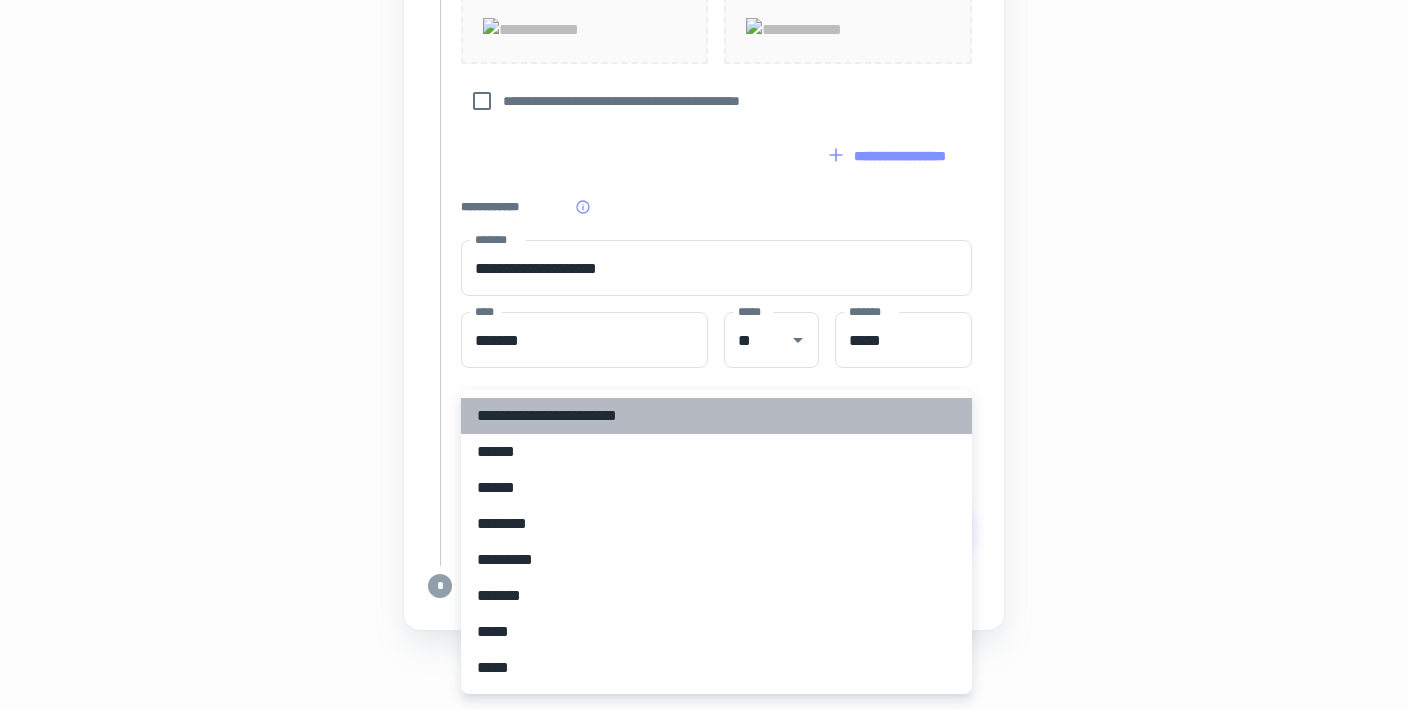 click on "**********" at bounding box center (716, 416) 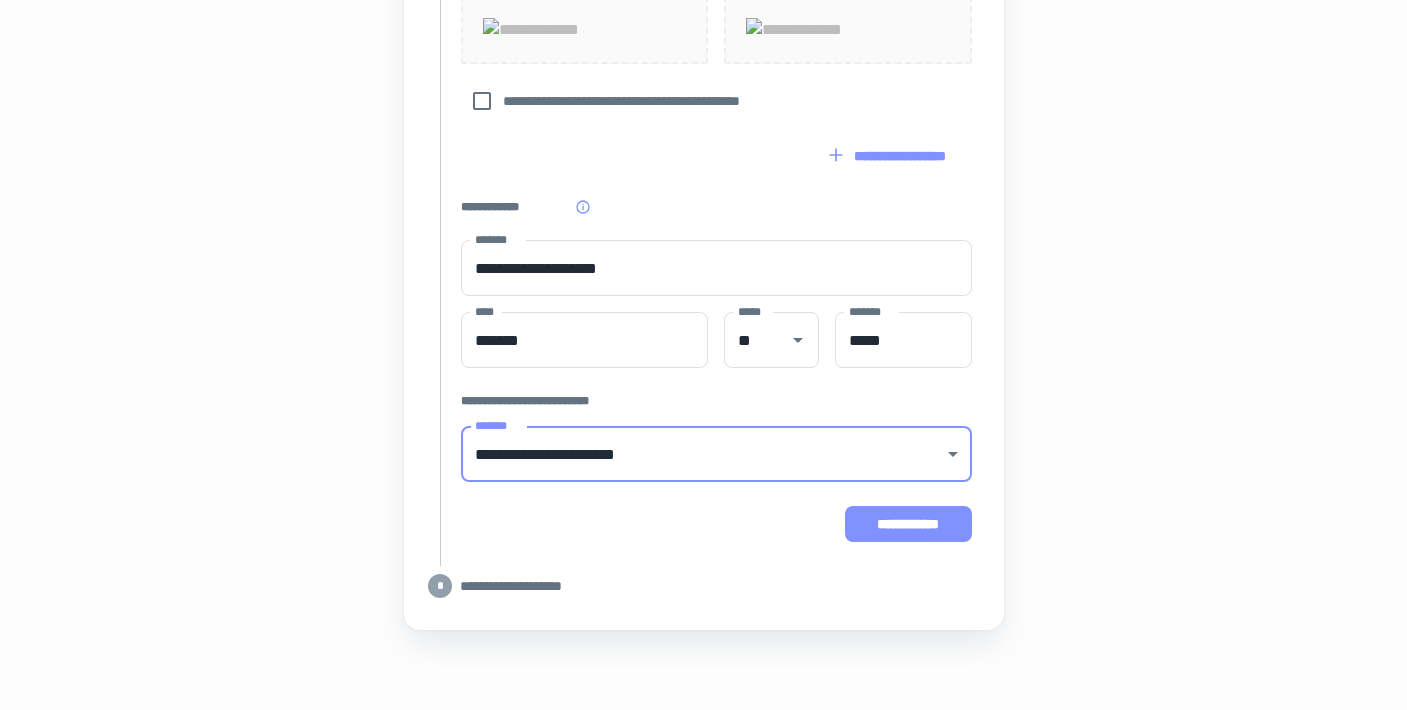 click on "**********" at bounding box center [908, 524] 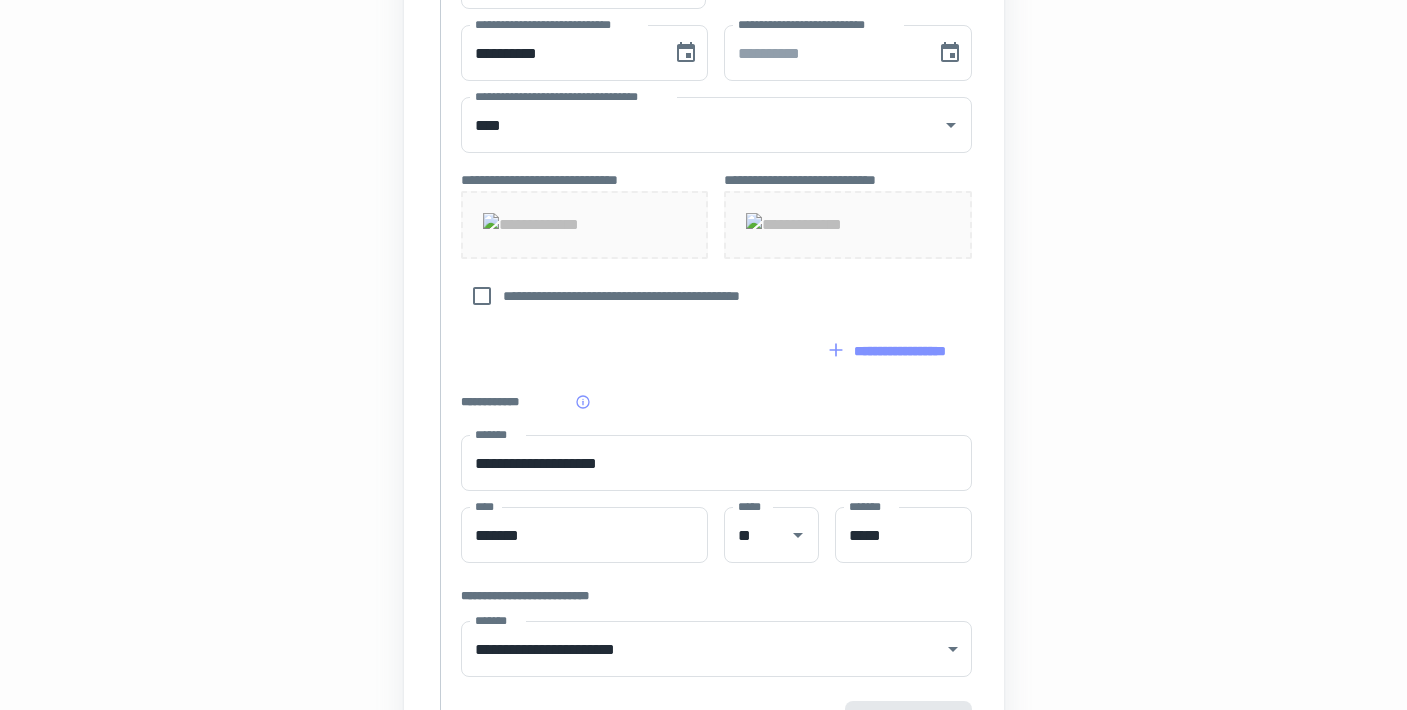 type on "**********" 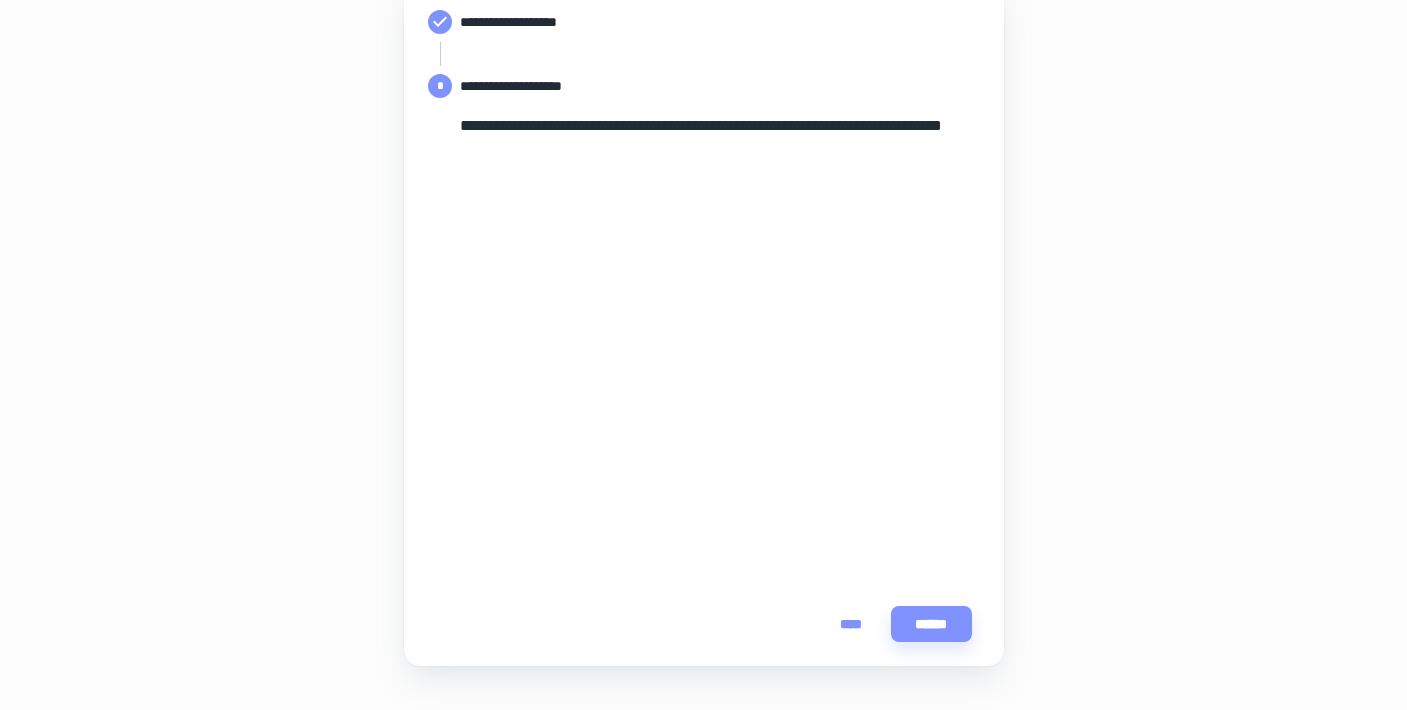 scroll, scrollTop: 284, scrollLeft: 0, axis: vertical 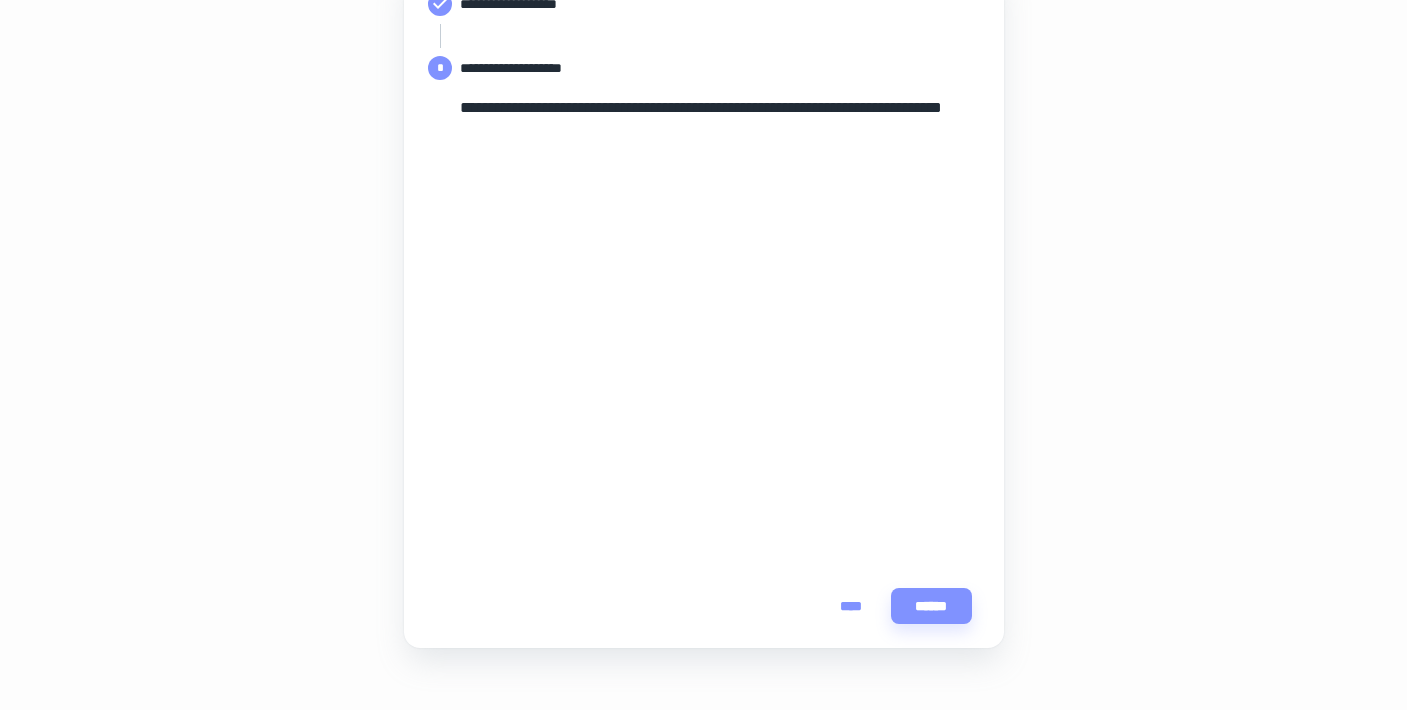 click on "**********" at bounding box center (704, 240) 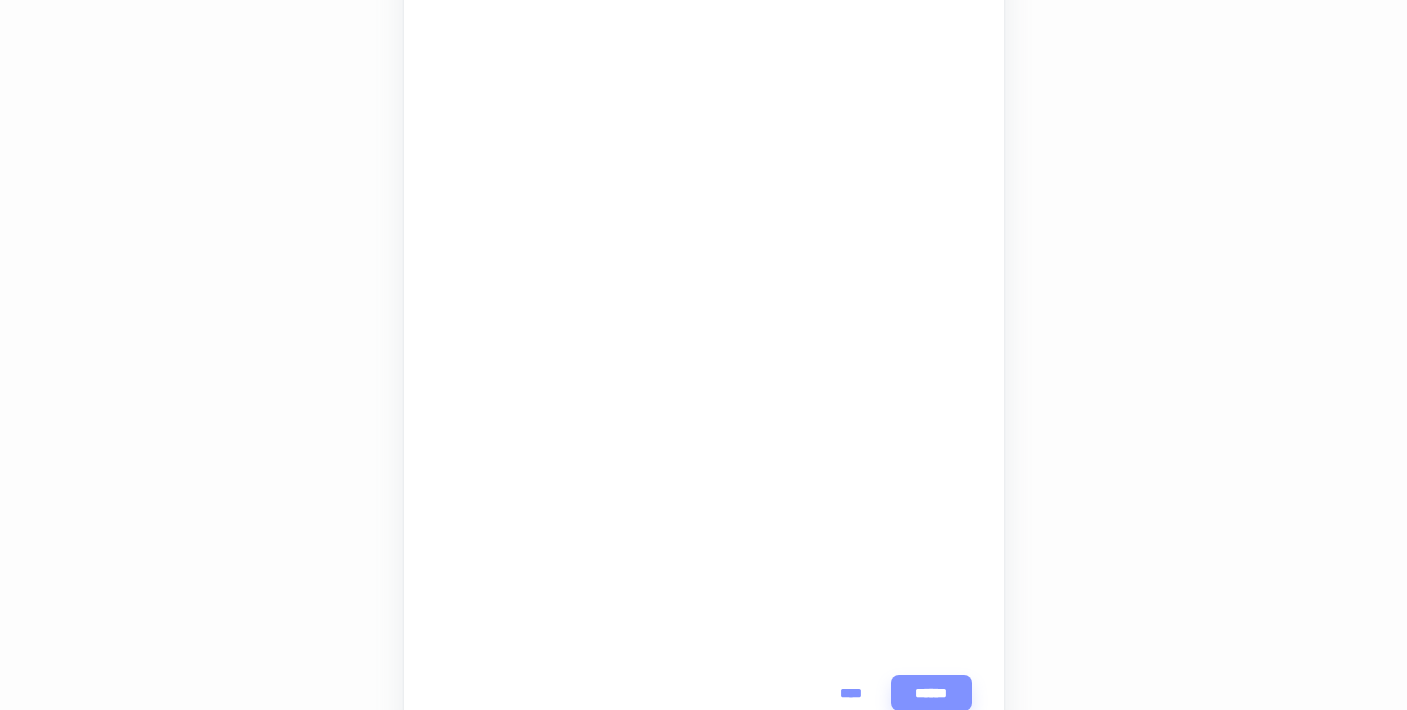 scroll, scrollTop: 555, scrollLeft: 0, axis: vertical 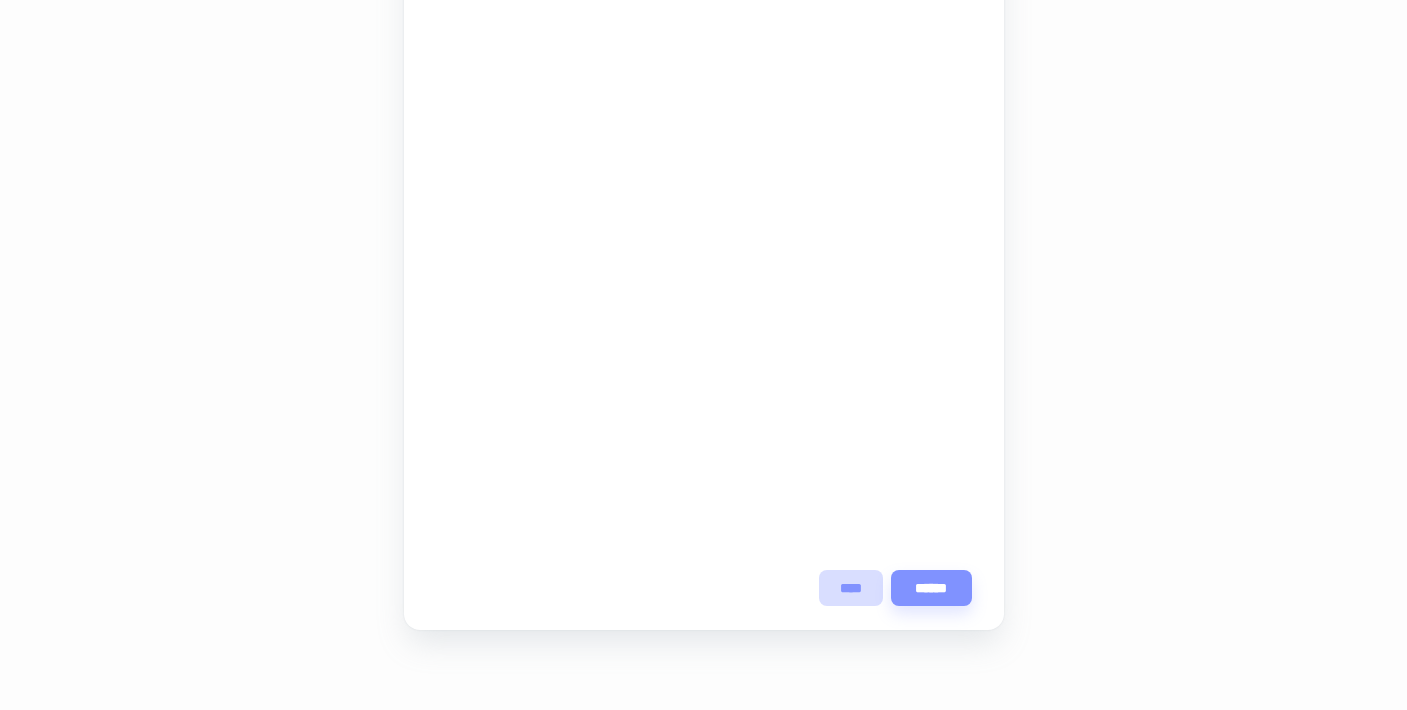 click on "****" at bounding box center [851, 588] 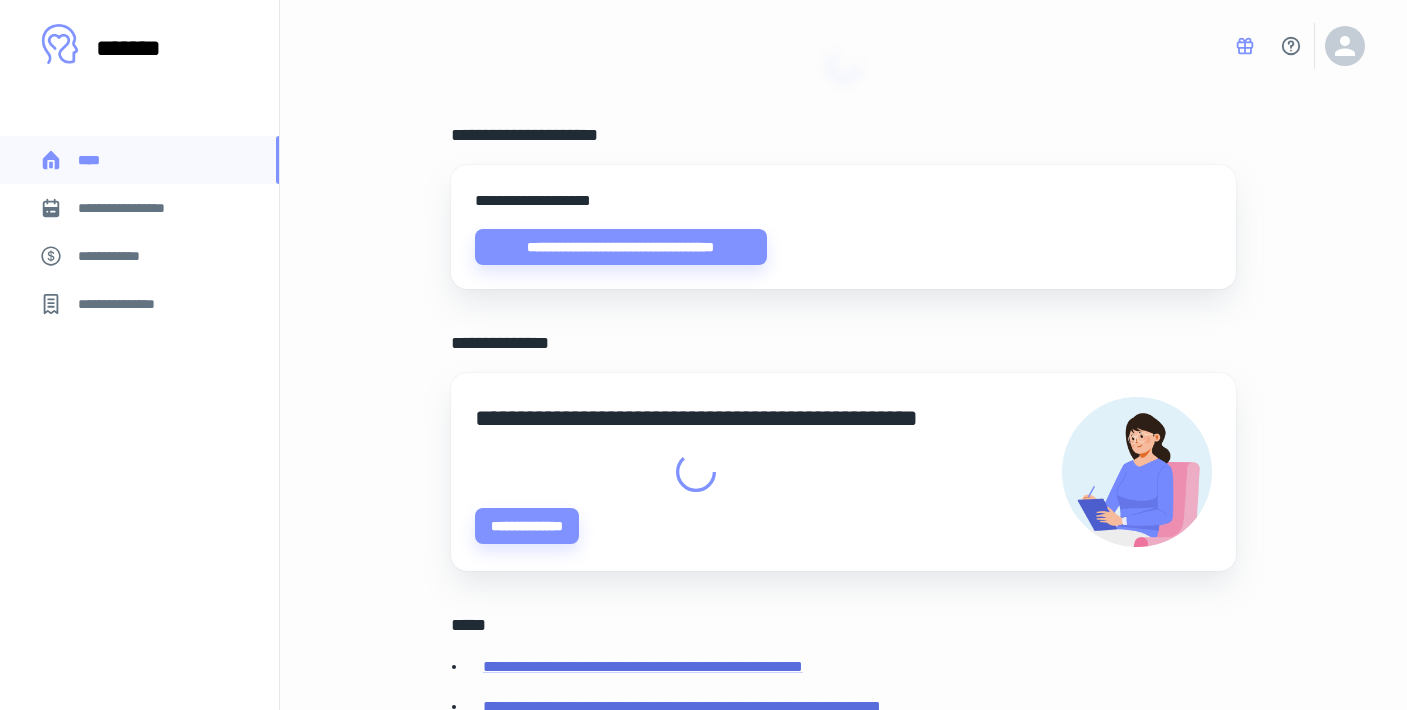scroll, scrollTop: 0, scrollLeft: 0, axis: both 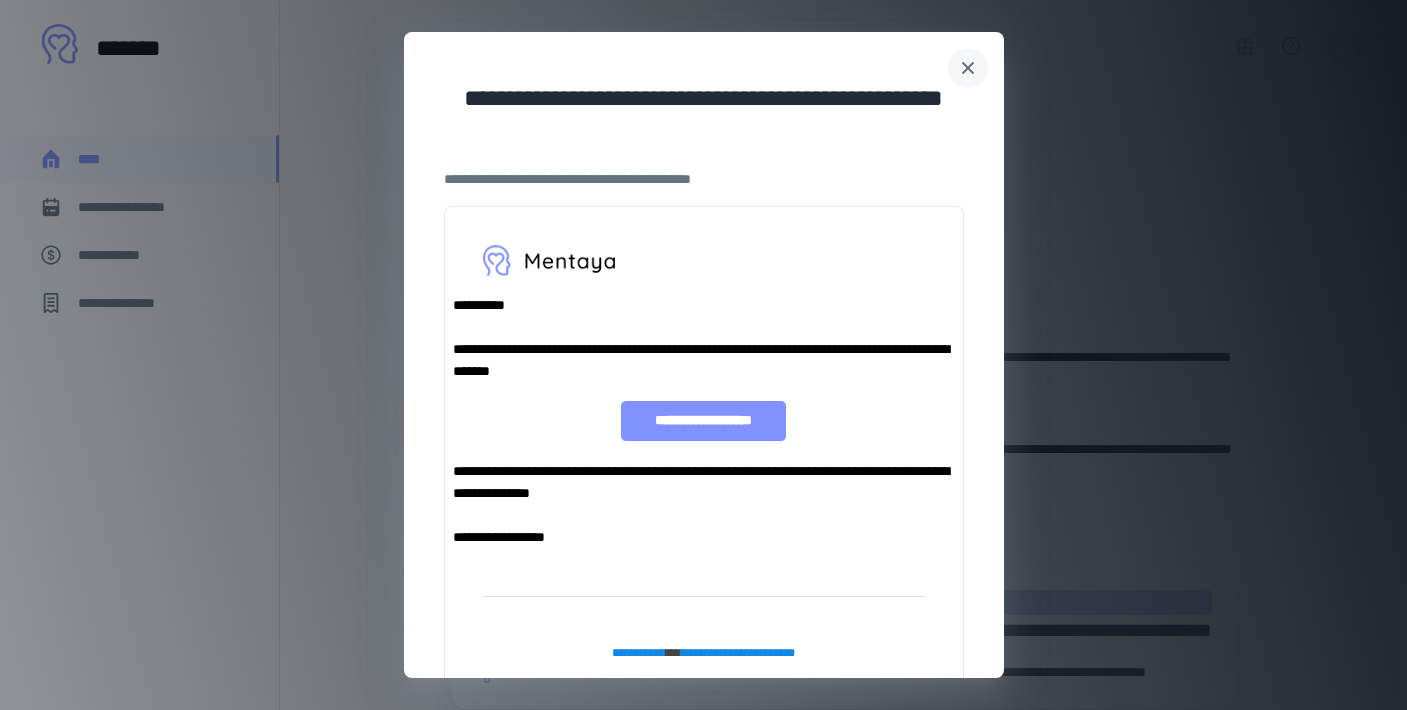 click 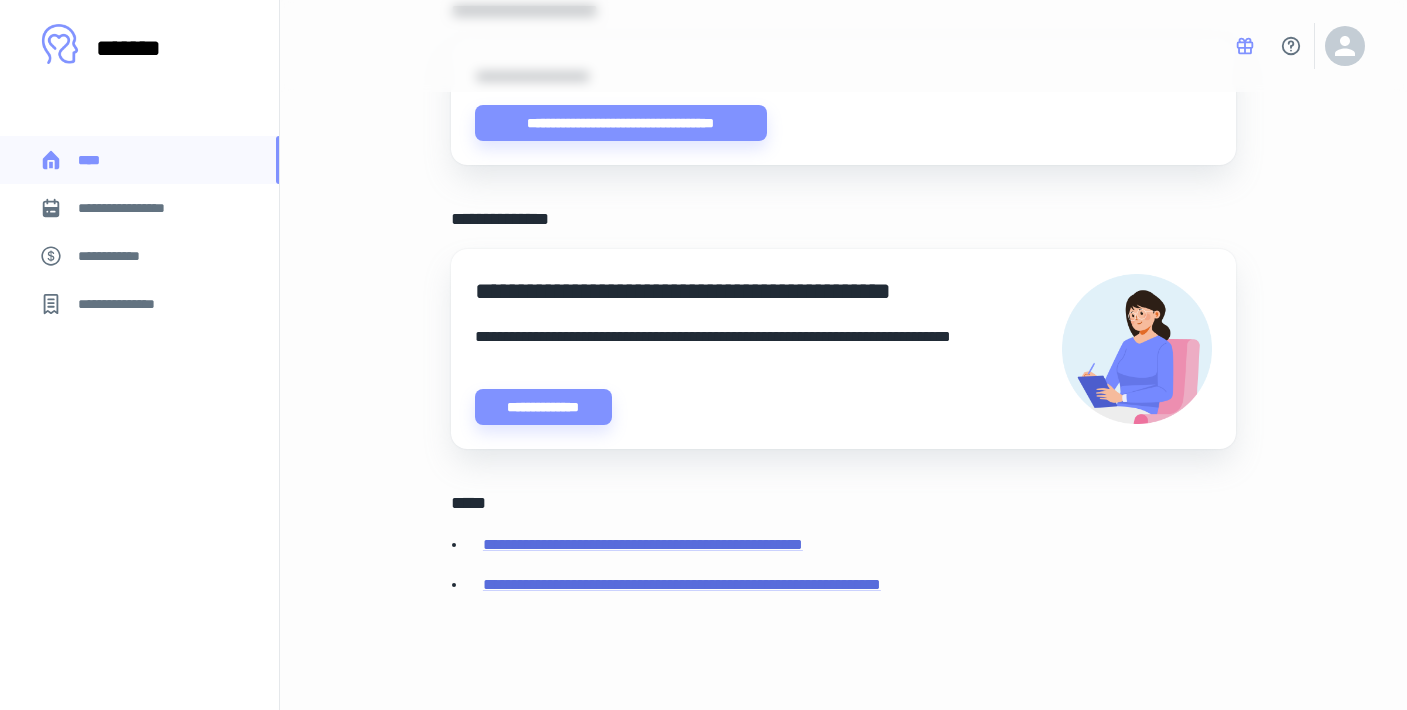 scroll, scrollTop: 754, scrollLeft: 0, axis: vertical 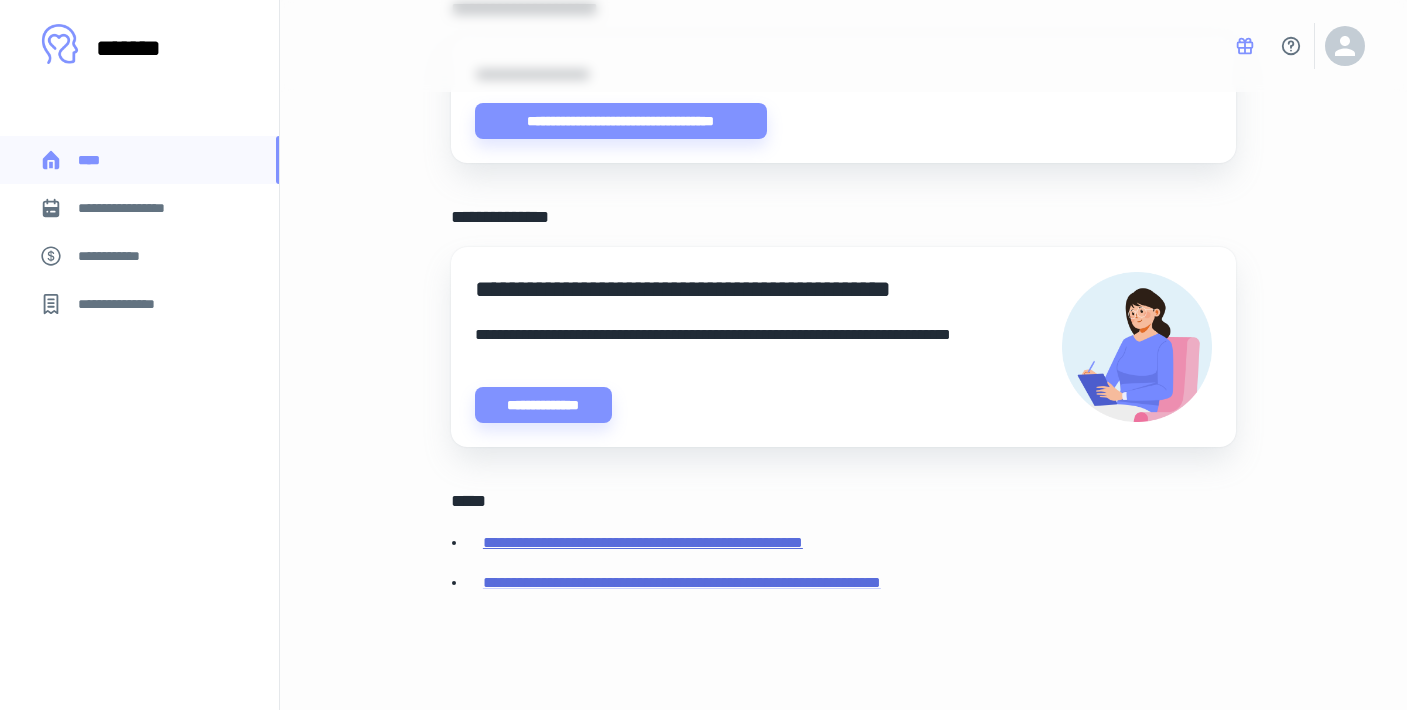 click on "**********" at bounding box center [643, 542] 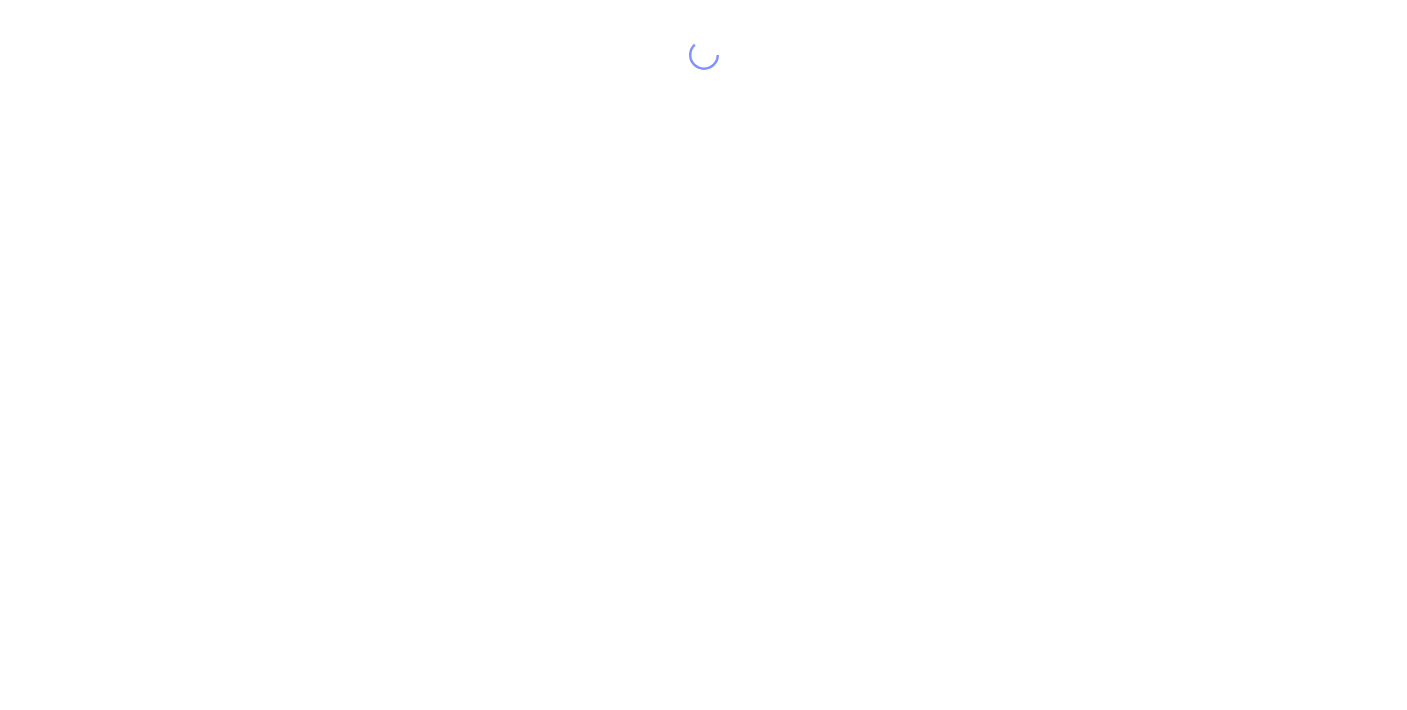 scroll, scrollTop: 0, scrollLeft: 0, axis: both 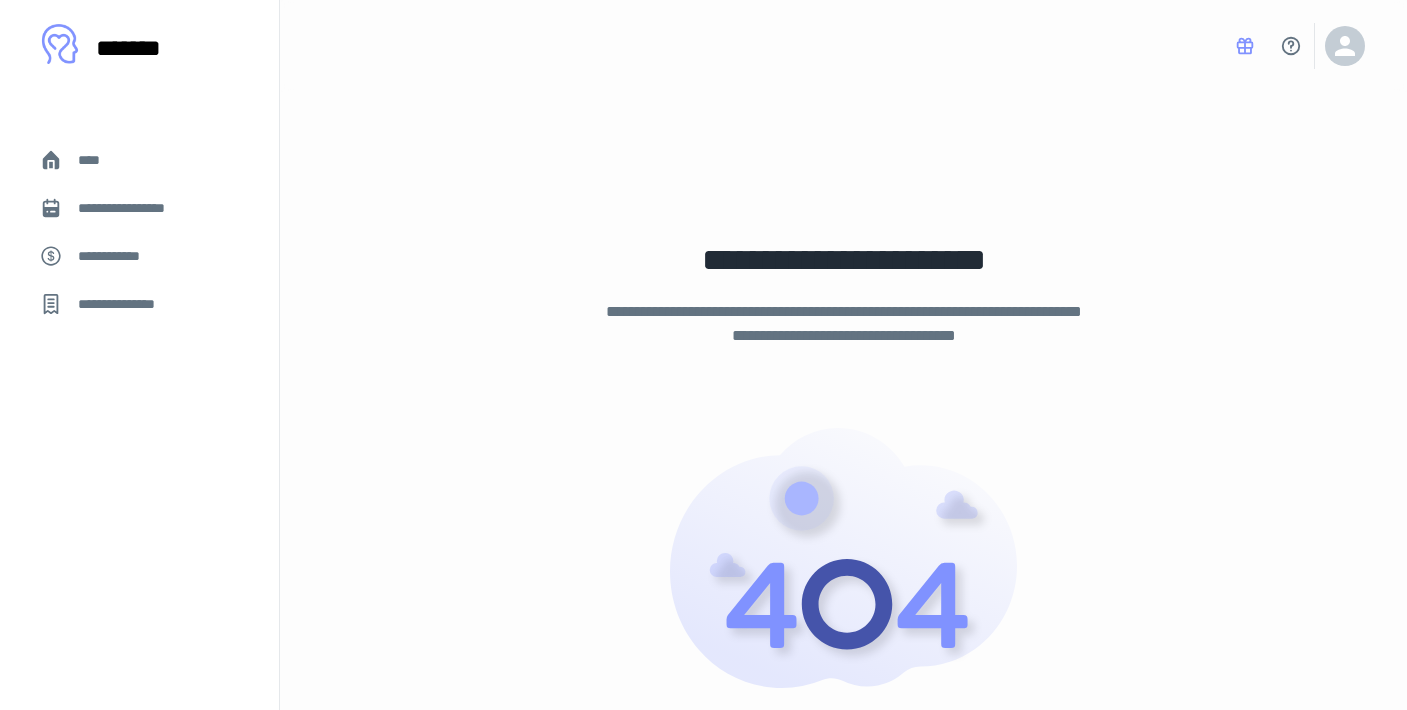 click on "**********" at bounding box center (127, 304) 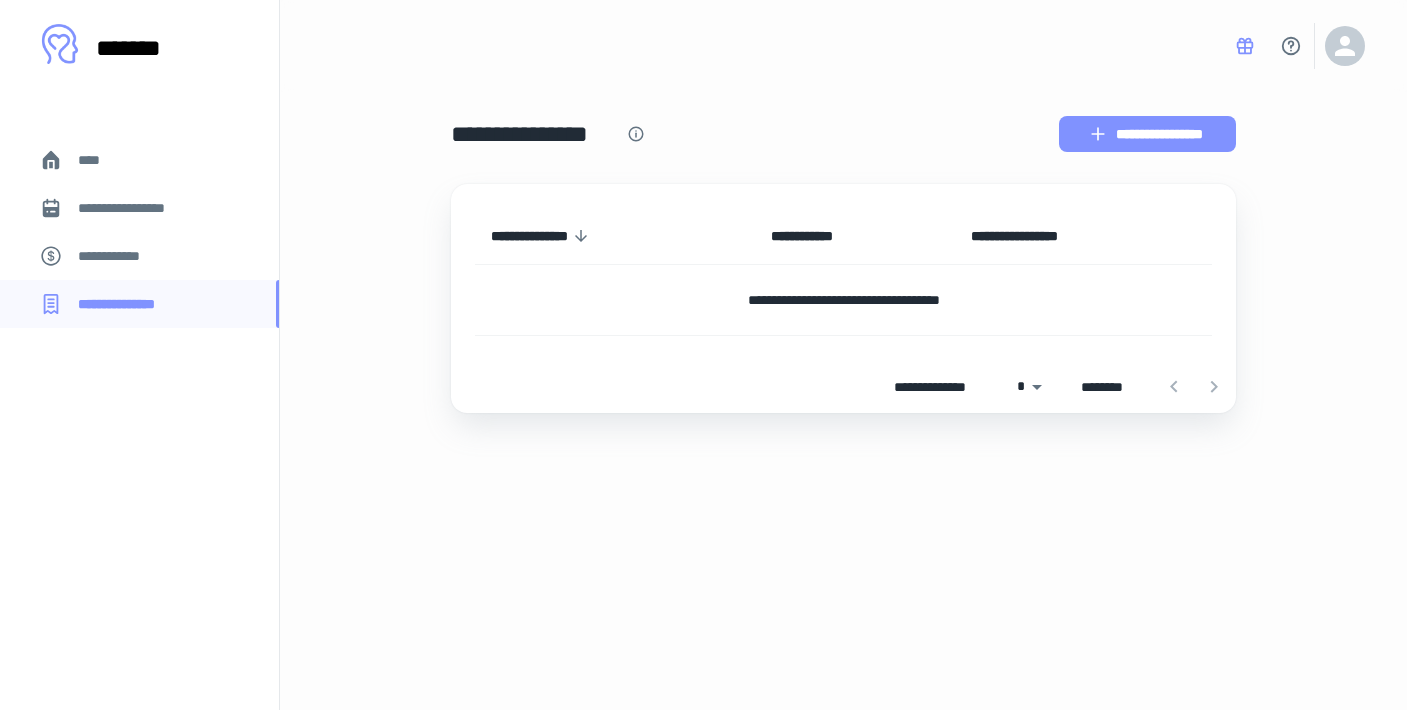 click on "**********" at bounding box center [1147, 134] 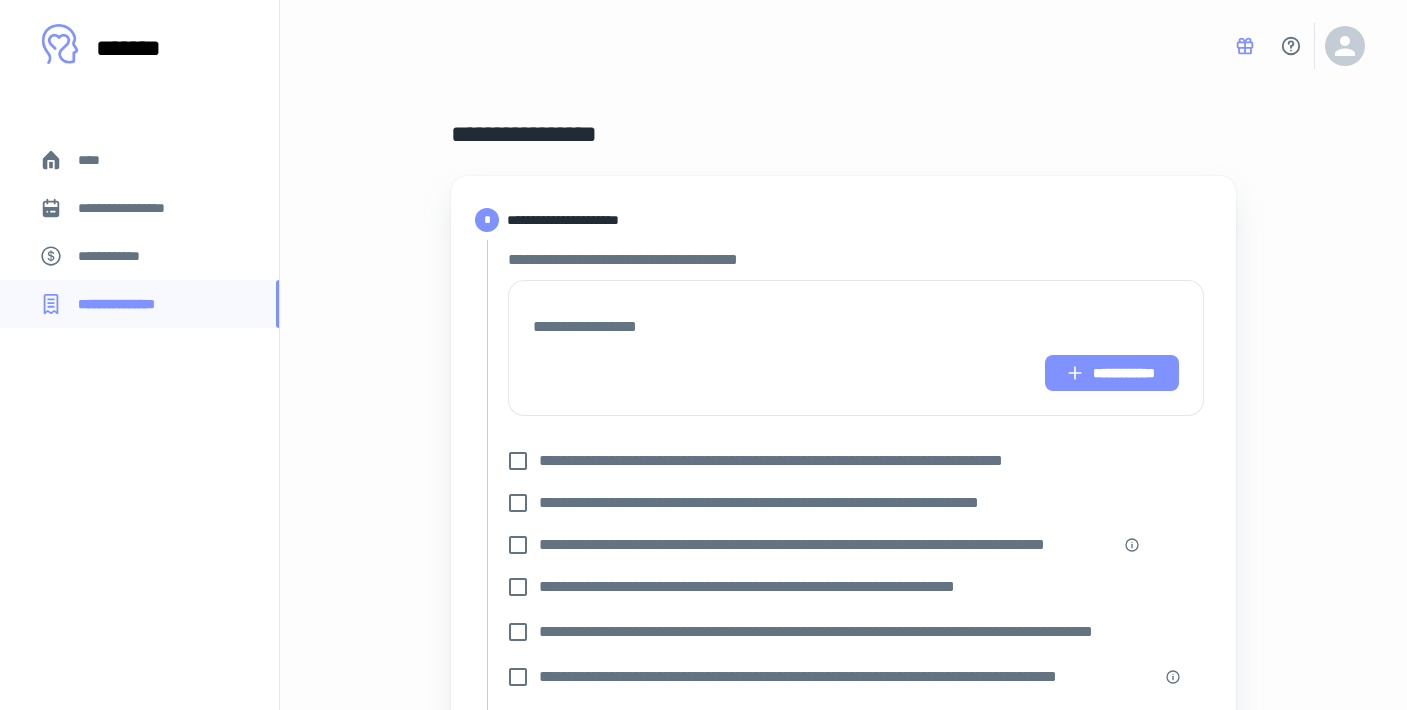 click on "**********" at bounding box center (1112, 373) 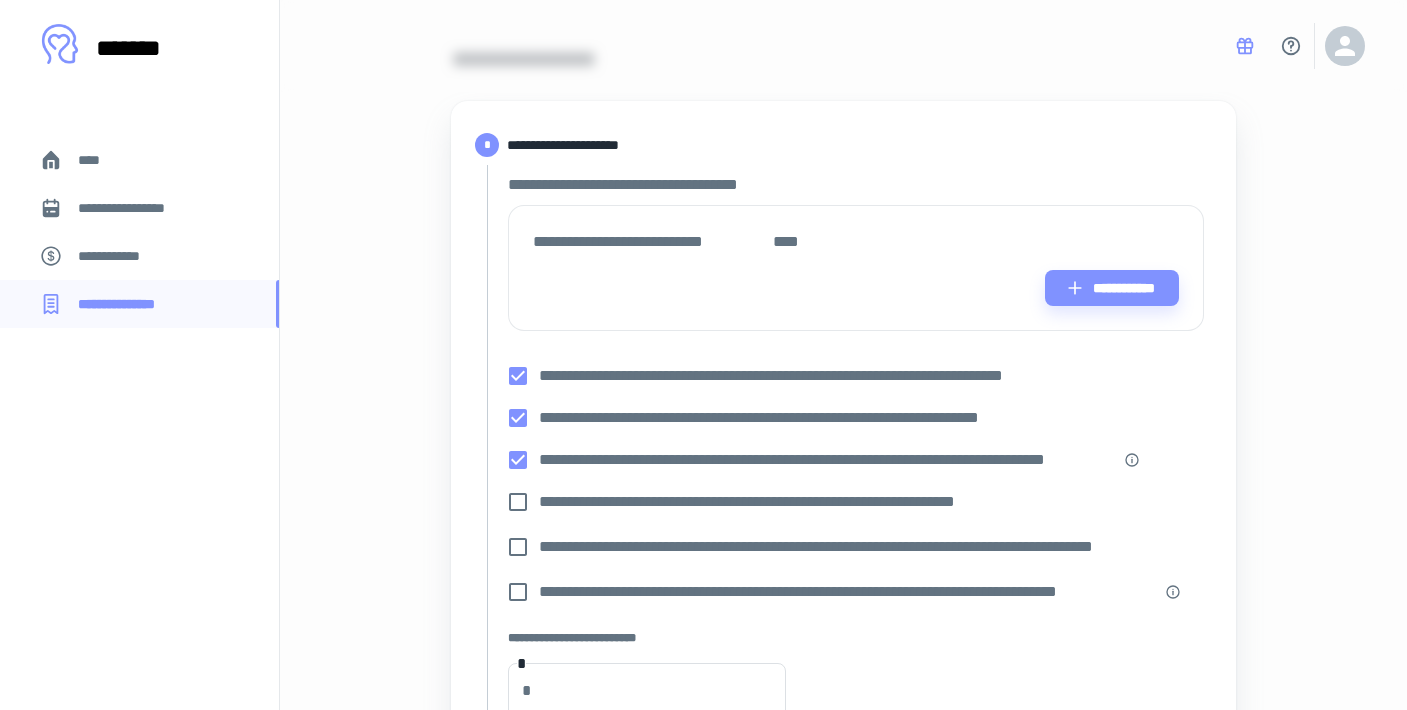 scroll, scrollTop: 79, scrollLeft: 0, axis: vertical 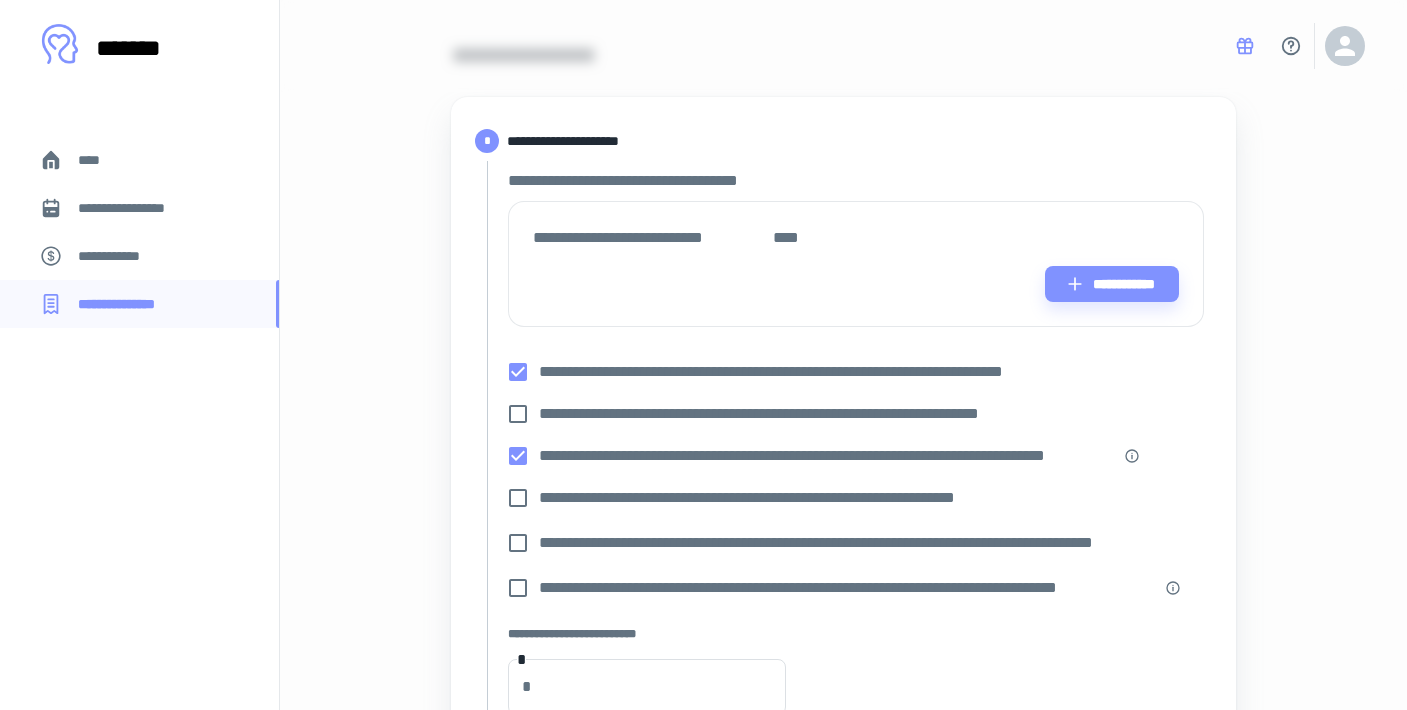 click on "****" at bounding box center [139, 160] 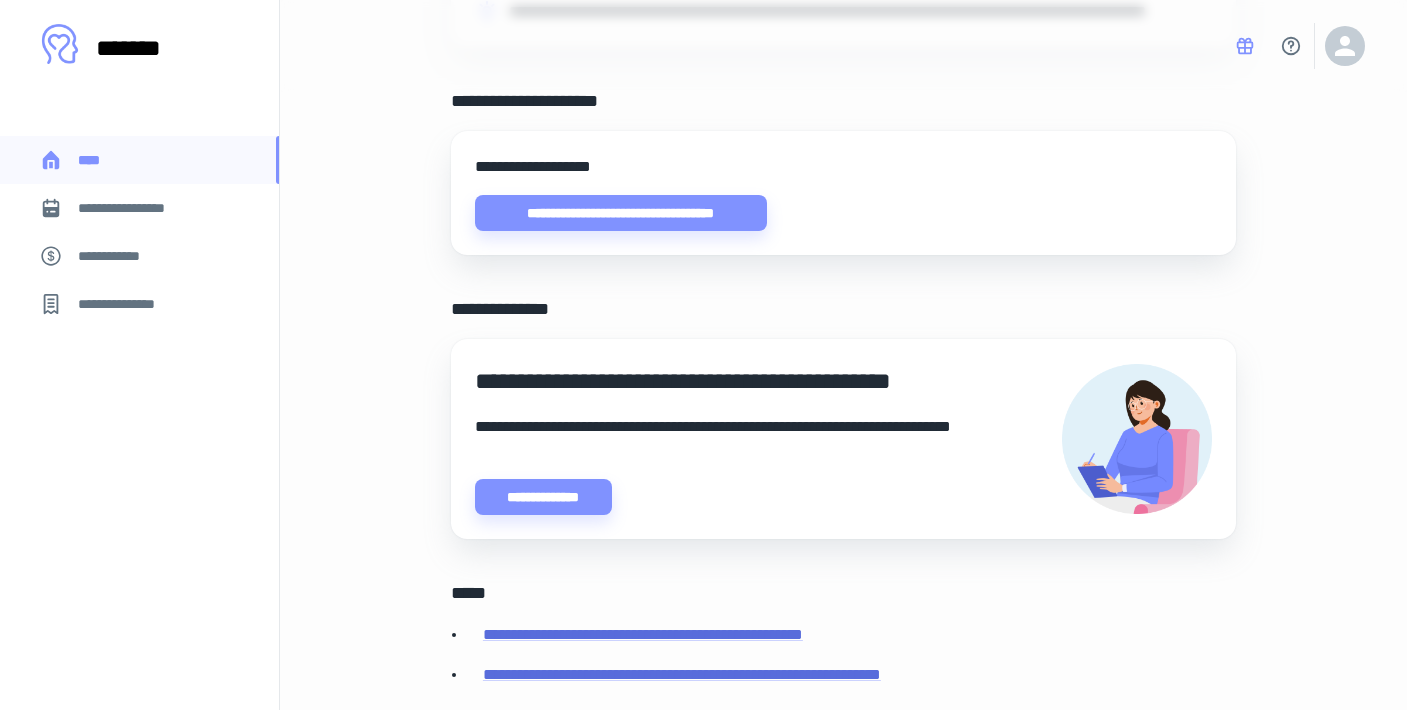 scroll, scrollTop: 663, scrollLeft: 0, axis: vertical 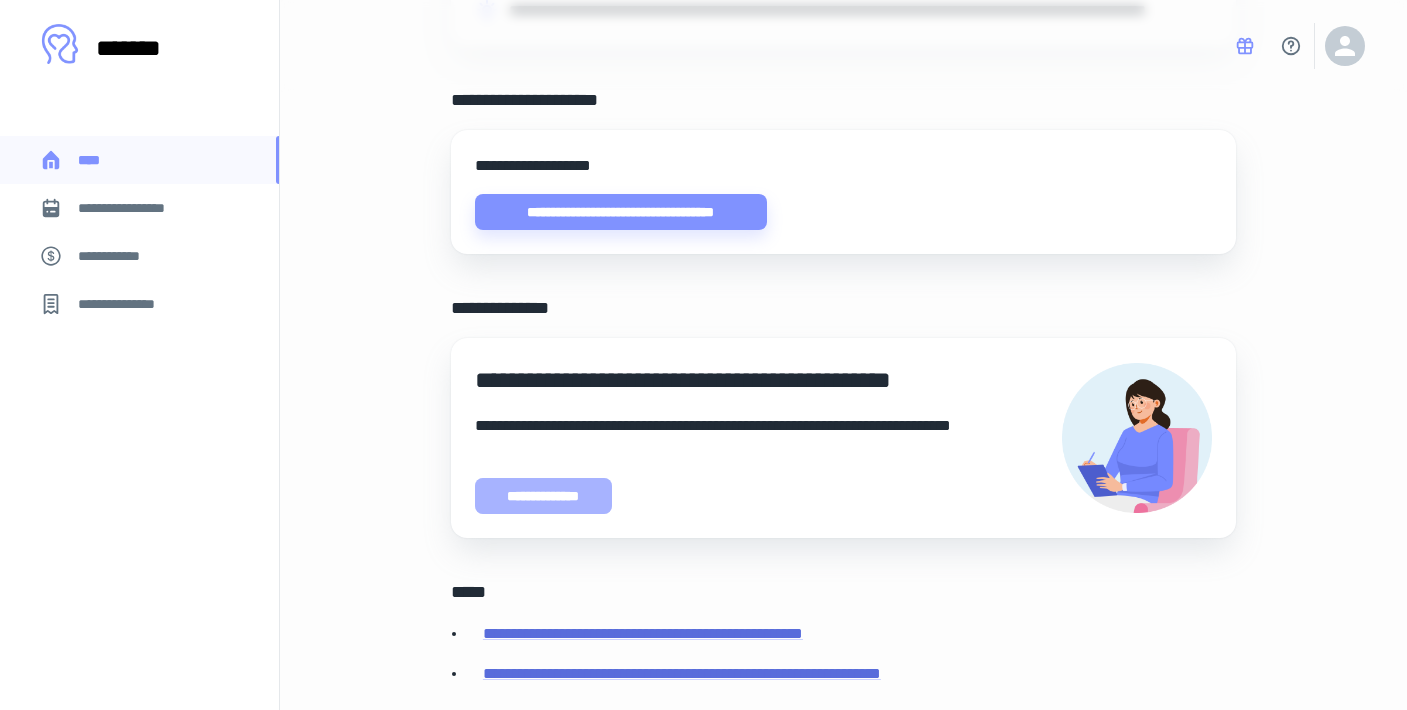 click on "**********" at bounding box center (543, 496) 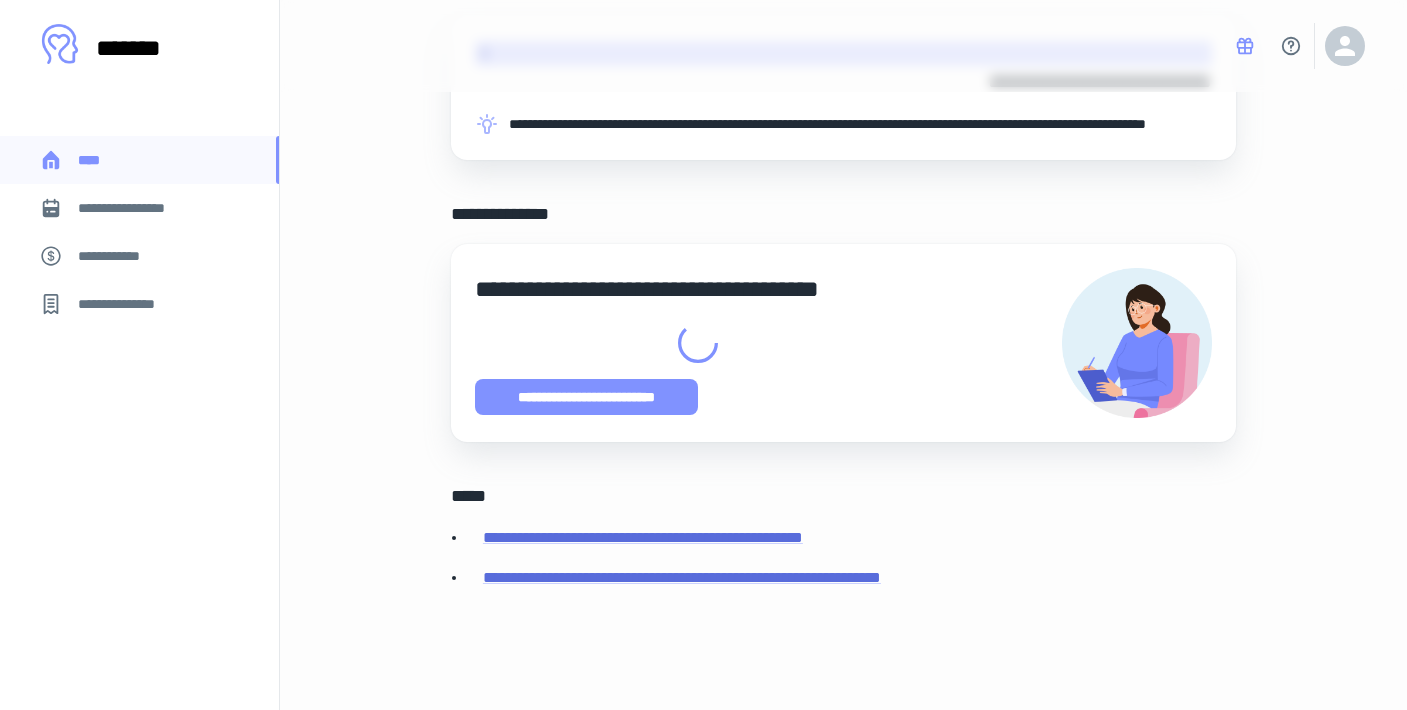 scroll, scrollTop: 549, scrollLeft: 0, axis: vertical 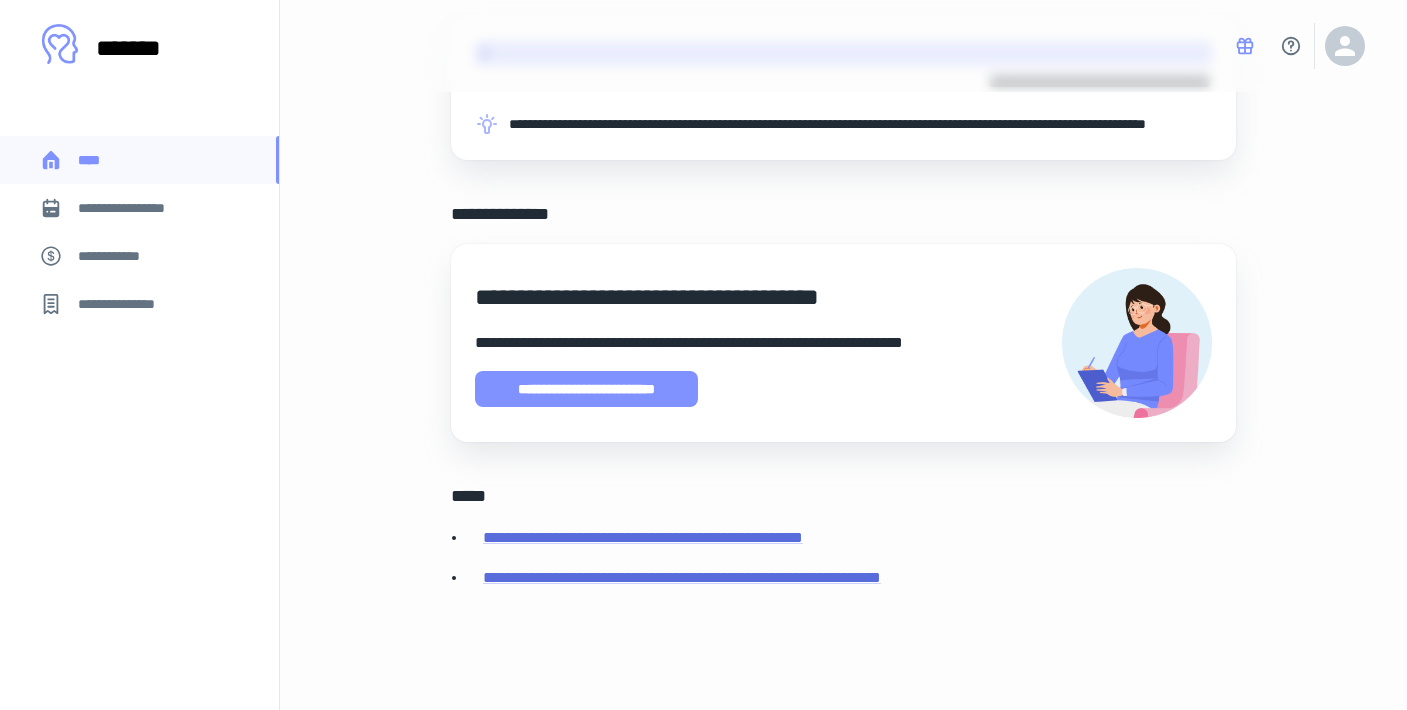 click on "**********" at bounding box center (586, 389) 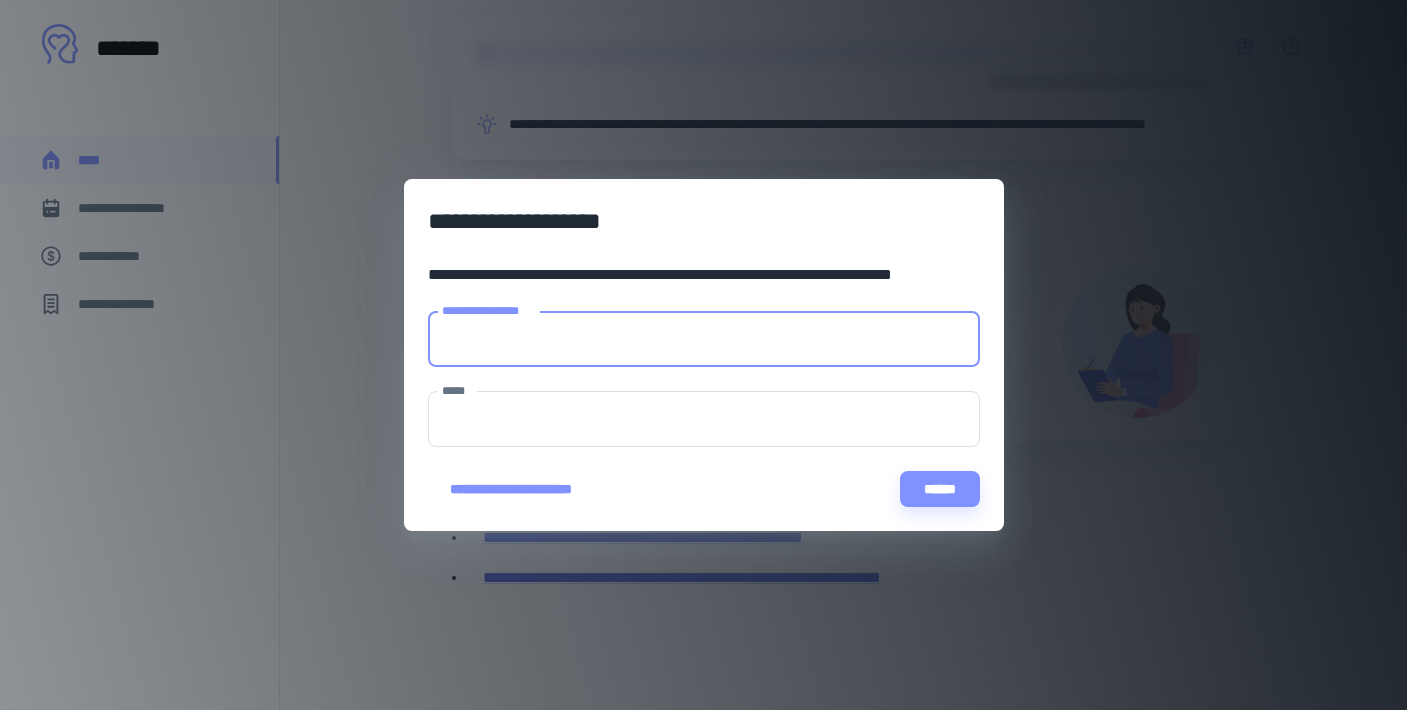 click on "**********" at bounding box center [704, 339] 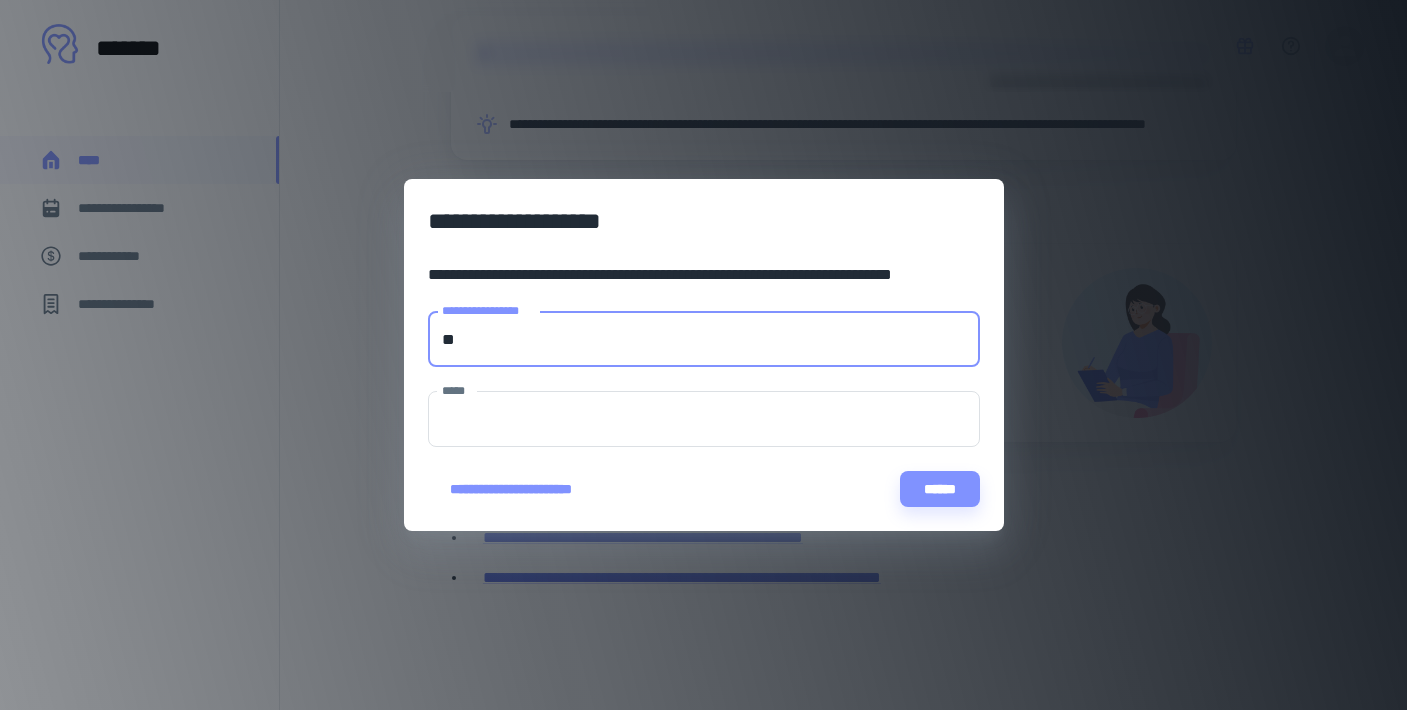 type on "*" 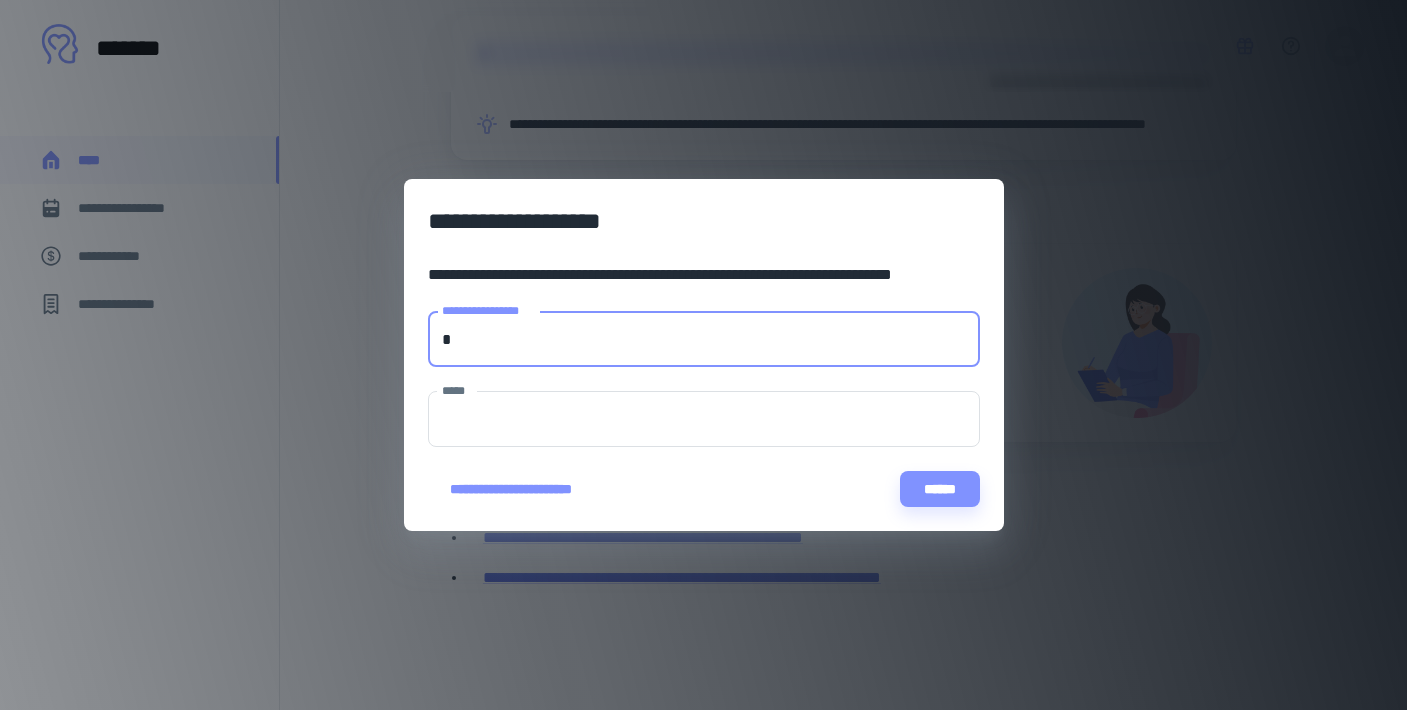 type 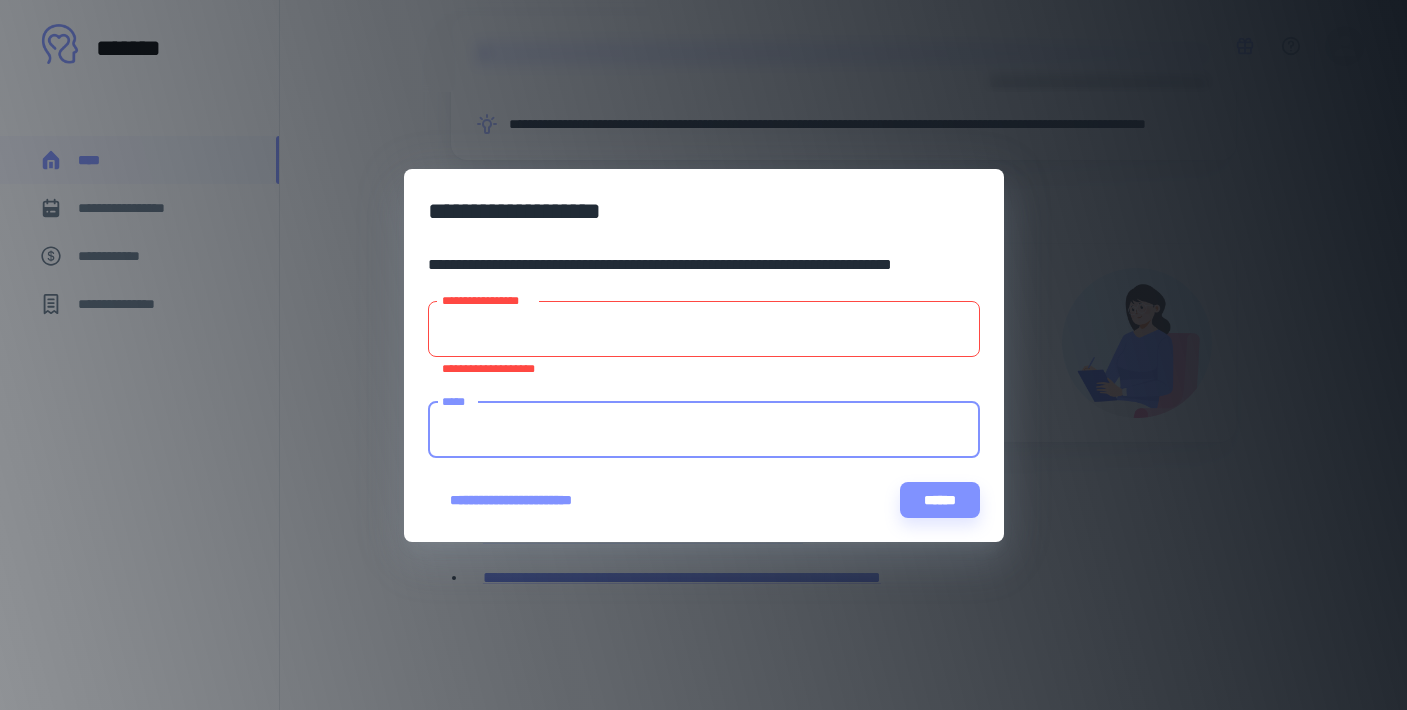 click on "*****" at bounding box center (704, 430) 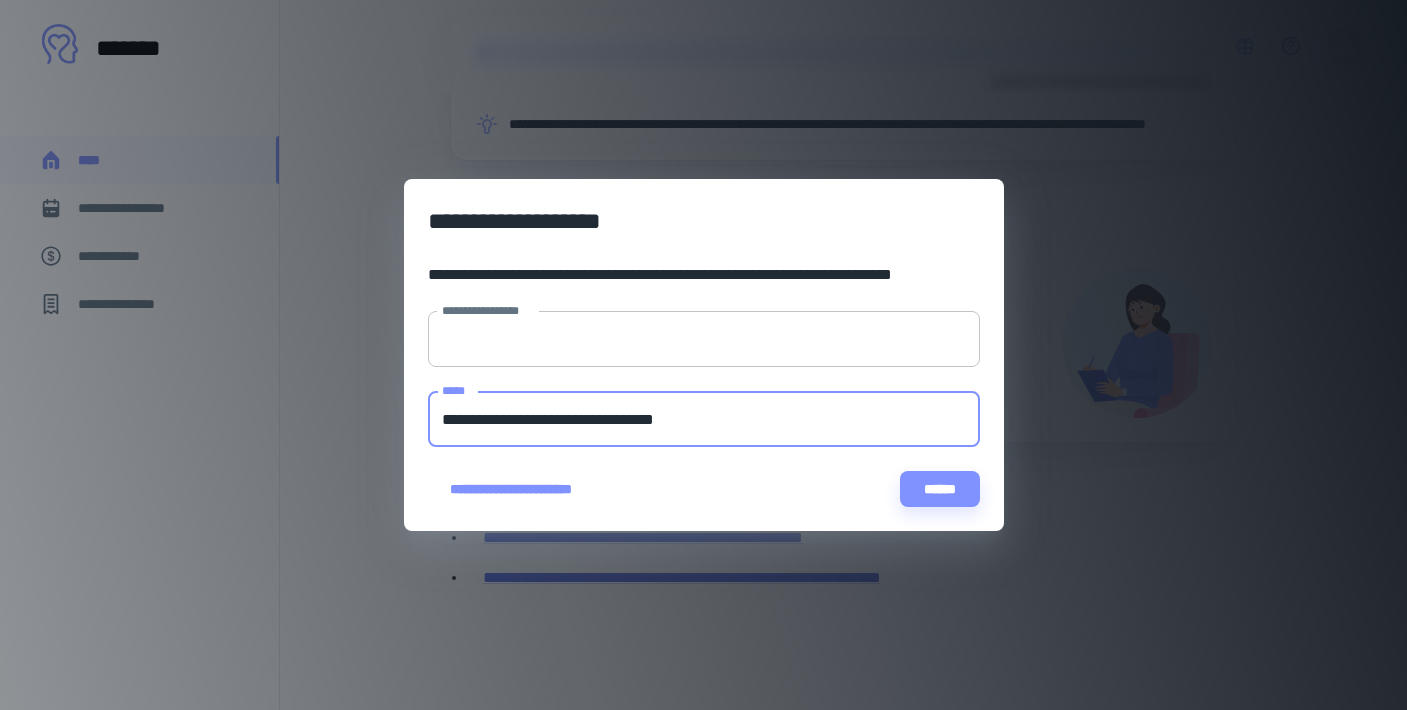 type on "**********" 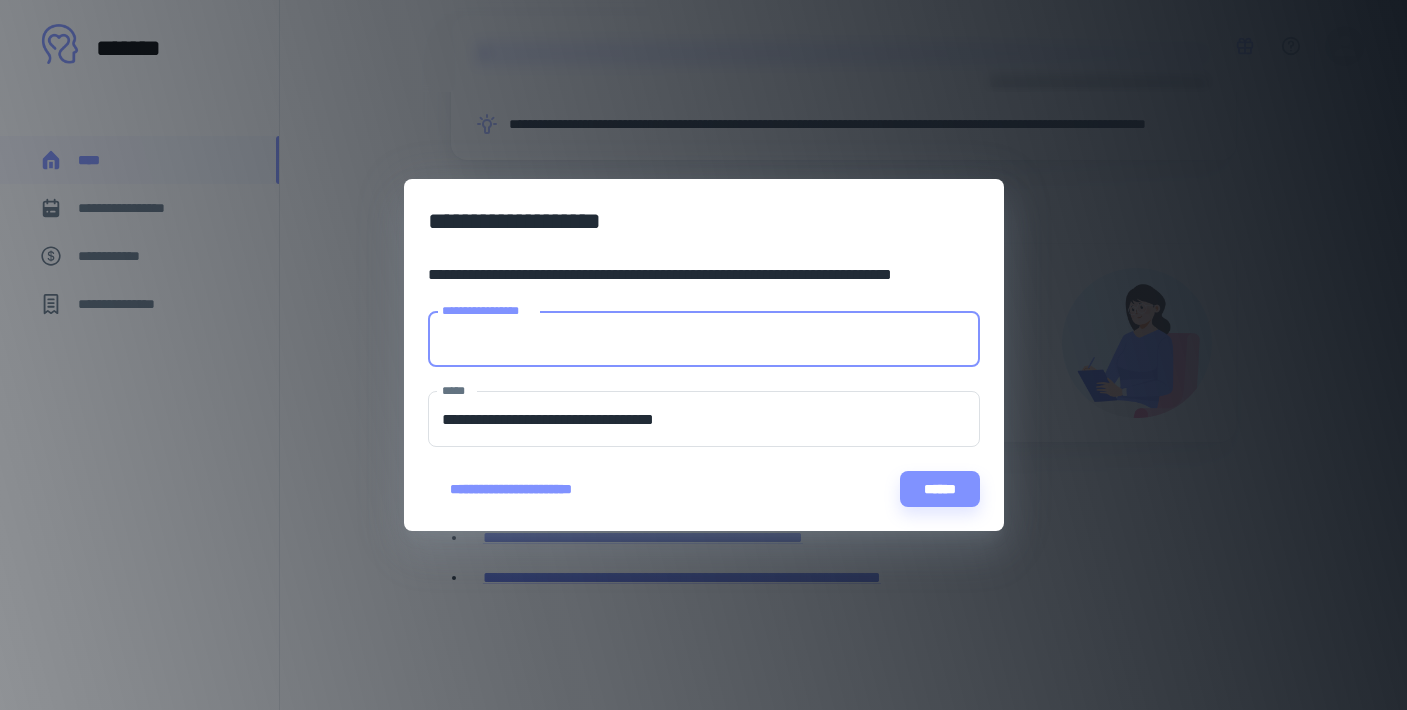 click on "**********" at bounding box center [704, 339] 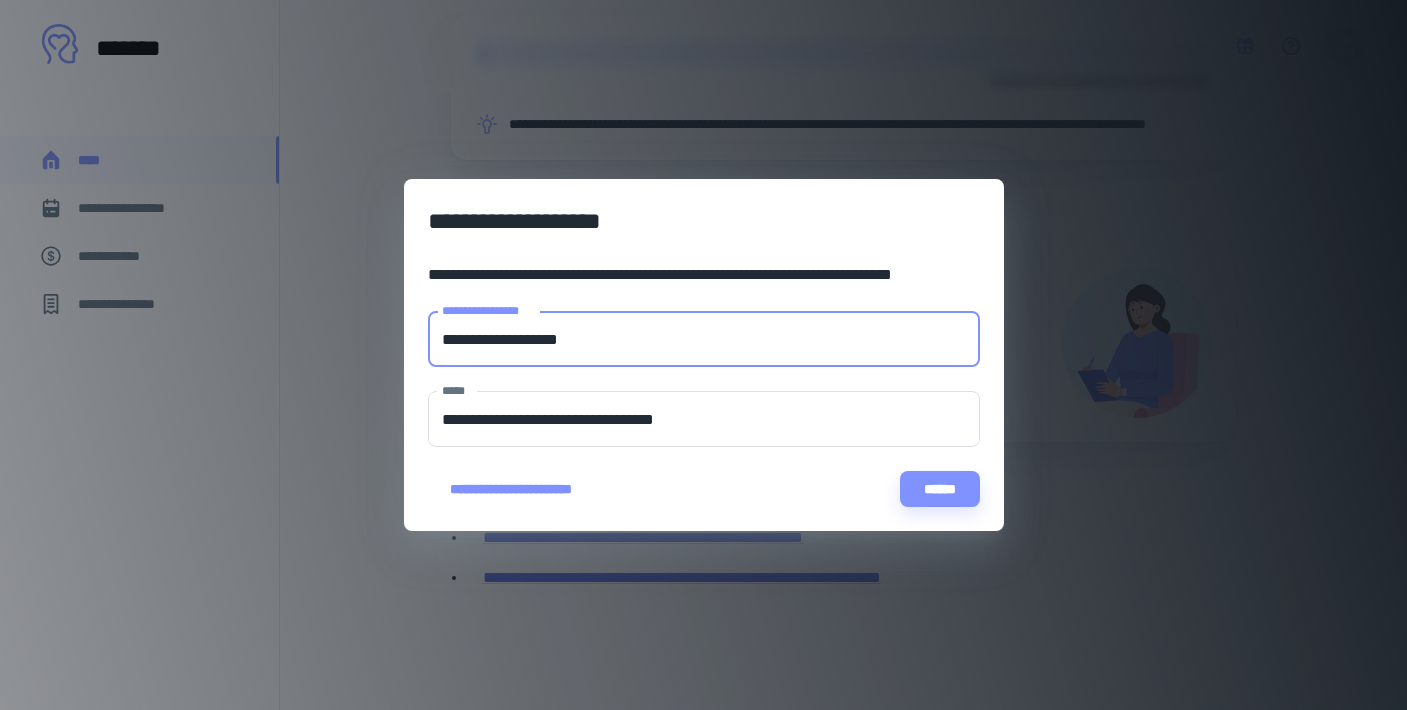 type on "**********" 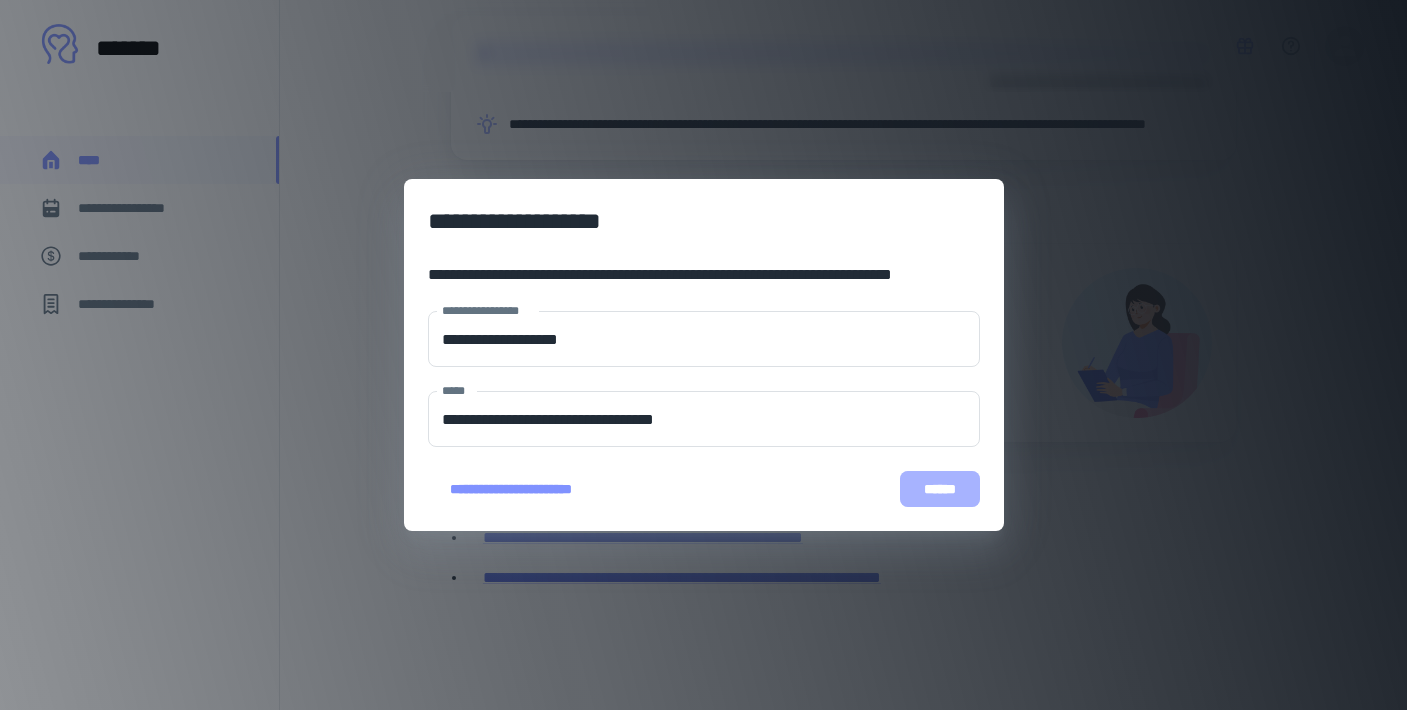click on "******" at bounding box center (939, 489) 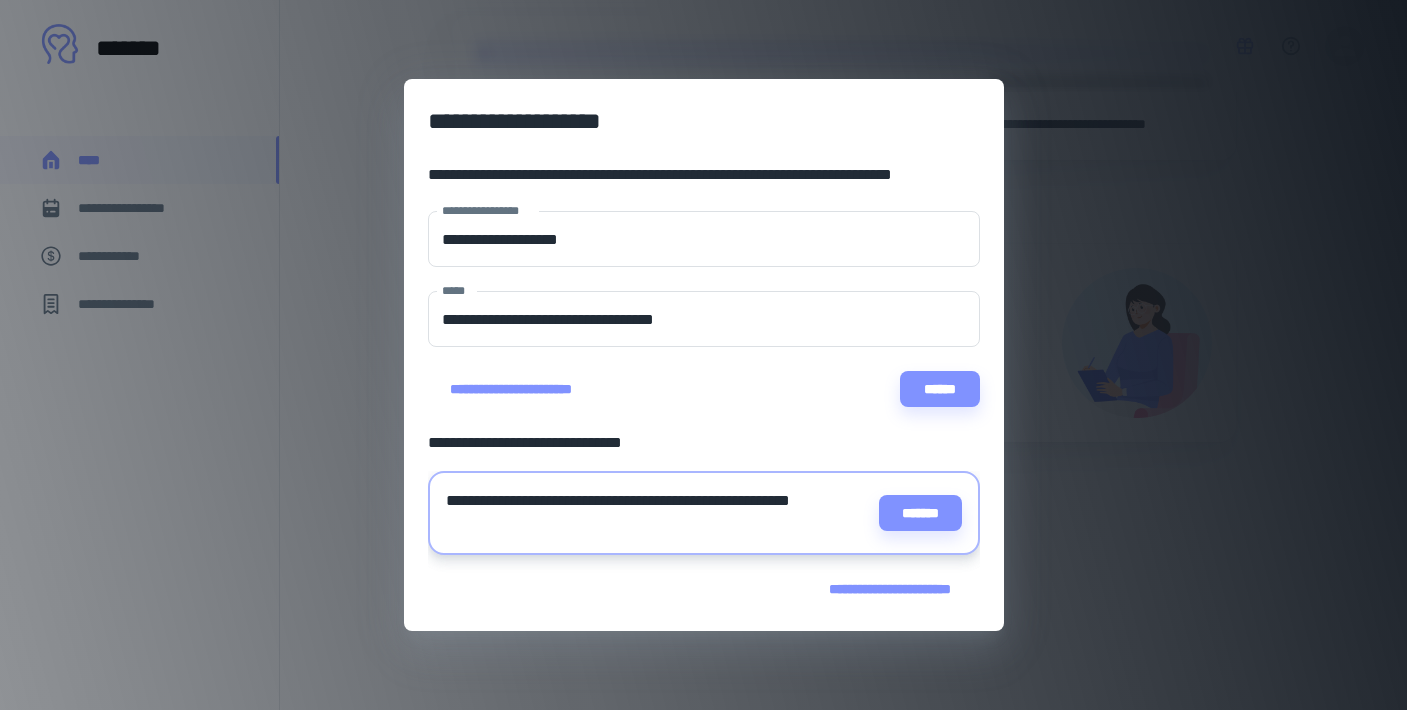 click on "**********" at bounding box center (658, 513) 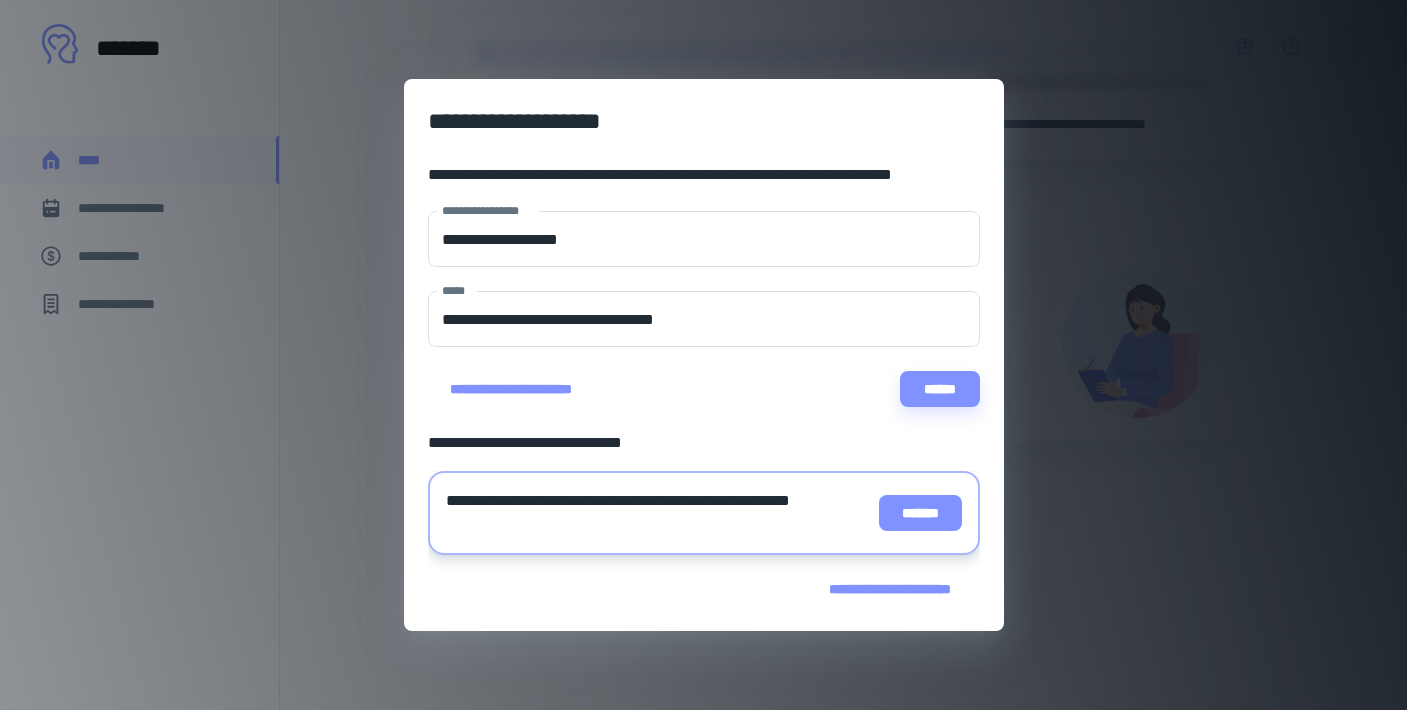 click on "*******" at bounding box center [920, 513] 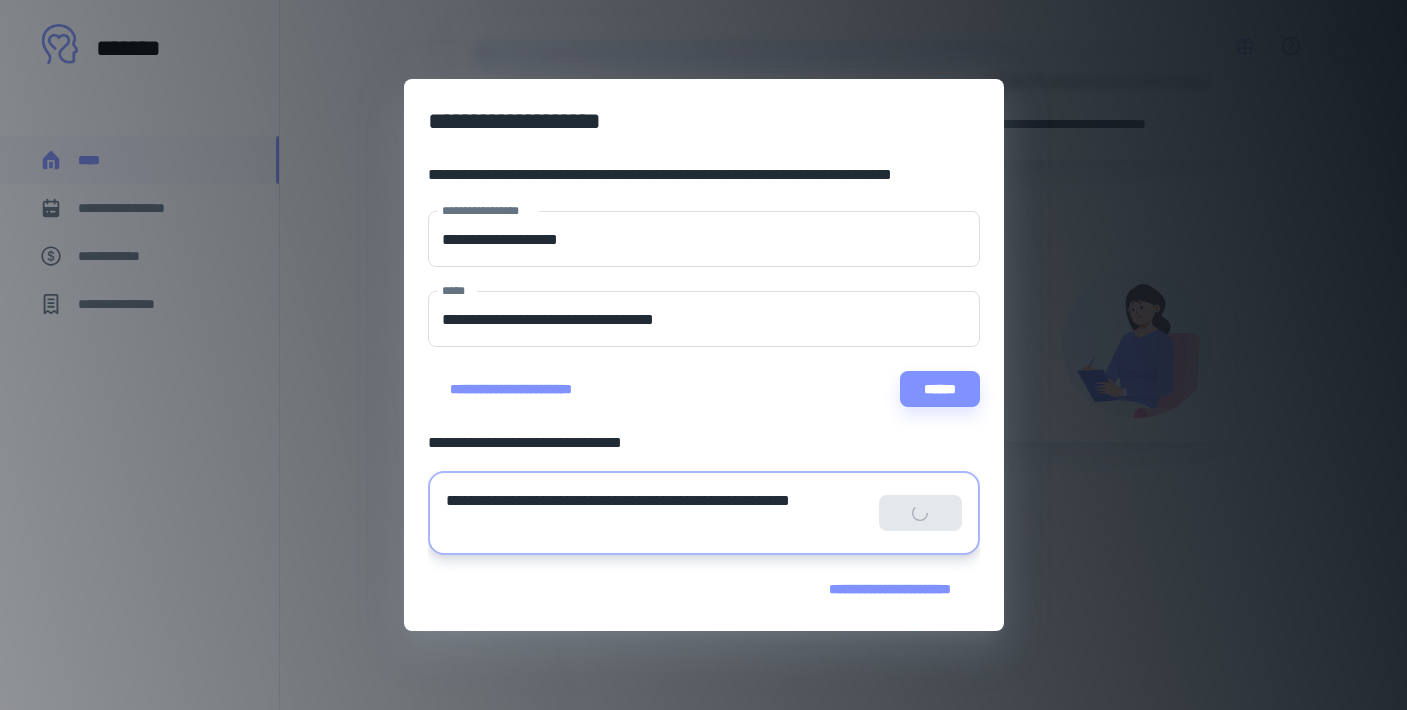 click on "**********" at bounding box center [704, 513] 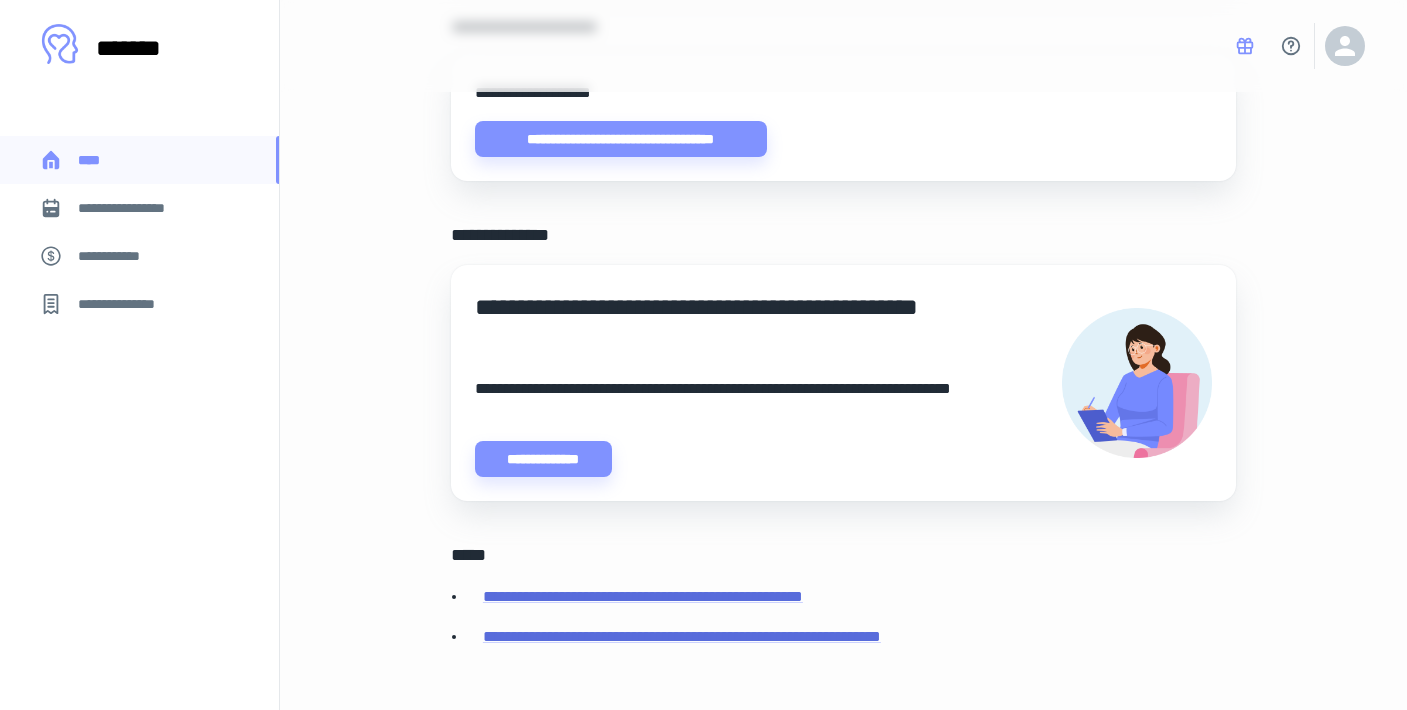 scroll, scrollTop: 795, scrollLeft: 0, axis: vertical 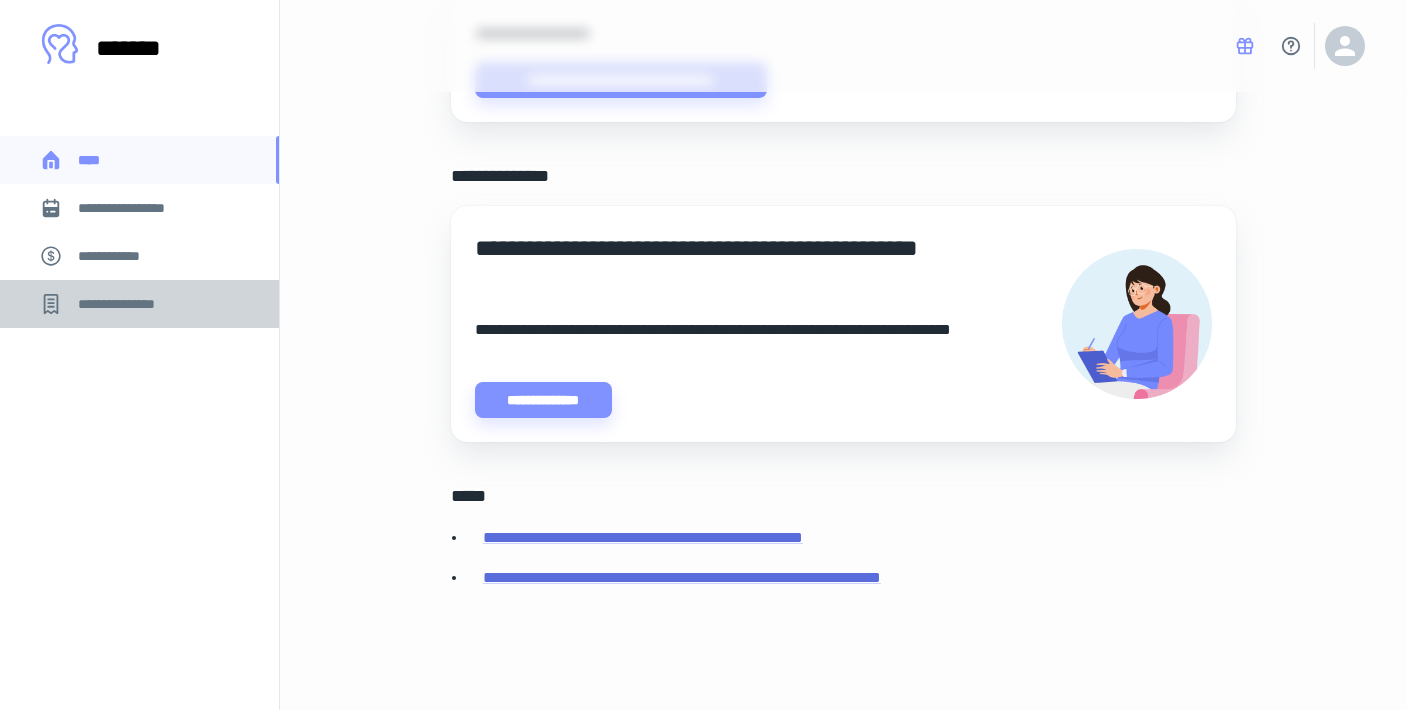 click on "**********" at bounding box center [127, 304] 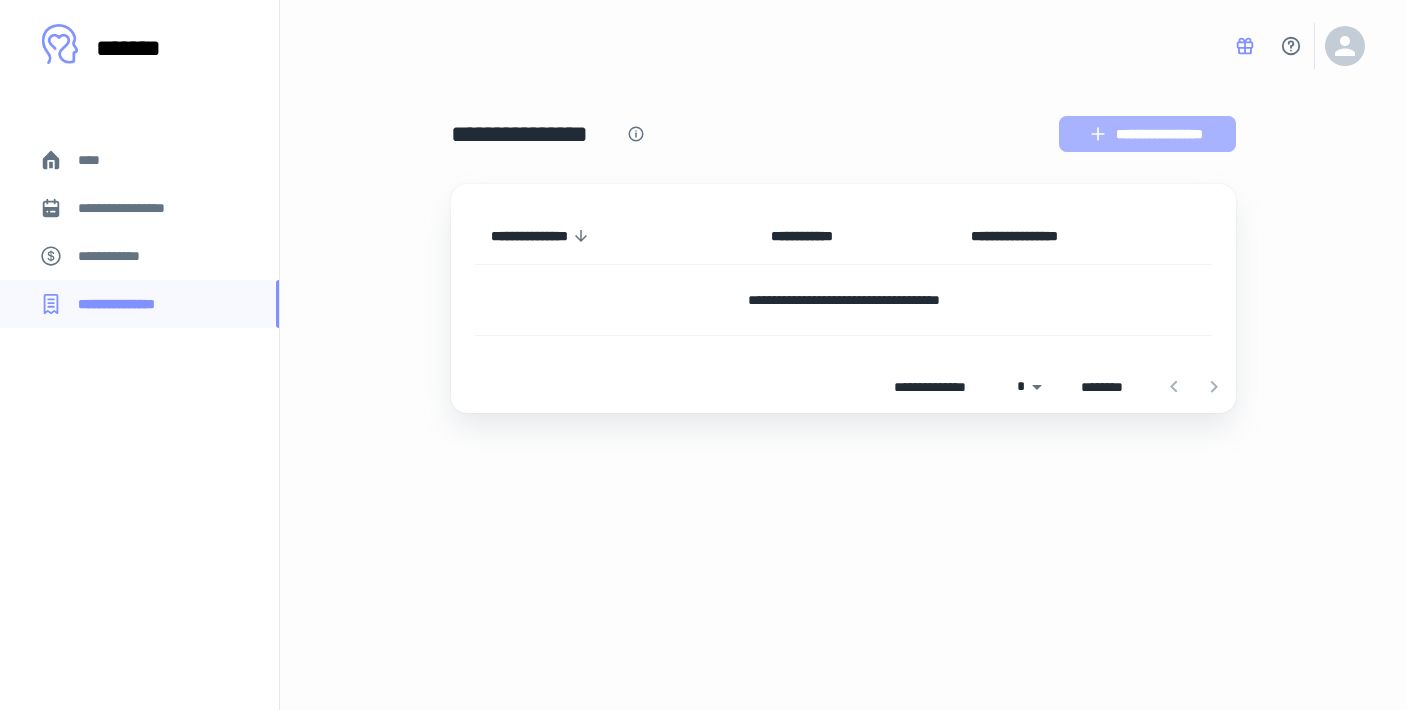 click on "**********" at bounding box center [1147, 134] 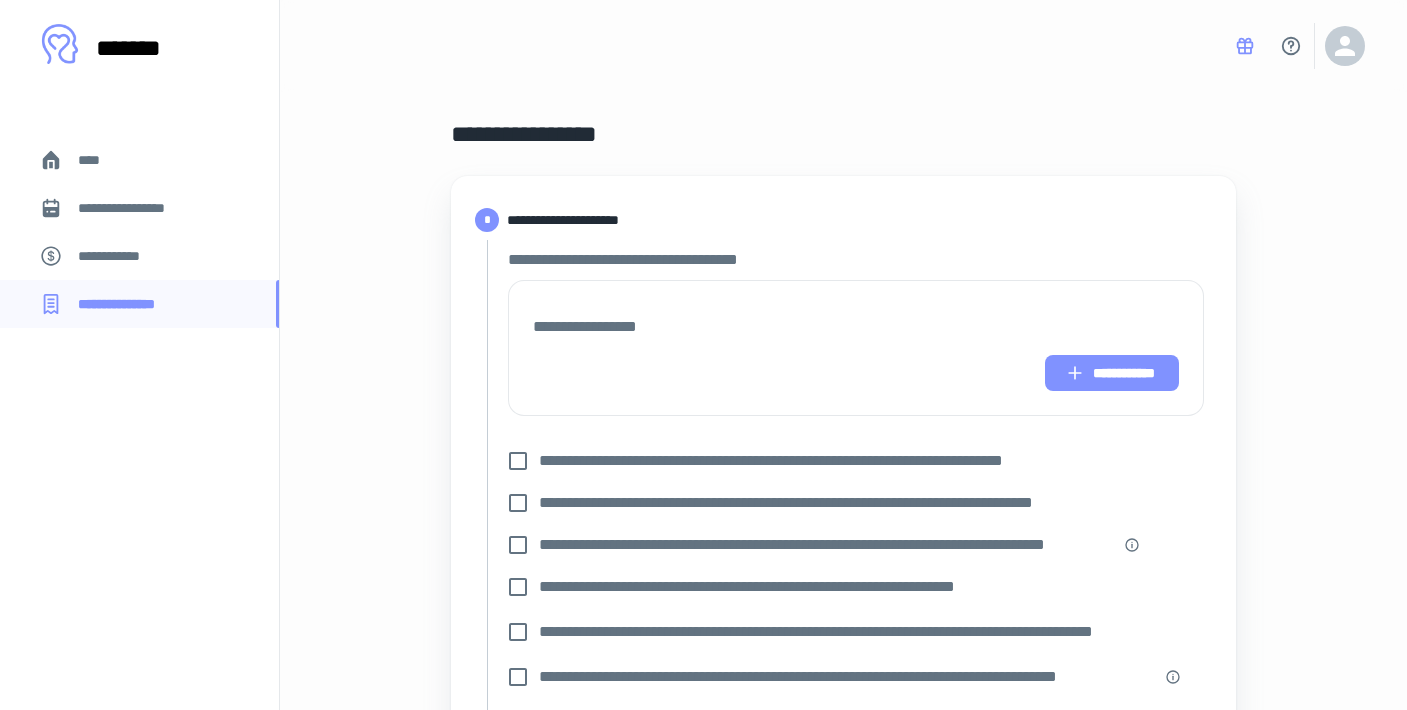 click on "**********" at bounding box center [1112, 373] 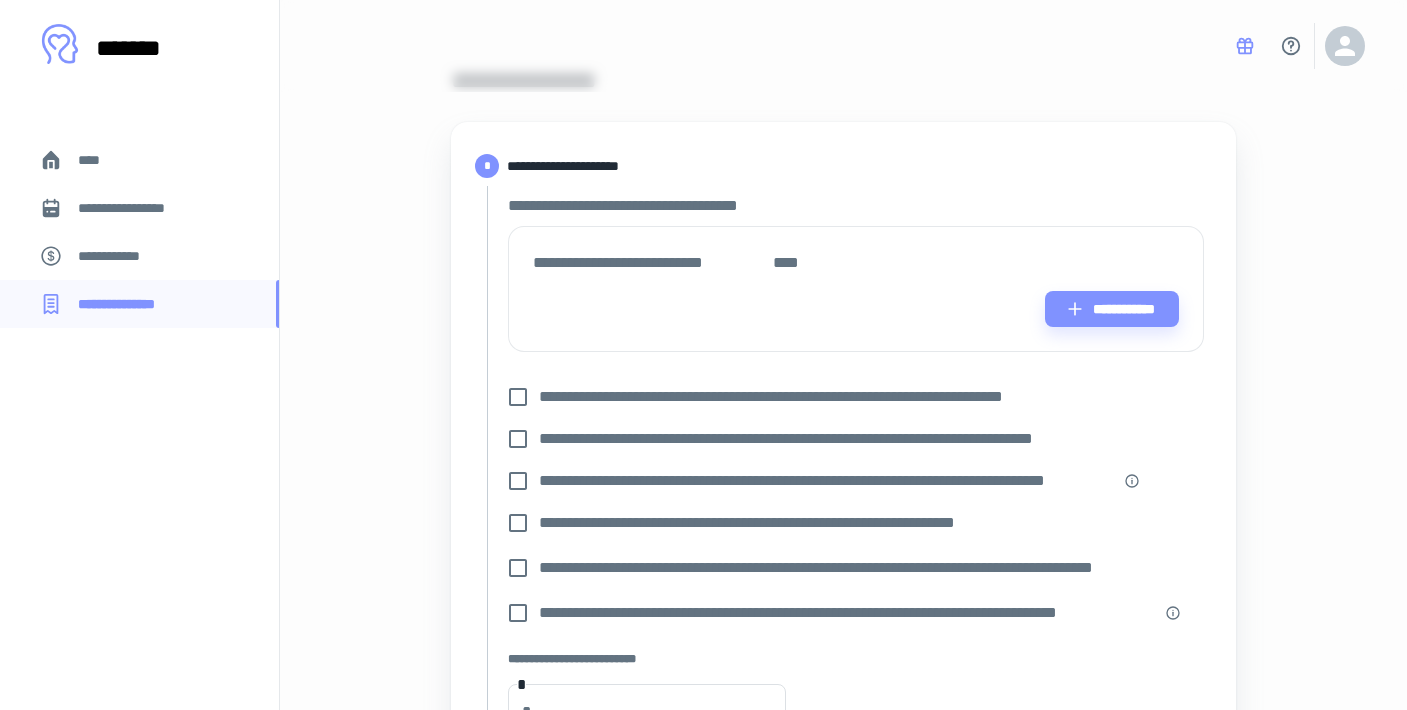 scroll, scrollTop: 65, scrollLeft: 0, axis: vertical 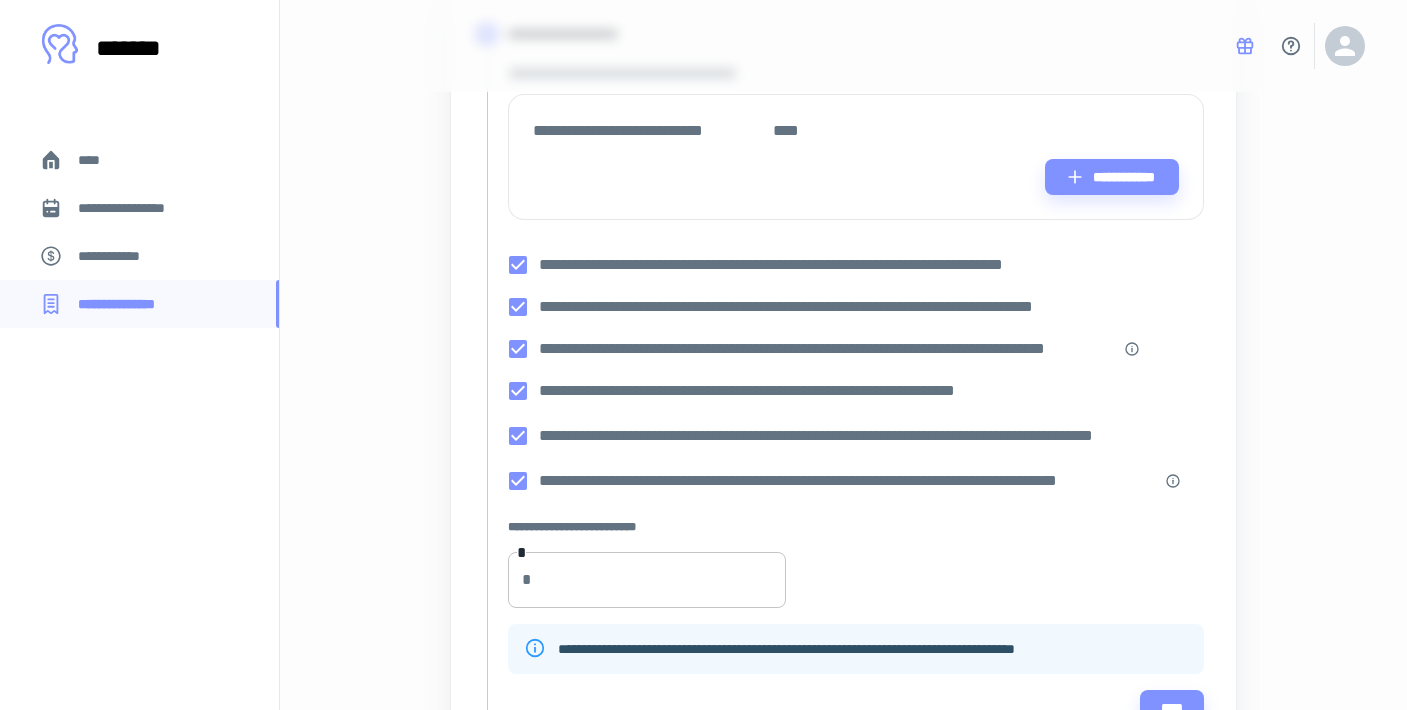 click on "*" at bounding box center (663, 580) 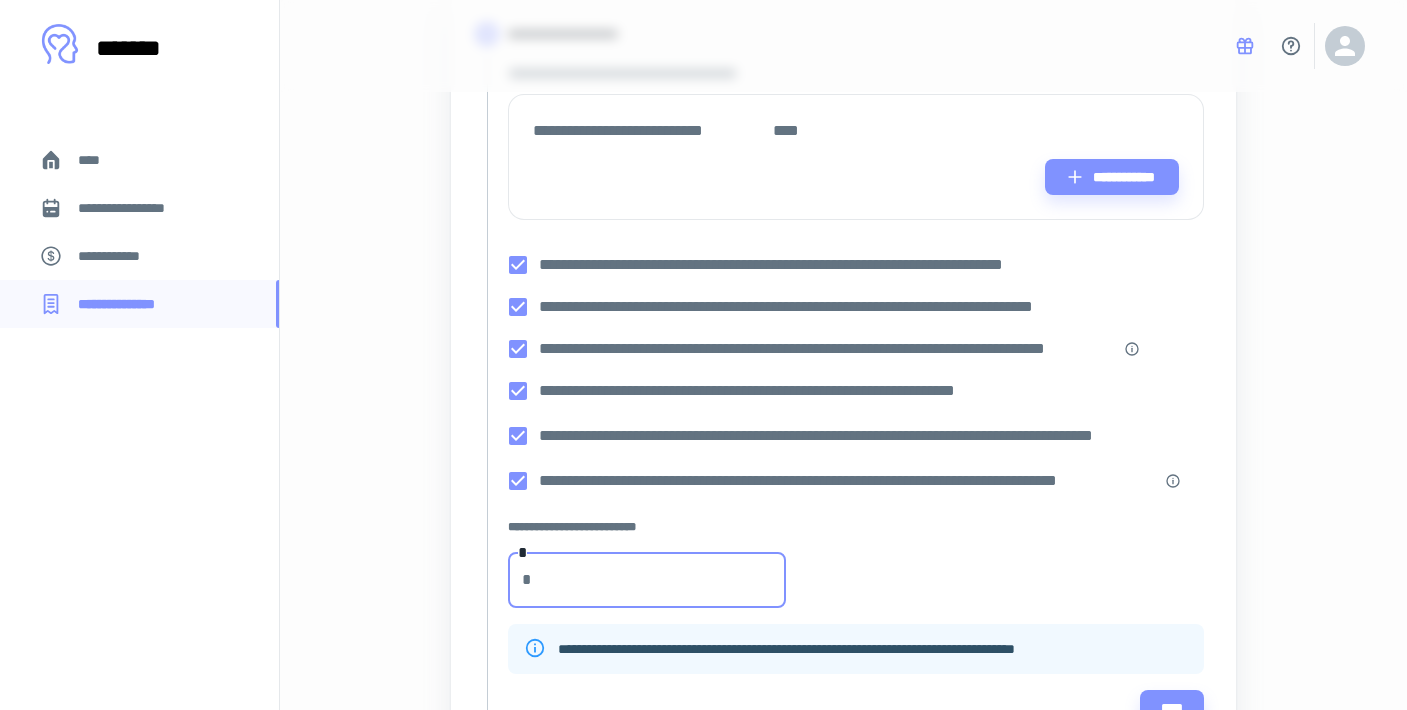 type on "****" 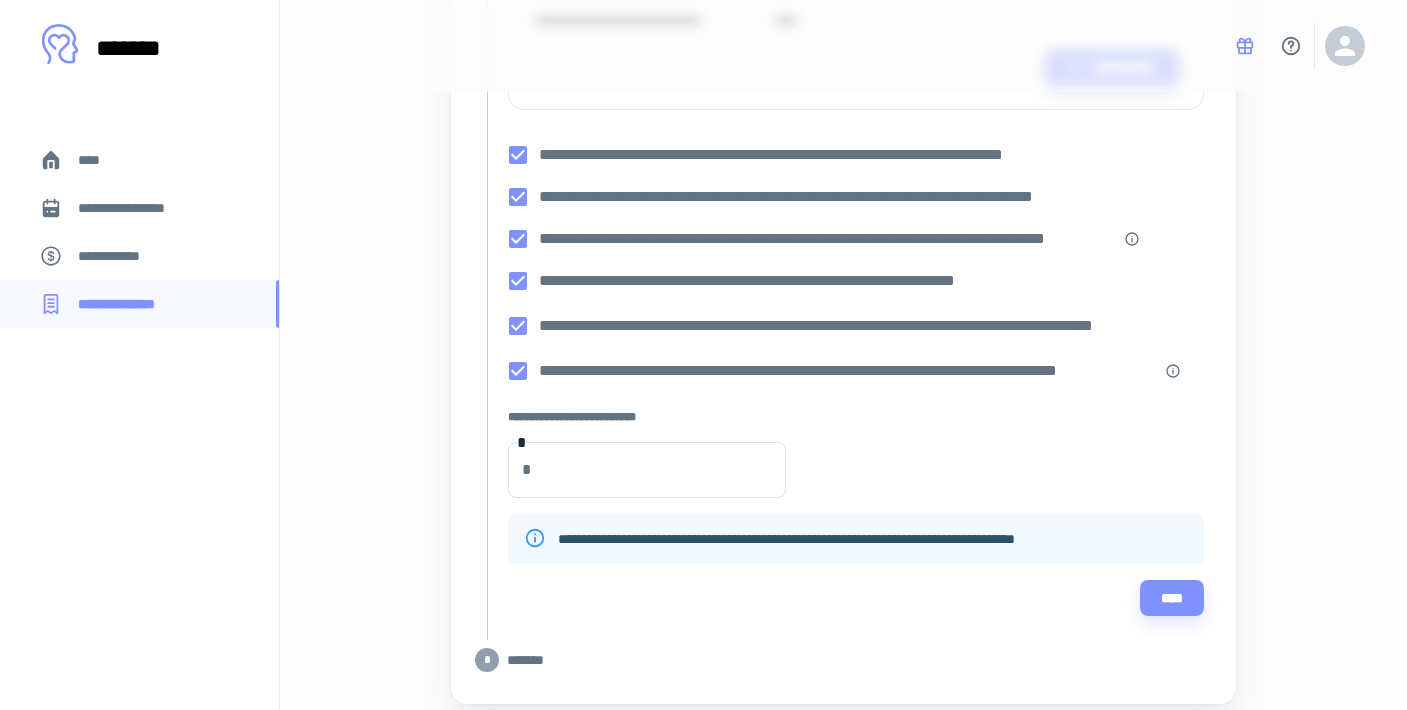 scroll, scrollTop: 312, scrollLeft: 0, axis: vertical 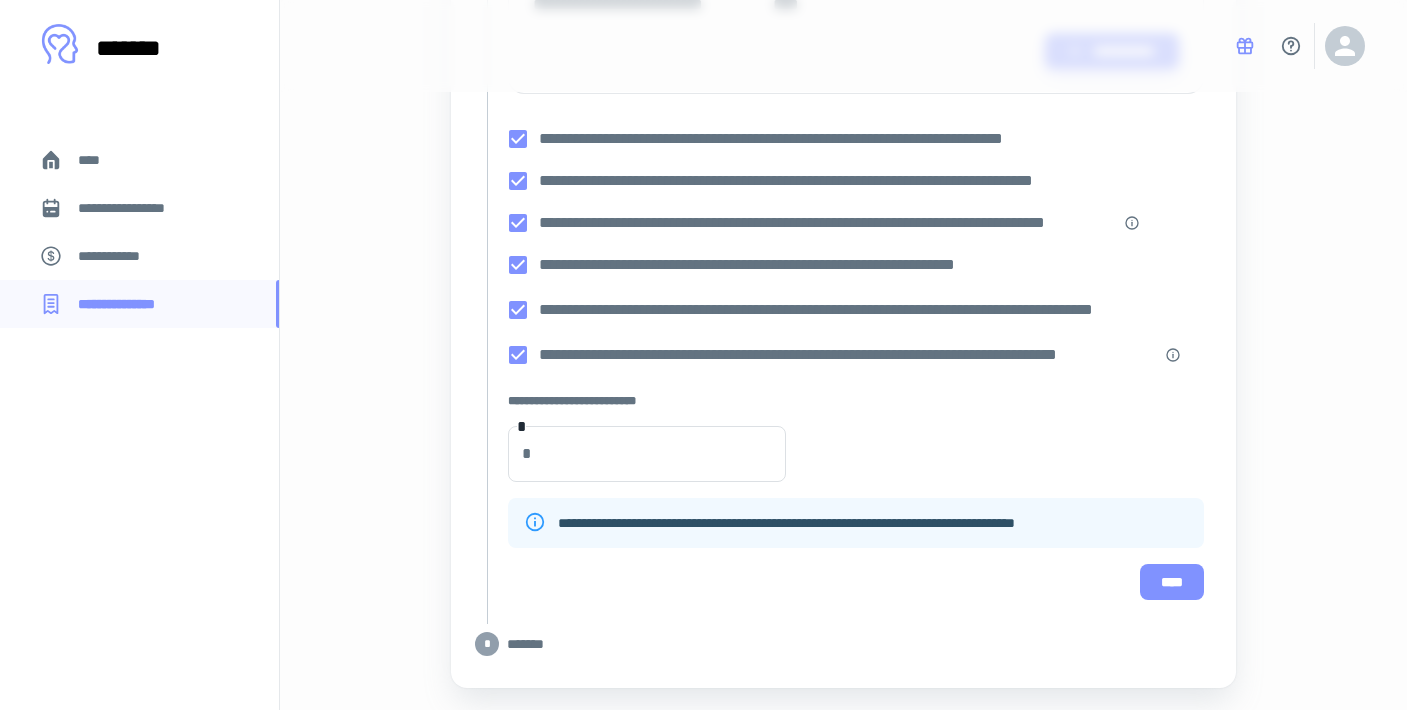 click on "****" at bounding box center (1172, 582) 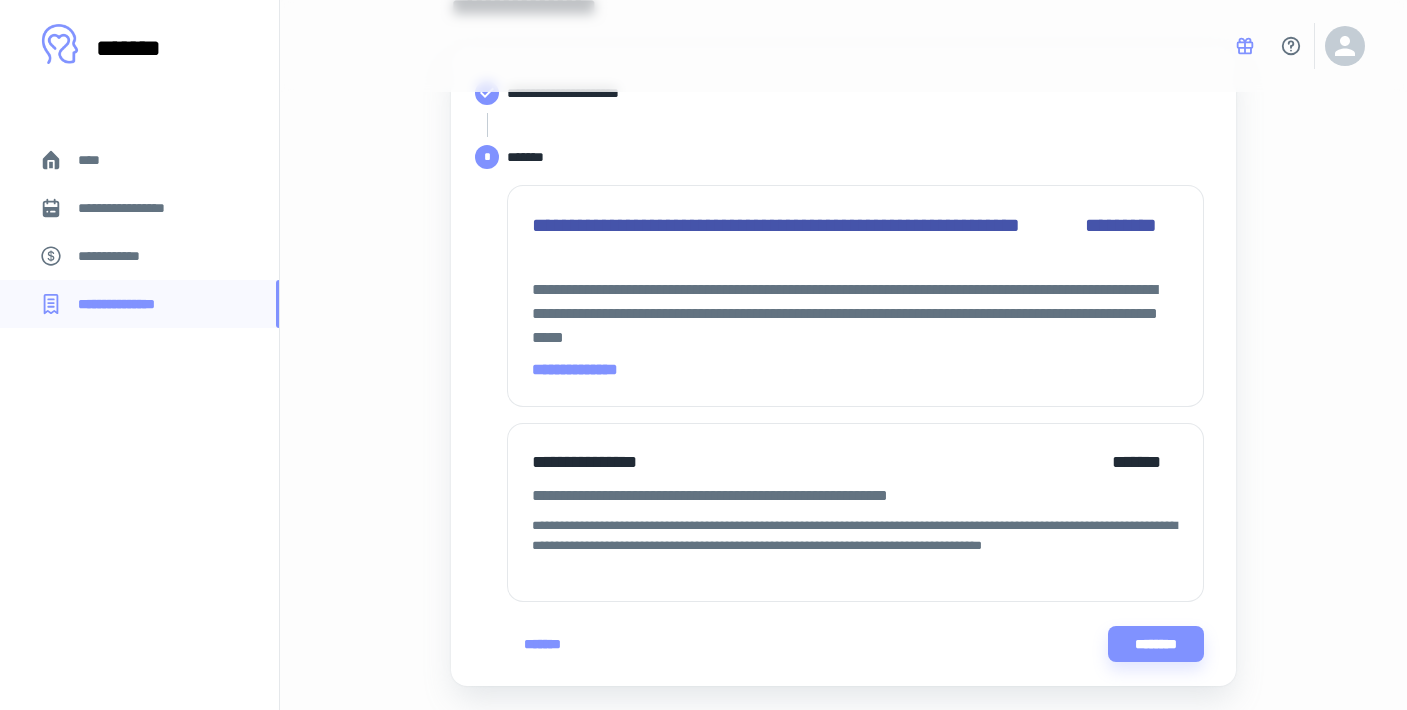 scroll, scrollTop: 136, scrollLeft: 0, axis: vertical 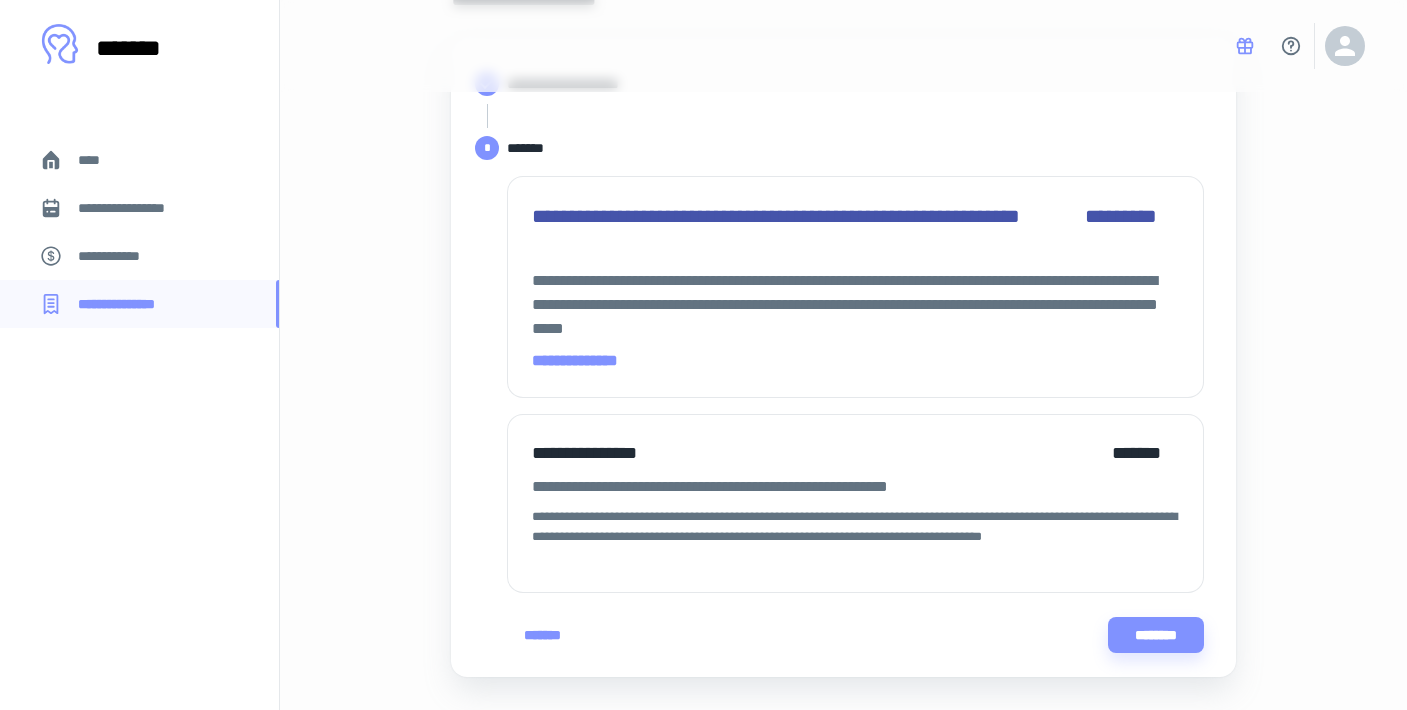 click on "*******" at bounding box center [542, 635] 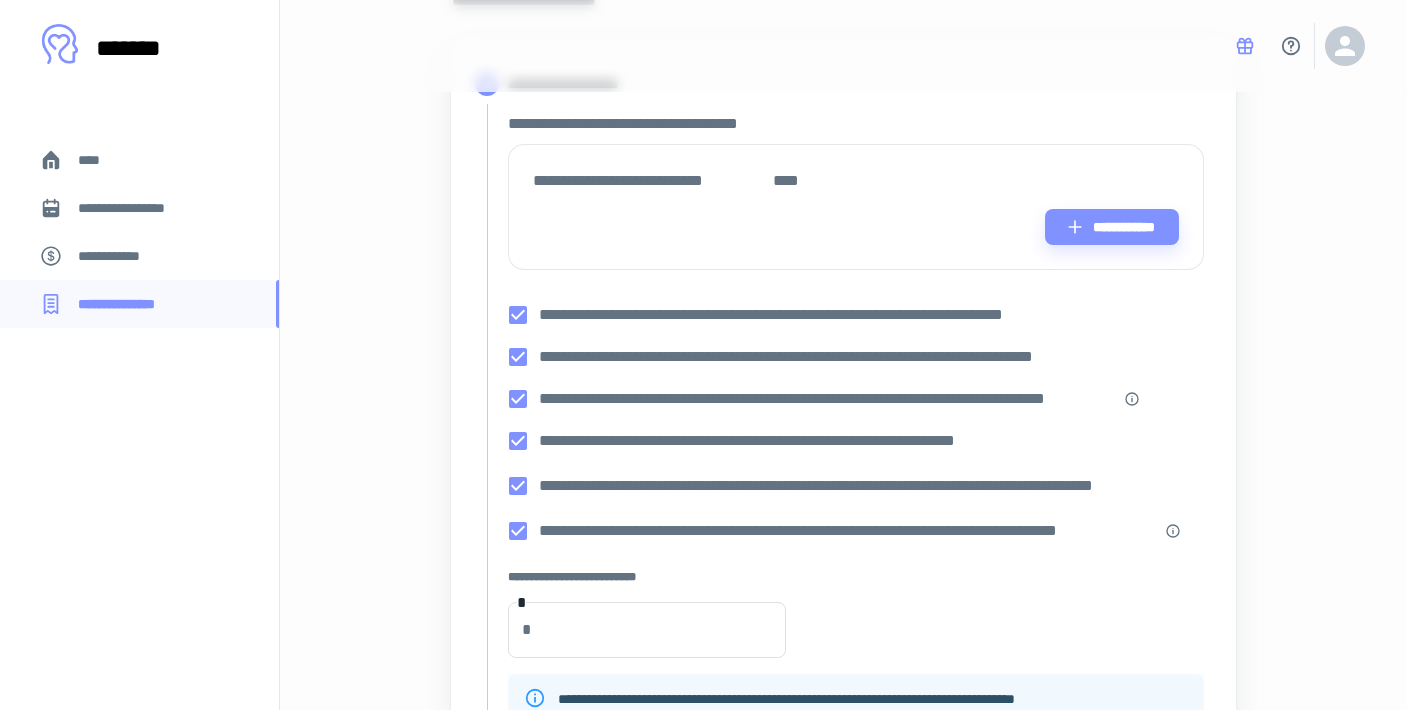 scroll, scrollTop: 0, scrollLeft: 0, axis: both 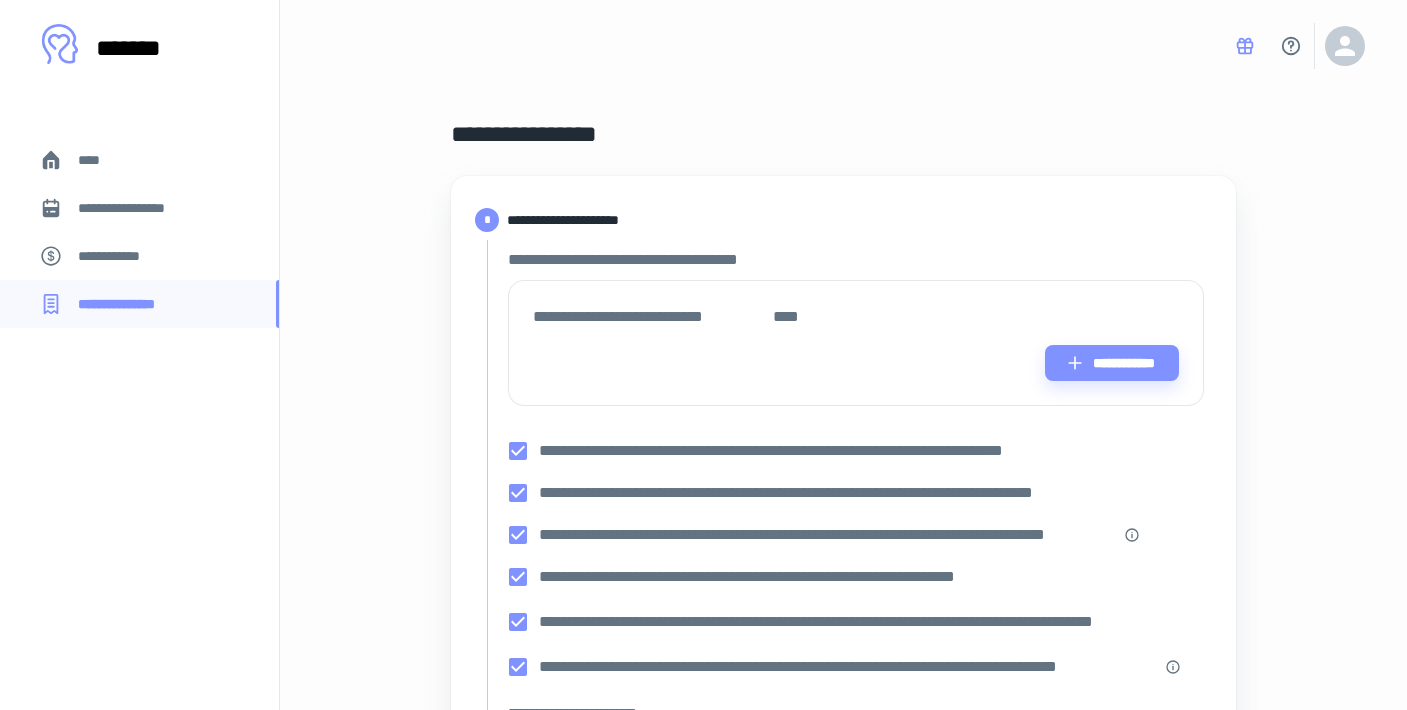 click on "****" at bounding box center [139, 160] 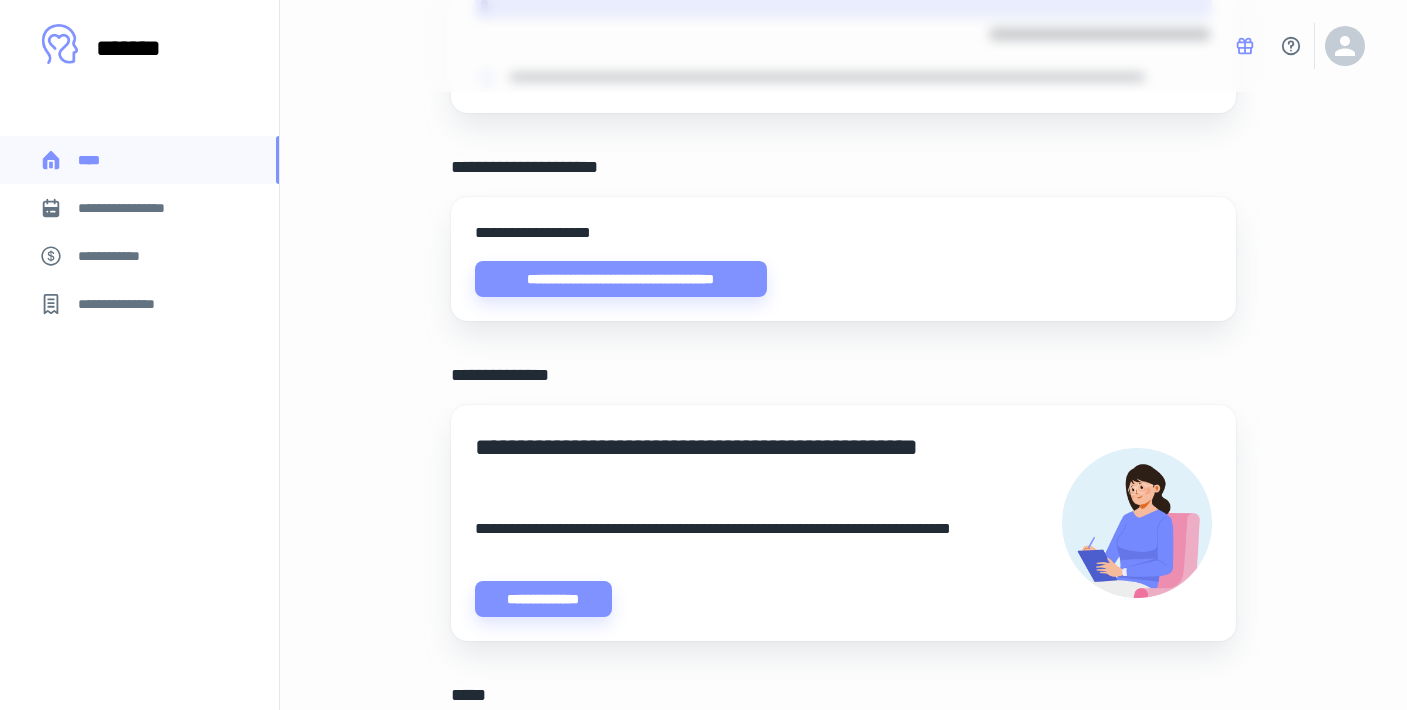 scroll, scrollTop: 702, scrollLeft: 0, axis: vertical 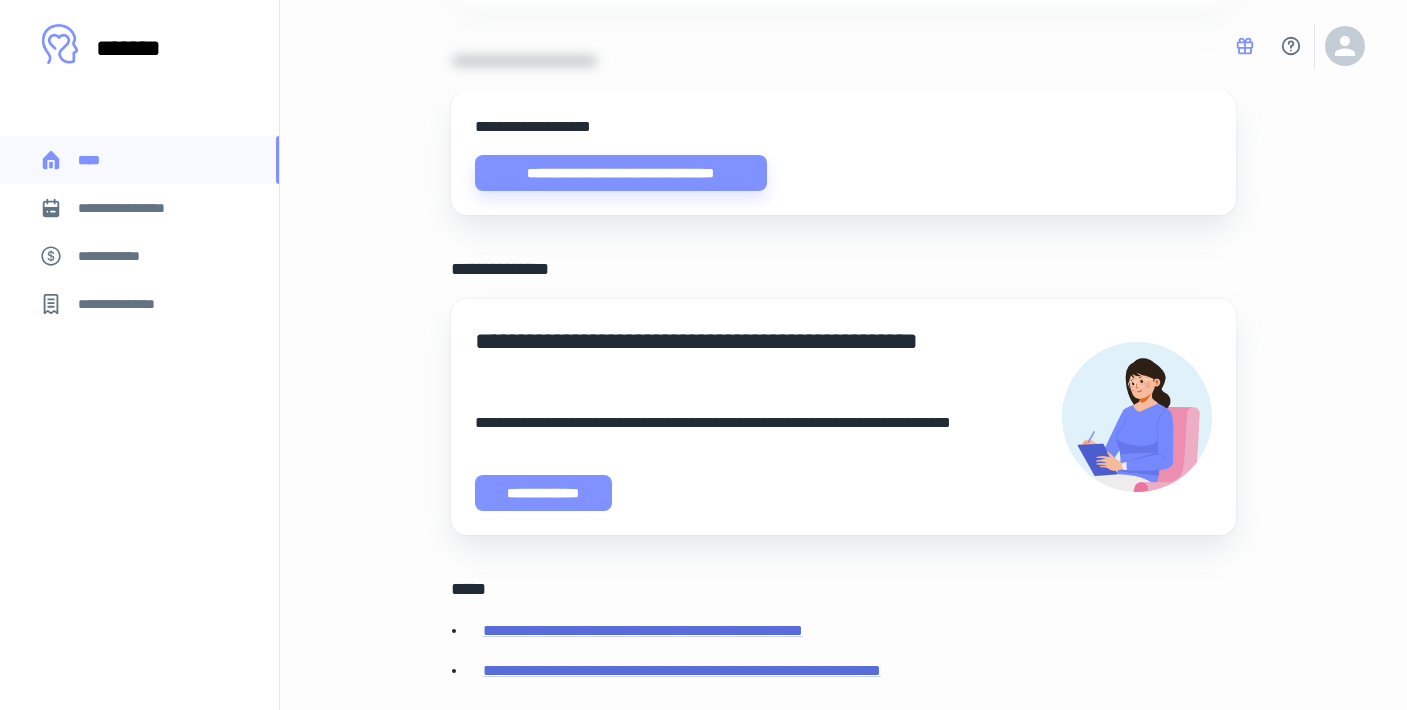 click on "**********" at bounding box center [543, 493] 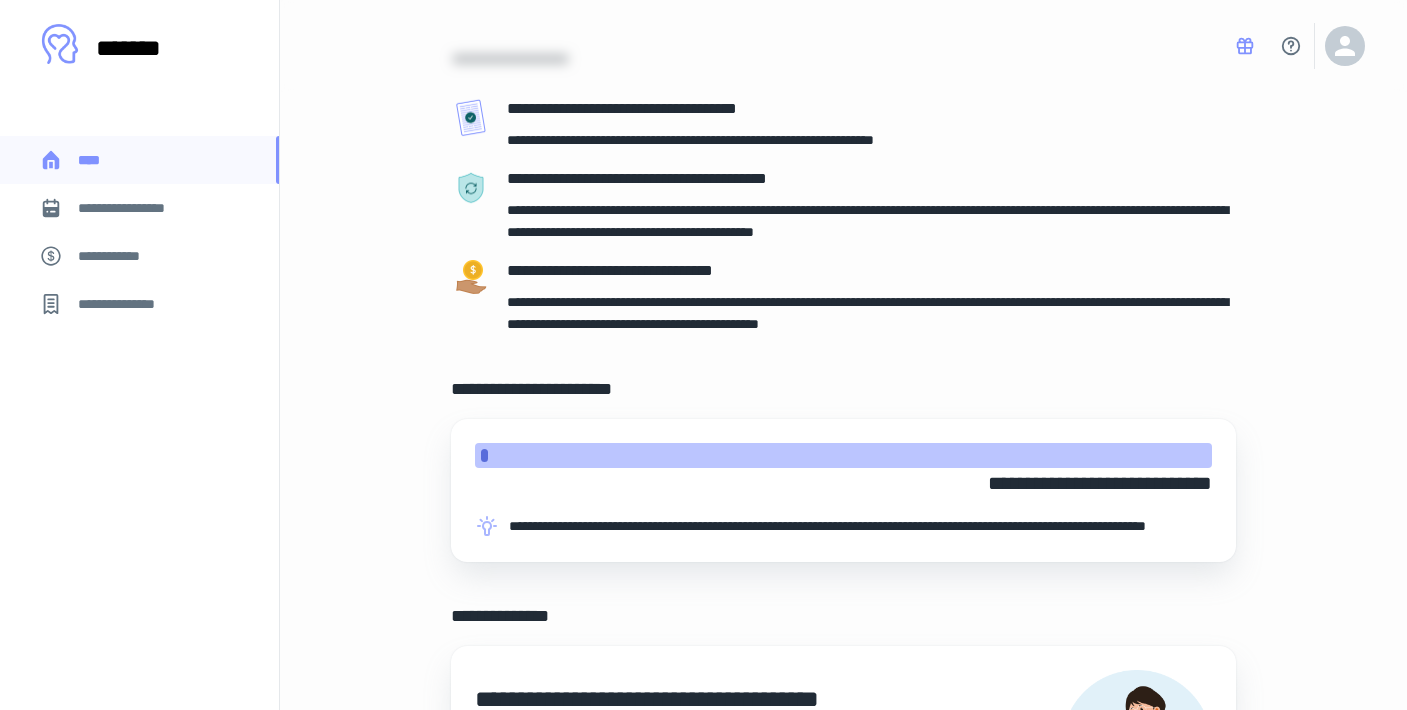 scroll, scrollTop: 150, scrollLeft: 0, axis: vertical 